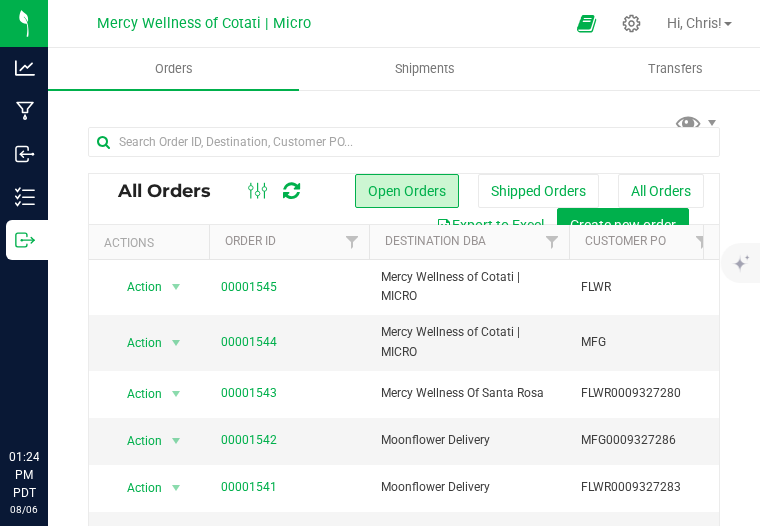 scroll, scrollTop: 0, scrollLeft: 0, axis: both 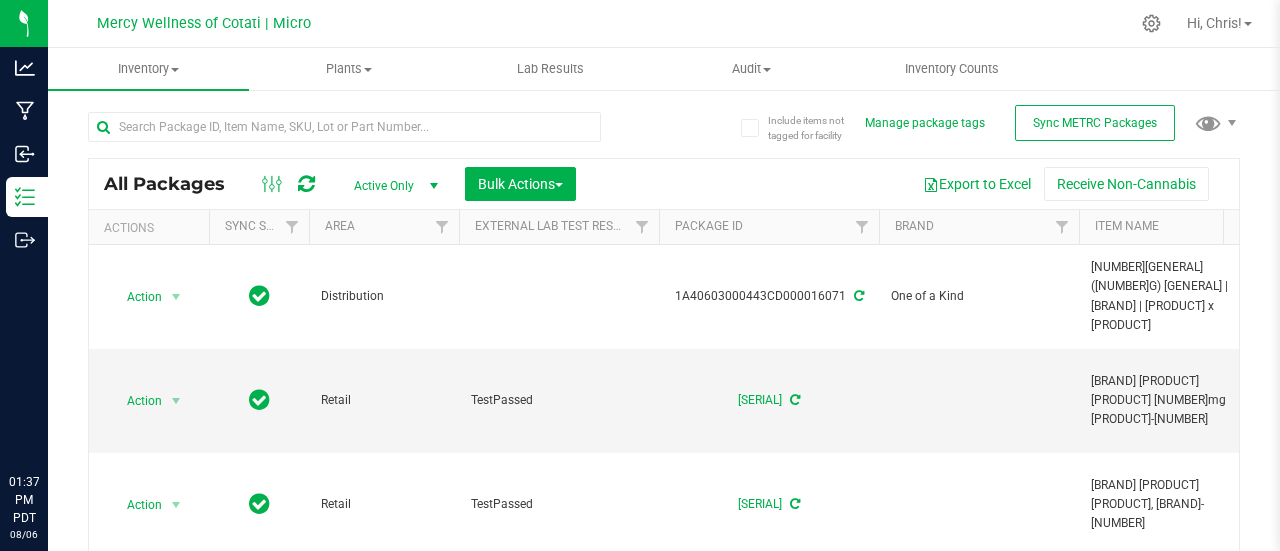 click at bounding box center [344, 135] 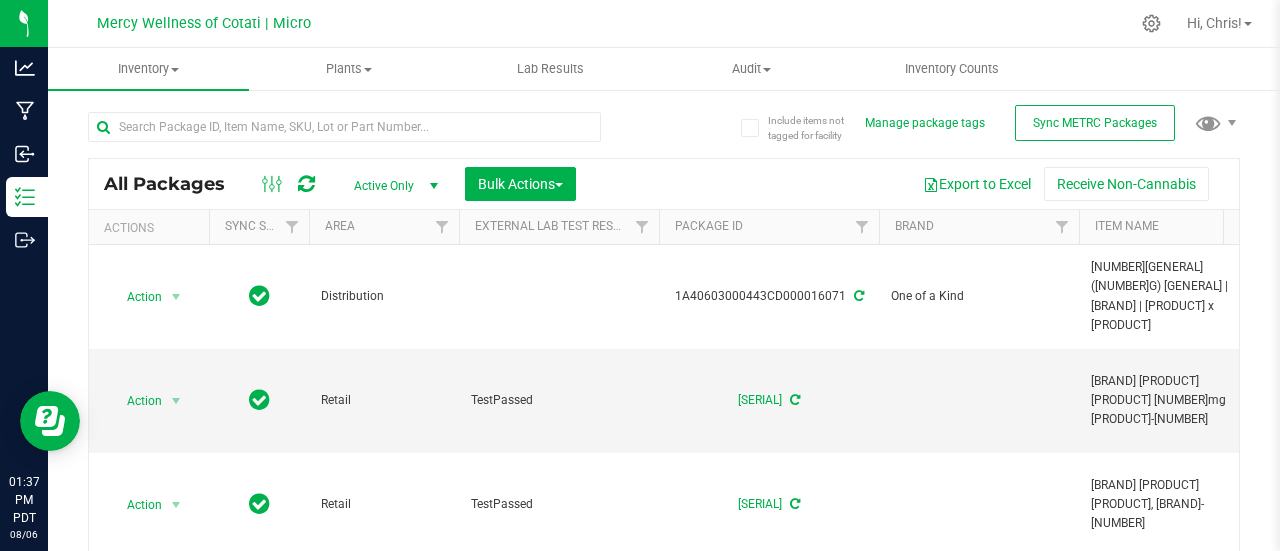 scroll, scrollTop: 0, scrollLeft: 0, axis: both 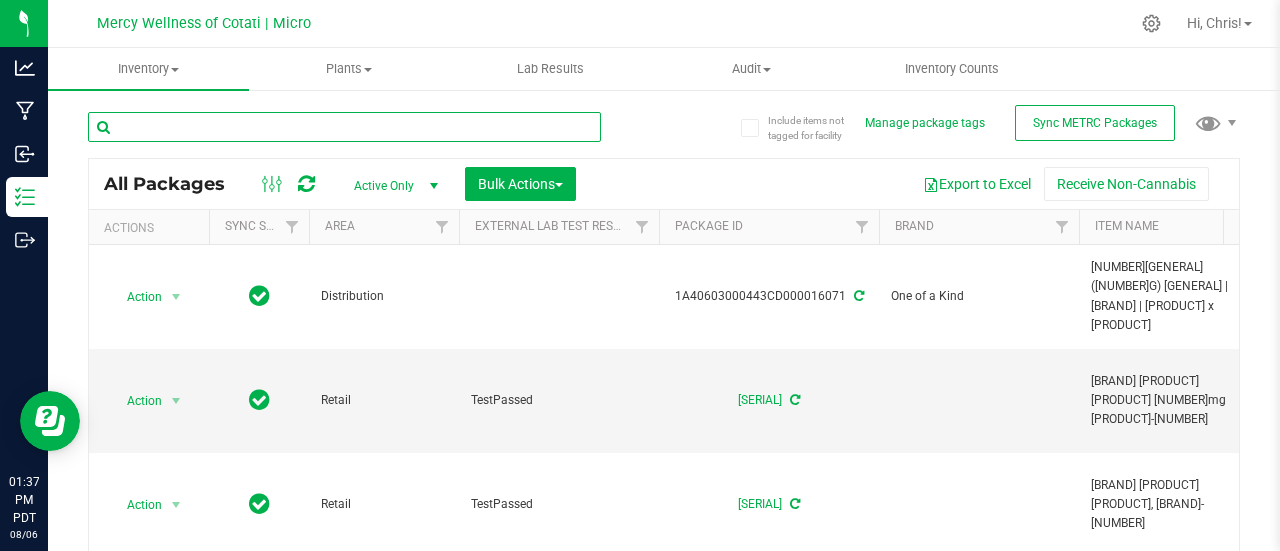 click at bounding box center [344, 127] 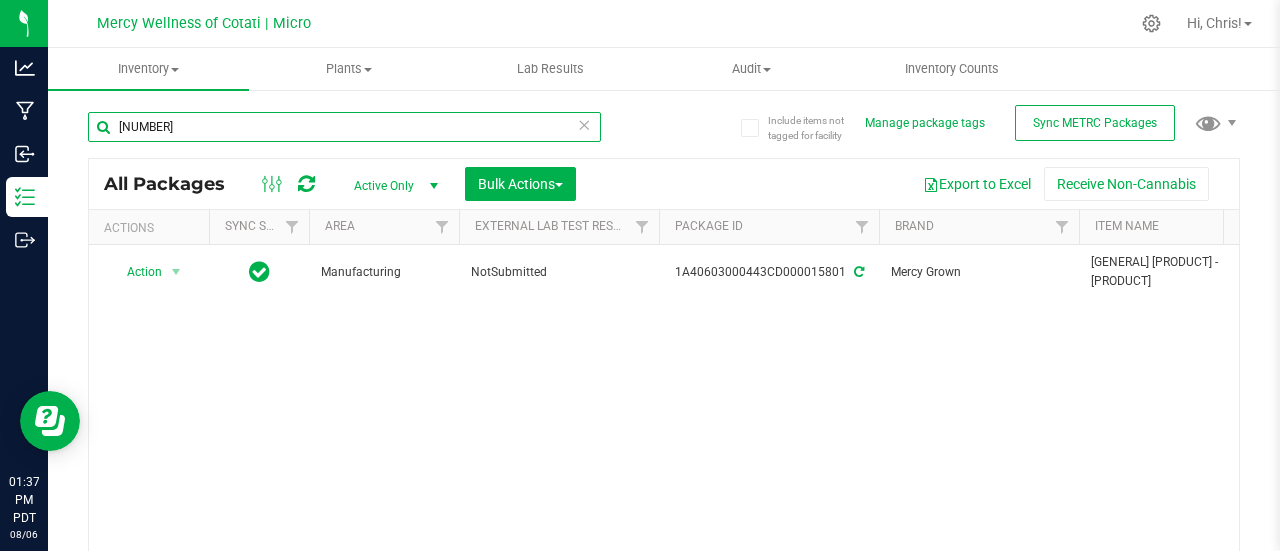 scroll, scrollTop: 0, scrollLeft: 116, axis: horizontal 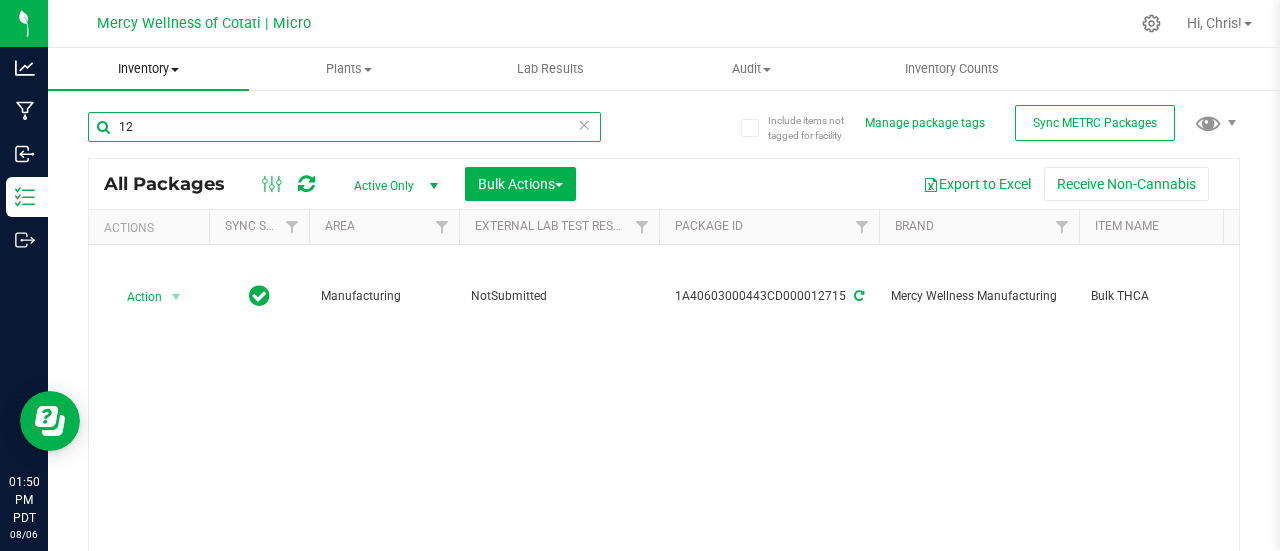 type on "1" 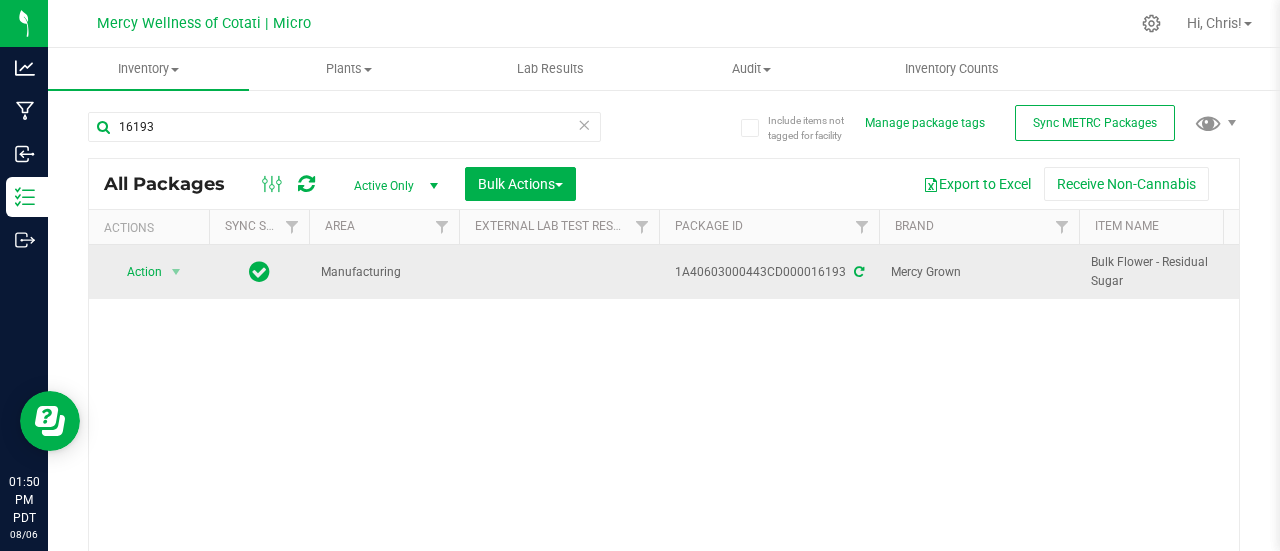 click at bounding box center [857, 272] 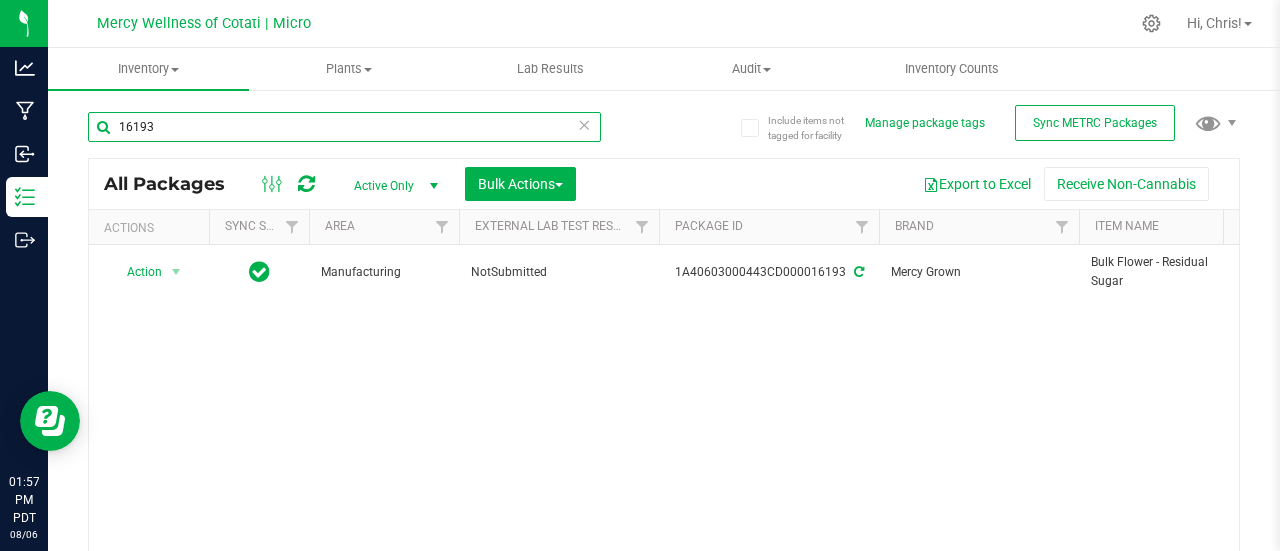 click on "16193" at bounding box center [344, 127] 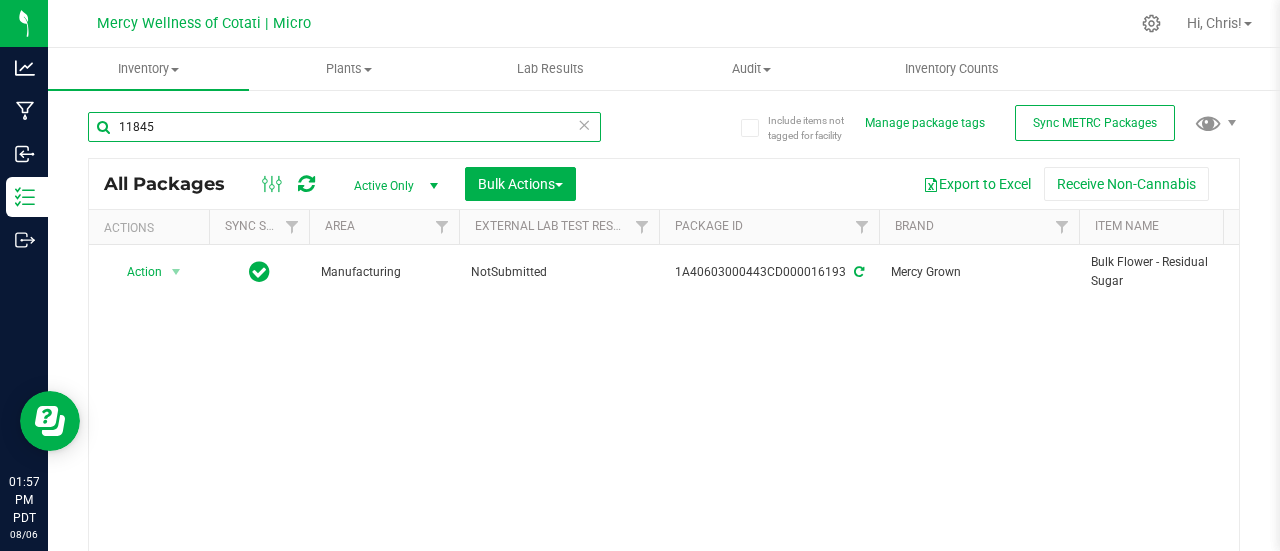 type on "11845" 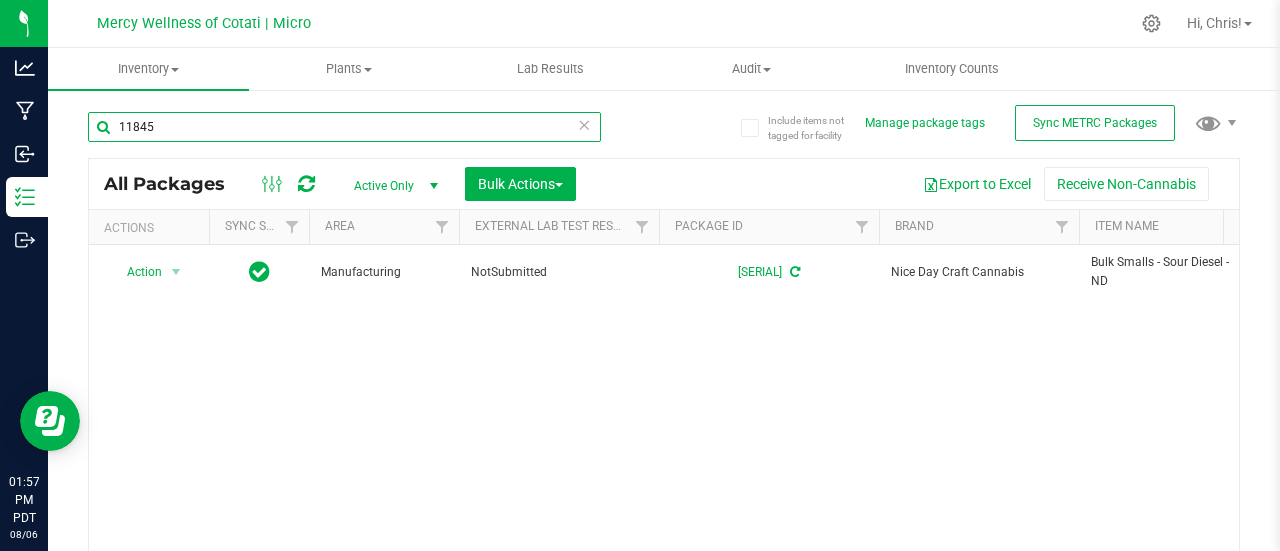 scroll, scrollTop: 0, scrollLeft: 142, axis: horizontal 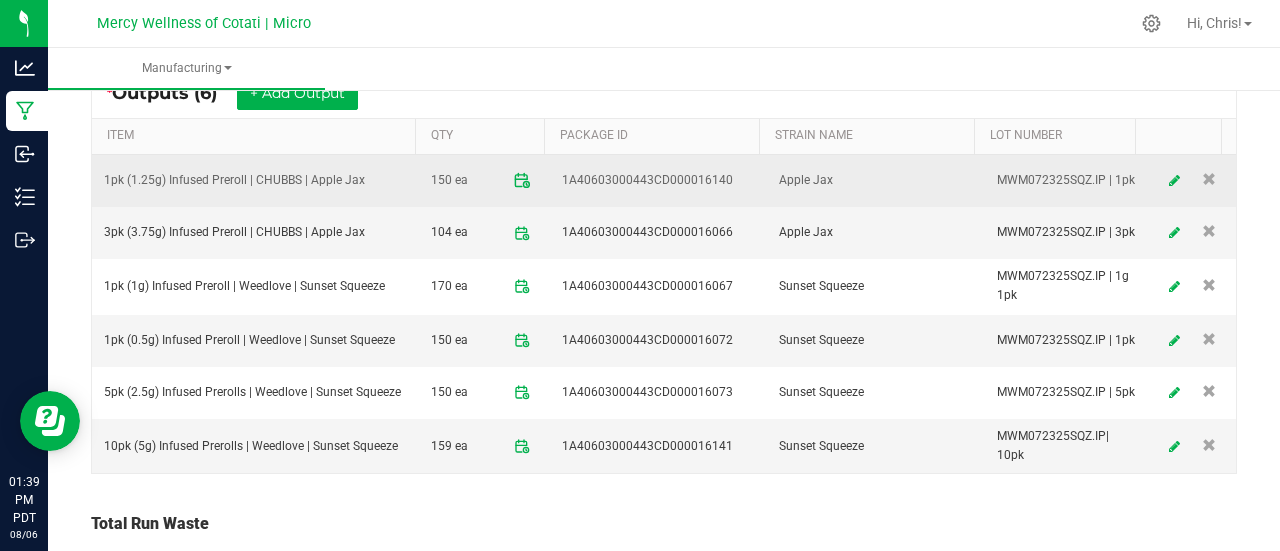 click 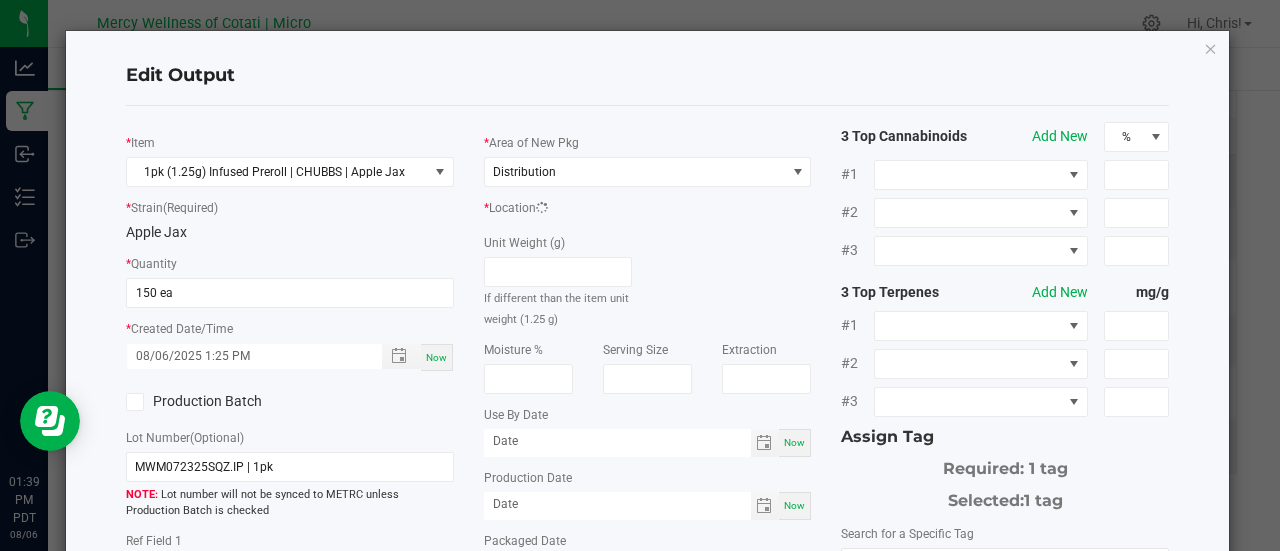 scroll, scrollTop: 846, scrollLeft: 0, axis: vertical 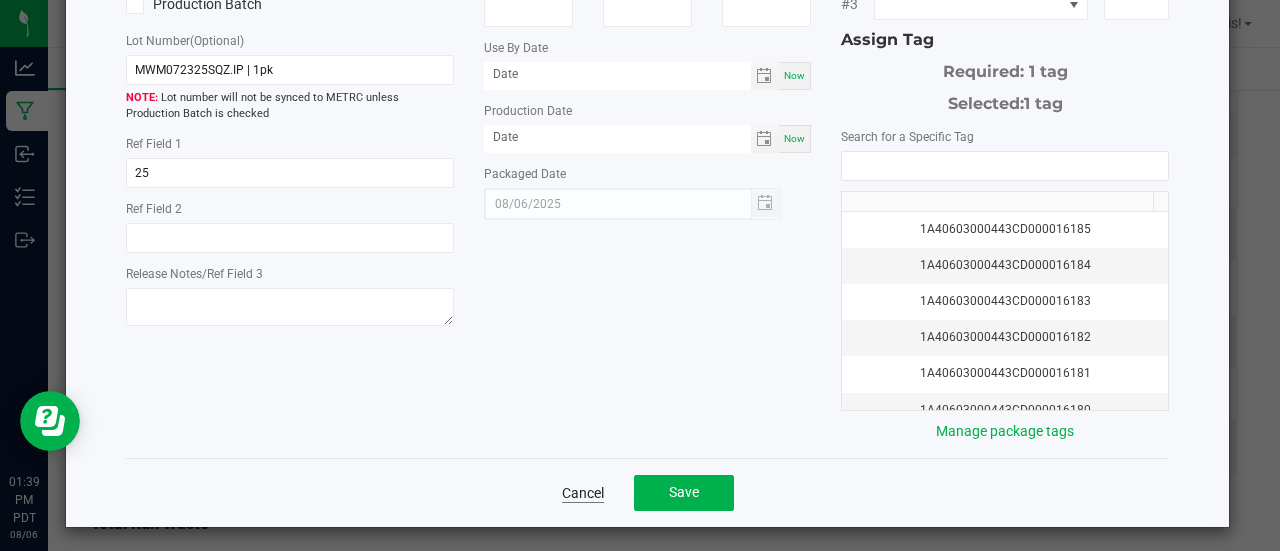 click on "Cancel" 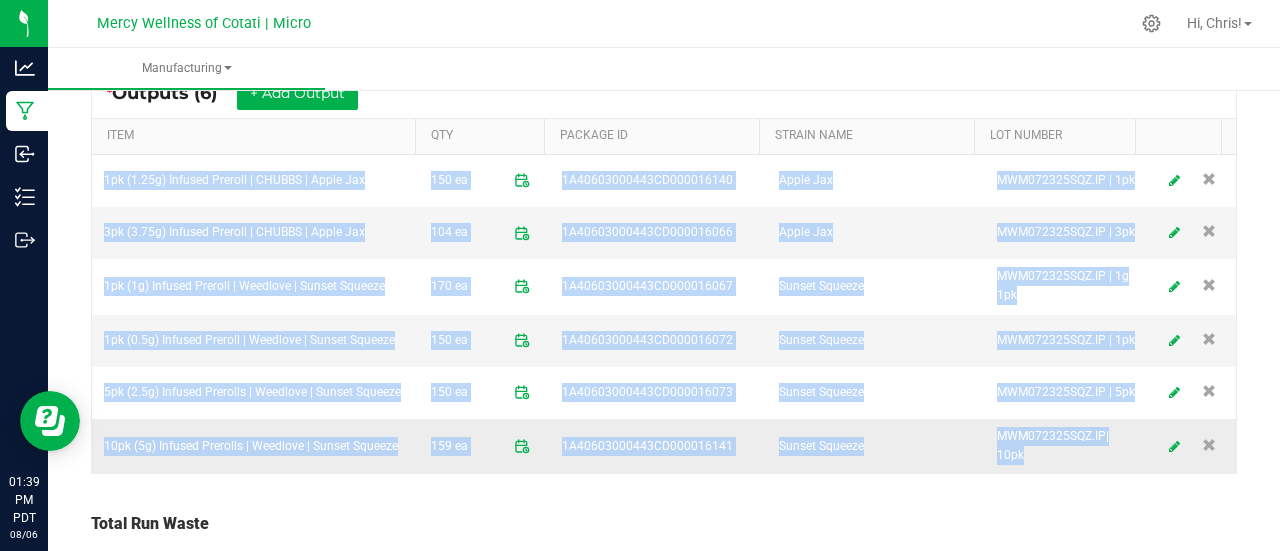 drag, startPoint x: 102, startPoint y: 165, endPoint x: 1065, endPoint y: 455, distance: 1005.71814 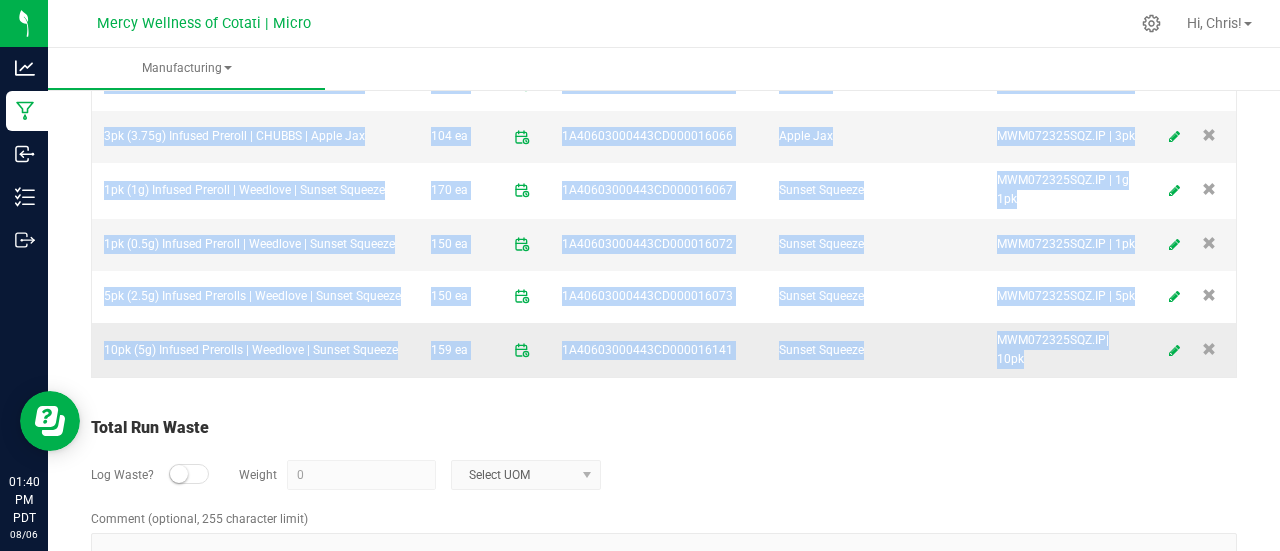 scroll, scrollTop: 953, scrollLeft: 0, axis: vertical 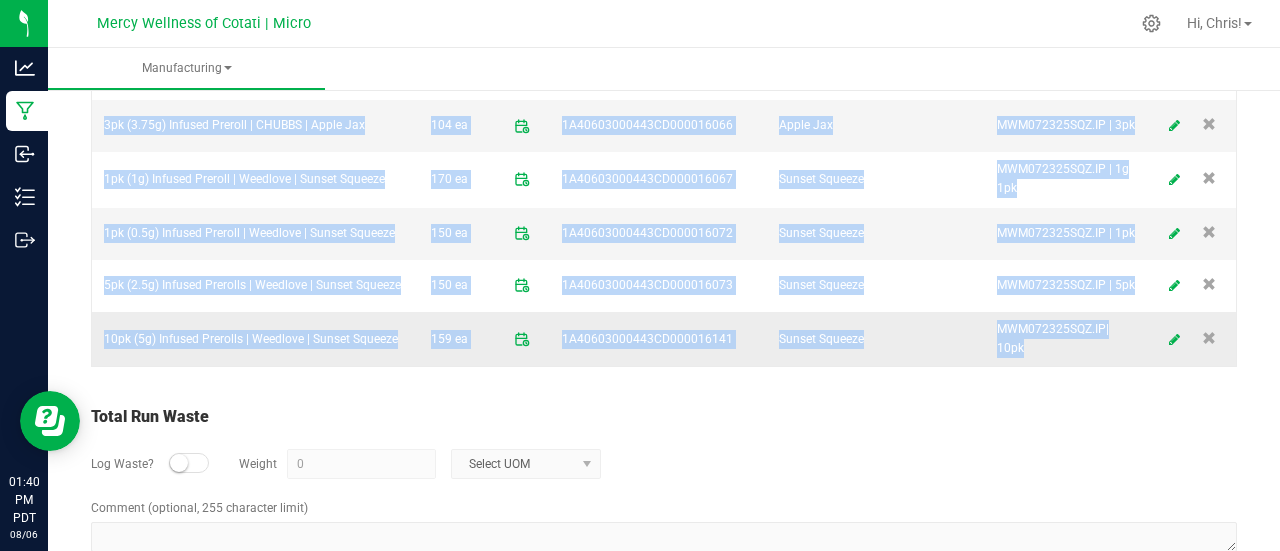 copy on "1pk (1g) Infused Preroll | CHUBBS | Apple Jax  150 ea  1A40603000443CD000016140 Apple Jax MWM072325SQZ.IP | 1pk 3pk (3.75g) Infused Preroll | CHUBBS | Apple Jax  104 ea  1A40603000443CD000016066 Apple Jax MWM072325SQZ.IP | 3pk 1pk (1g) Infused Preroll | Weedlove | Sunset Squeeze  170 ea  1A40603000443CD000016067 Sunset Squeeze MWM072325SQZ.IP | 1g 1pk 1pk (0.5g) Infused Preroll | Weedlove | Sunset Squeeze  150 ea  1A40603000443CD000016072 Sunset Squeeze MWM072325SQZ.IP | 1pk 5pk (2.5g) Infused Prerolls | Weedlove | Sunset Squeeze  150 ea  1A40603000443CD000016073 Sunset Squeeze MWM072325SQZ.IP | 5pk 10pk (5g) Infused Prerolls | Weedlove | Sunset Squeeze  159 ea  1A40603000443CD000016141 Sunset Squeeze MWM072325SQZ.IP| 10pk" 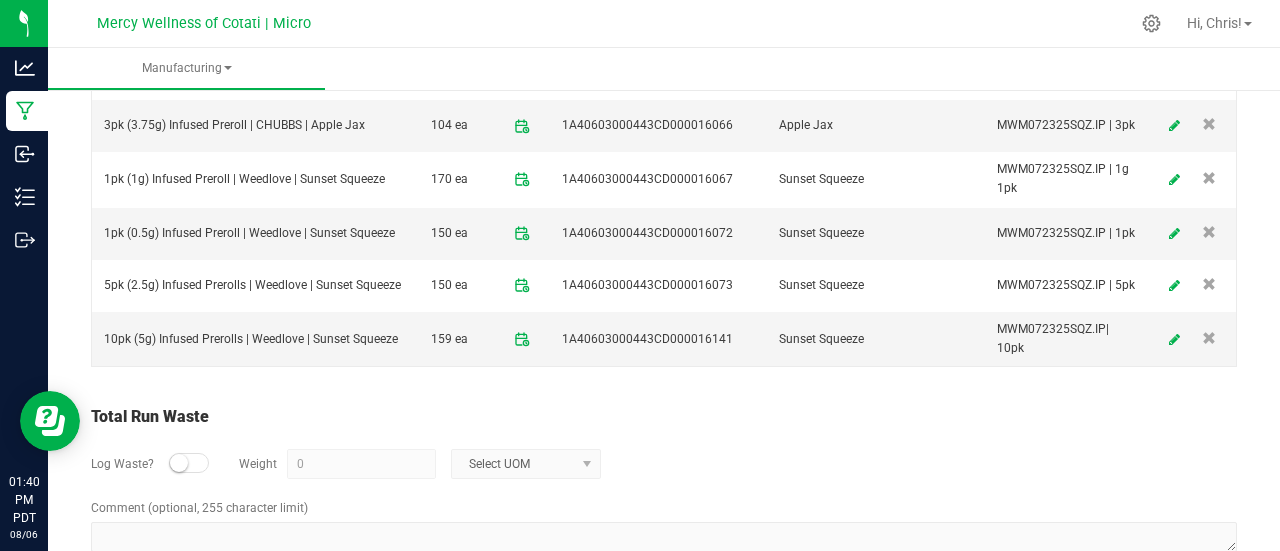 click on "*   Outputs (6)   + Add Output  ITEM QTY PACKAGE ID STRAIN NAME LOT NUMBER 1pk (1.25g) Infused Preroll | CHUBBS | Apple Jax  150 ea  1A40603000443CD000016140 Apple Jax MWM072325SQZ.IP | 1pk 3pk (3.75g) Infused Preroll | CHUBBS | Apple Jax  104 ea  1A40603000443CD000016066 Apple Jax MWM072325SQZ.IP | 3pk 1pk (1g) Infused Preroll | Weedlove | Sunset Squeeze  170 ea  1A40603000443CD000016067 Sunset Squeeze MWM072325SQZ.IP | 1g 1pk 1pk (0.5g) Infused Preroll | Weedlove | Sunset Squeeze  150 ea  1A40603000443CD000016072 Sunset Squeeze MWM072325SQZ.IP | 1pk 5pk (2.5g) Infused Prerolls | Weedlove | Sunset Squeeze  150 ea  1A40603000443CD000016073 Sunset Squeeze MWM072325SQZ.IP | 5pk 10pk (5g) Infused Prerolls | Weedlove | Sunset Squeeze  159 ea  1A40603000443CD000016141 Sunset Squeeze MWM072325SQZ.IP| 10pk" at bounding box center [664, 163] 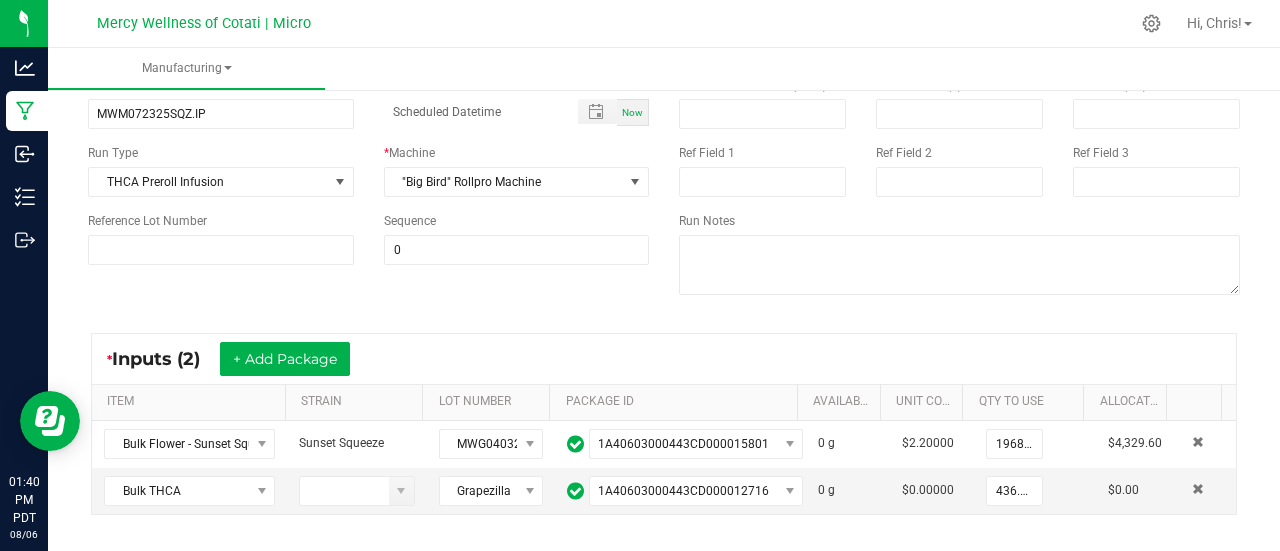 scroll, scrollTop: 0, scrollLeft: 0, axis: both 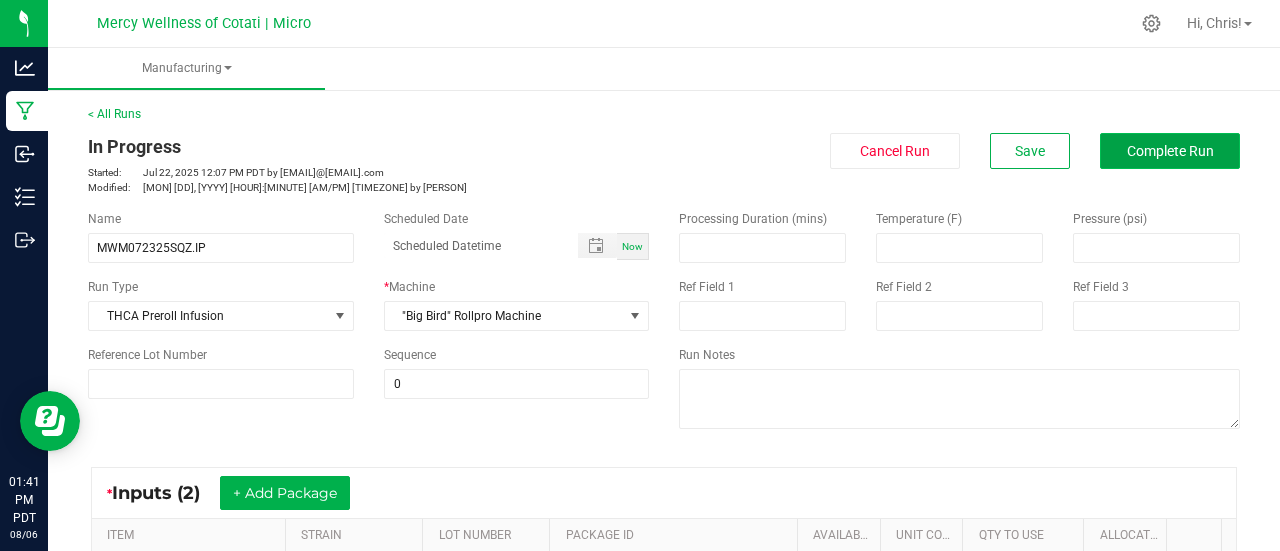click on "Complete Run" at bounding box center [1170, 151] 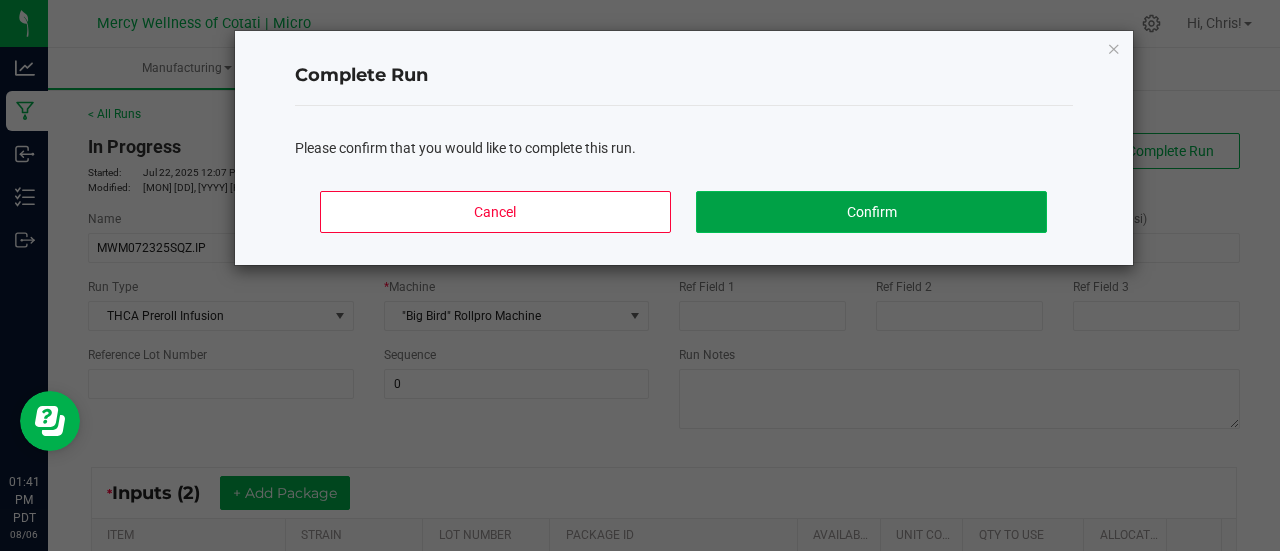 click on "Confirm" 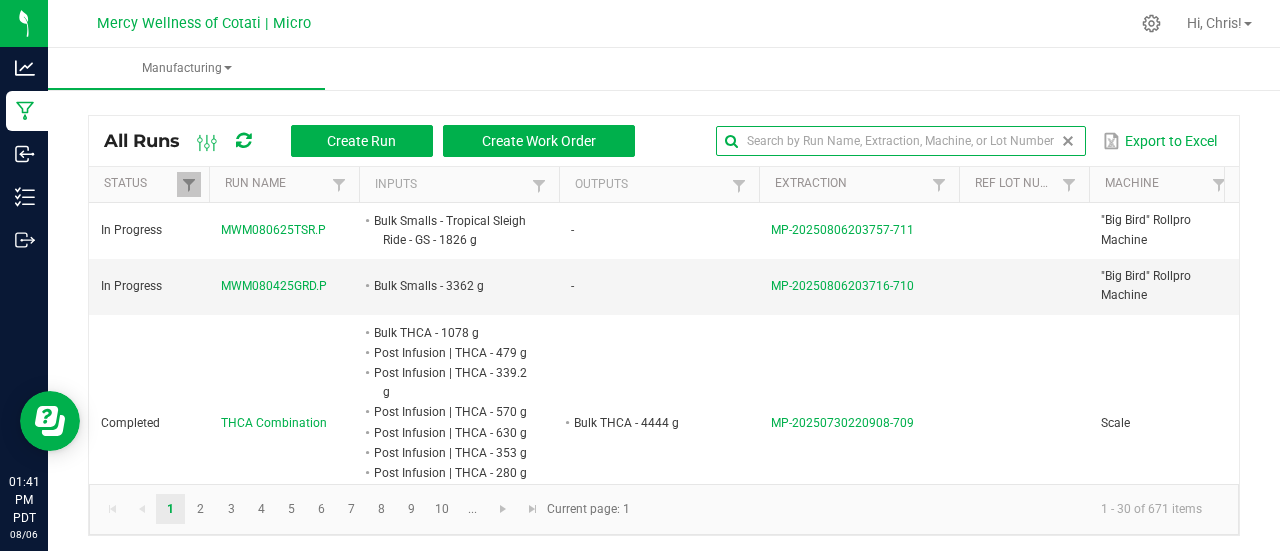 click at bounding box center [901, 141] 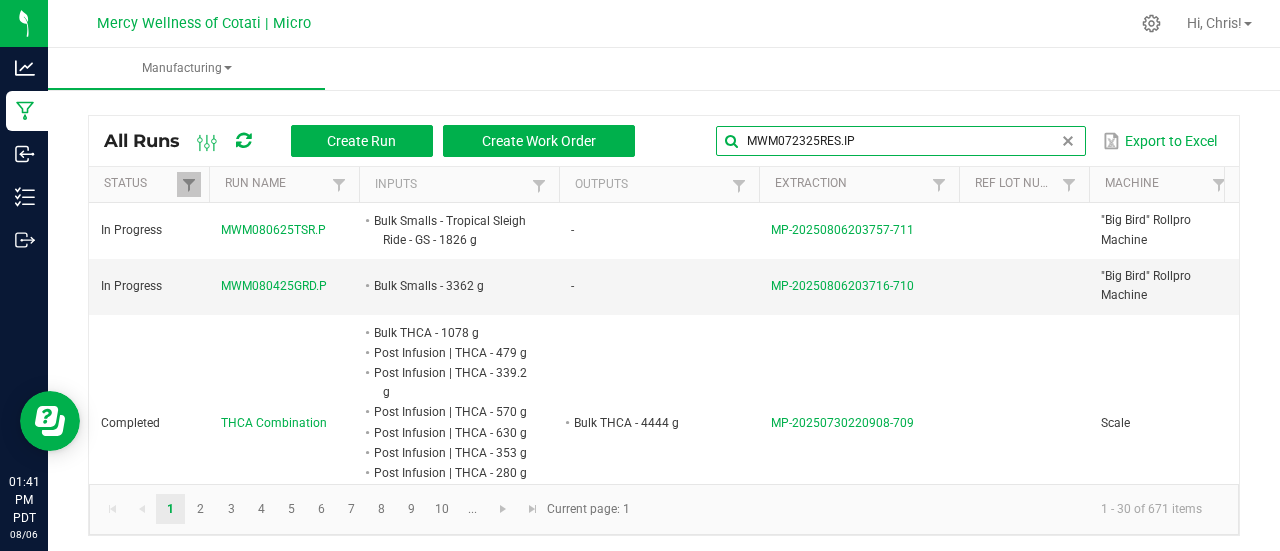 type on "MWM072325RES.IP" 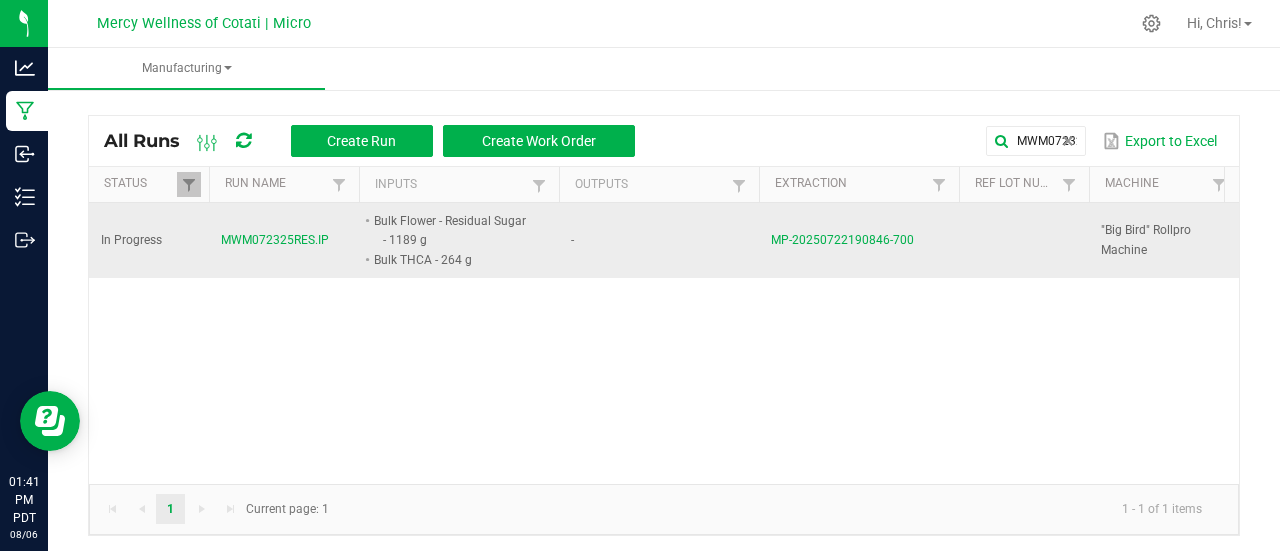 click on "MWM072325RES.IP" at bounding box center (275, 240) 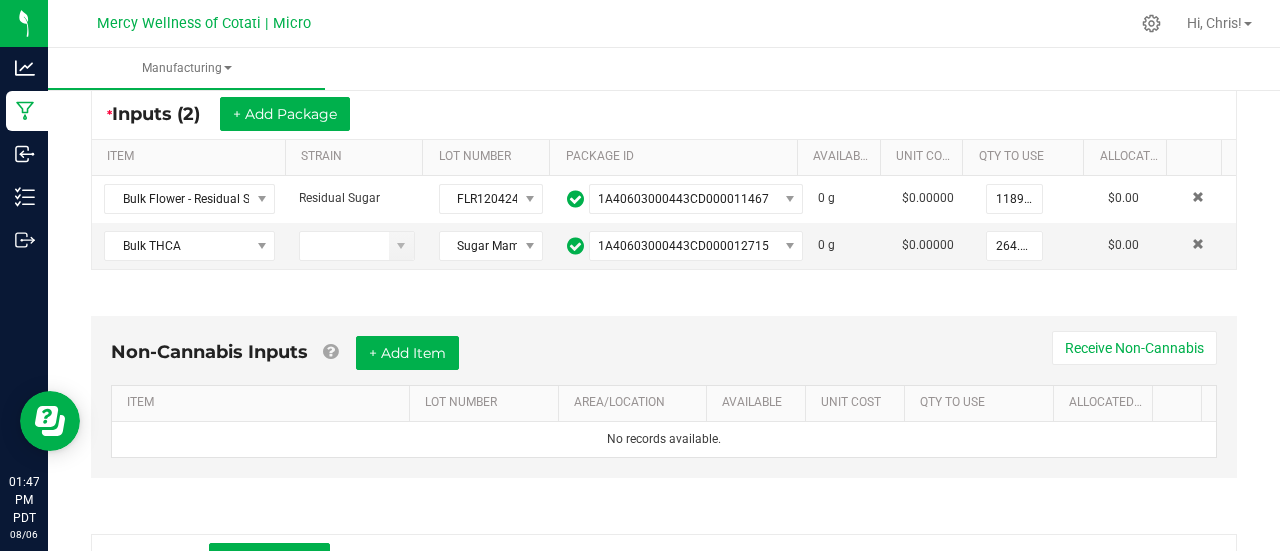 scroll, scrollTop: 497, scrollLeft: 0, axis: vertical 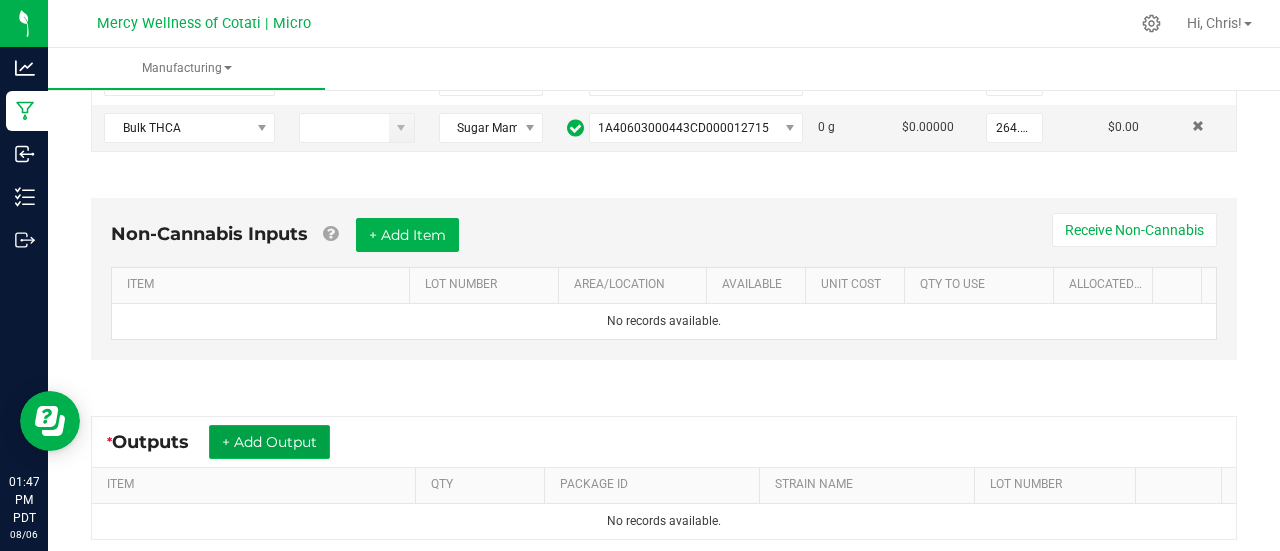 click on "+ Add Output" at bounding box center (269, 442) 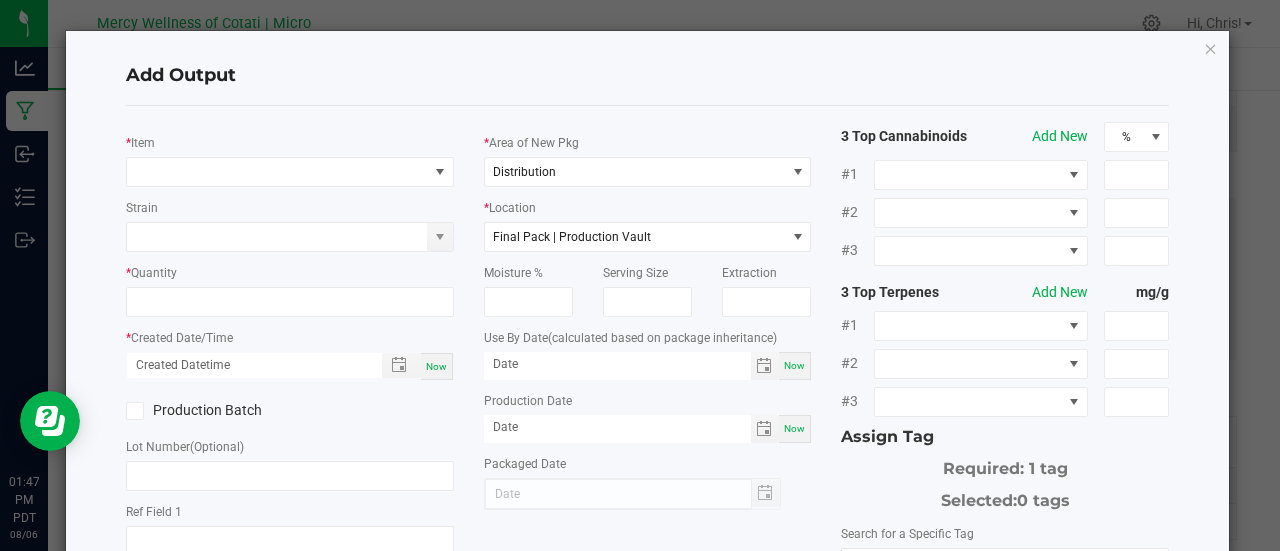 type on "ALUMINA" 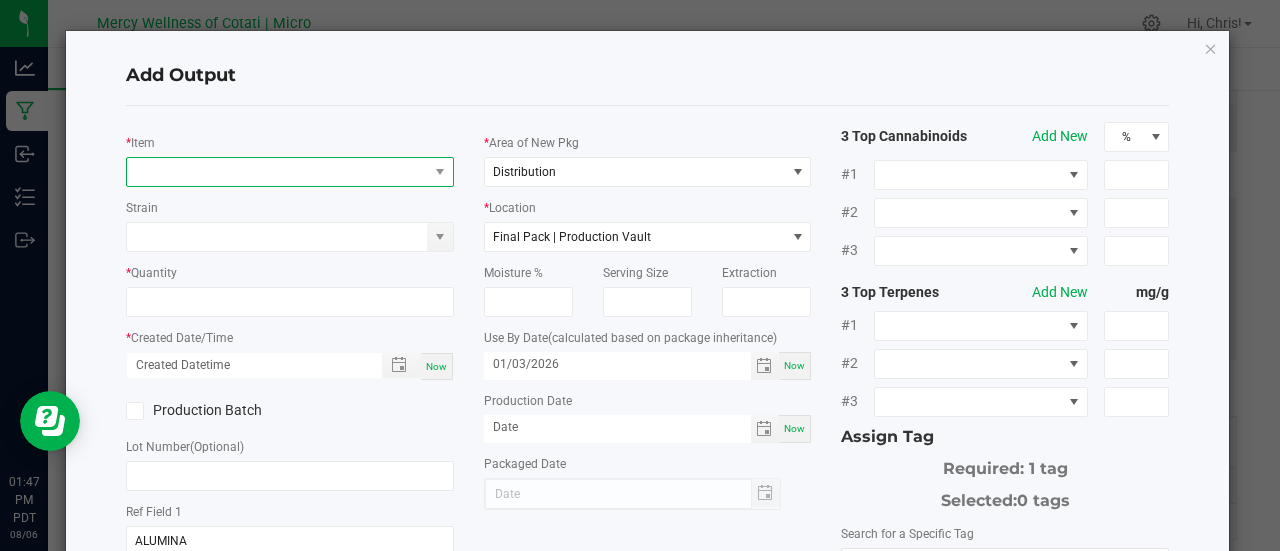 click at bounding box center (277, 172) 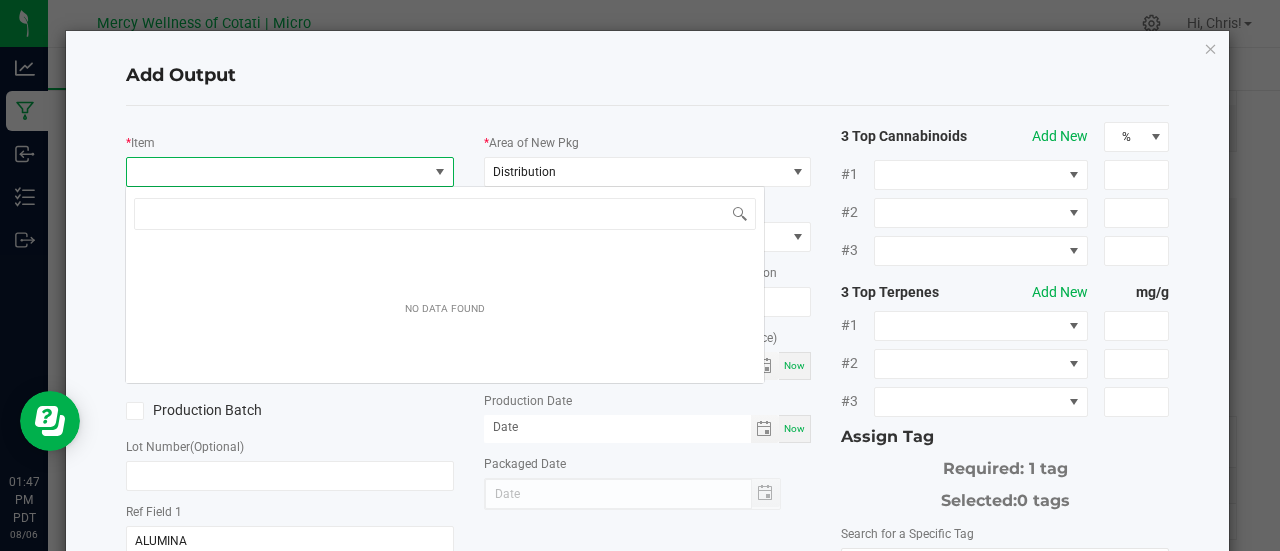 scroll, scrollTop: 99970, scrollLeft: 99676, axis: both 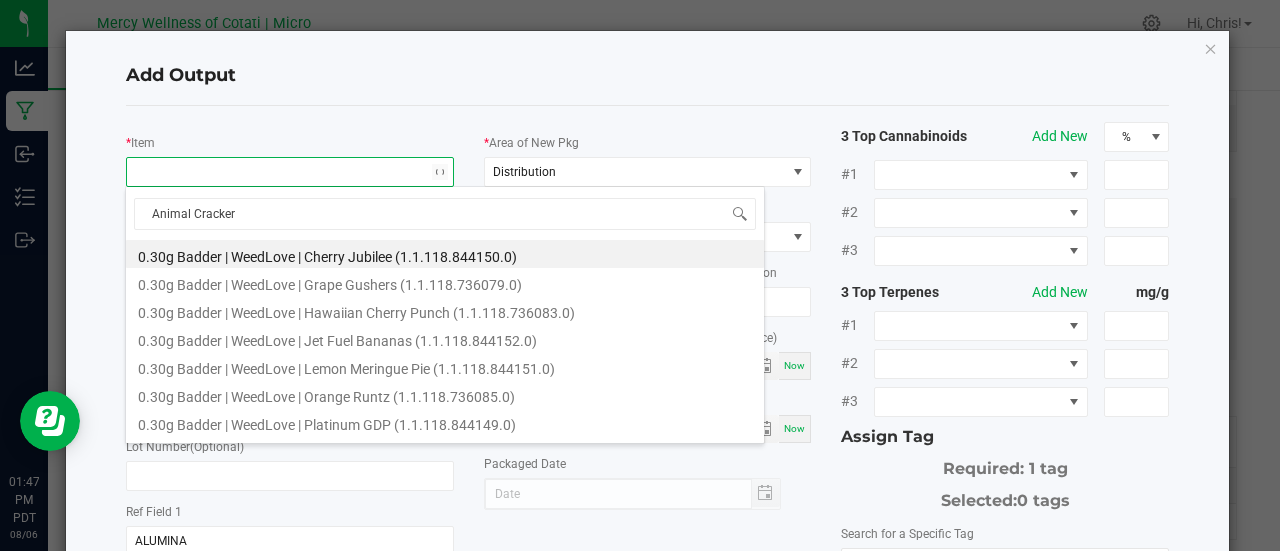 type on "Animal Crackers" 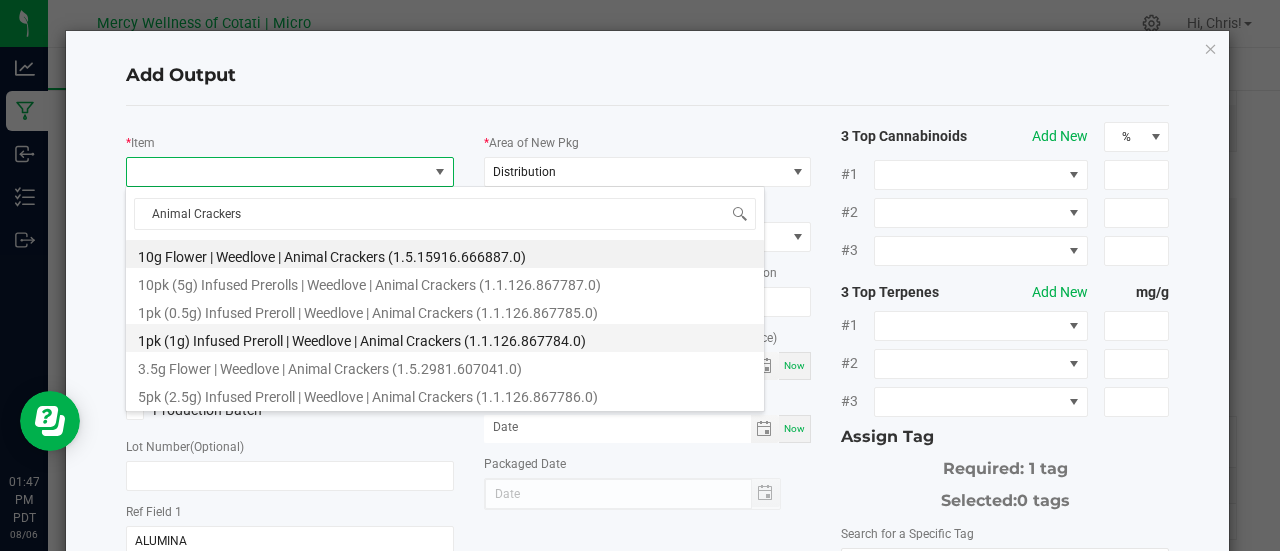 click on "1pk (1g) Infused Preroll | Weedlove | Animal Crackers (1.1.126.867784.0)" at bounding box center (445, 338) 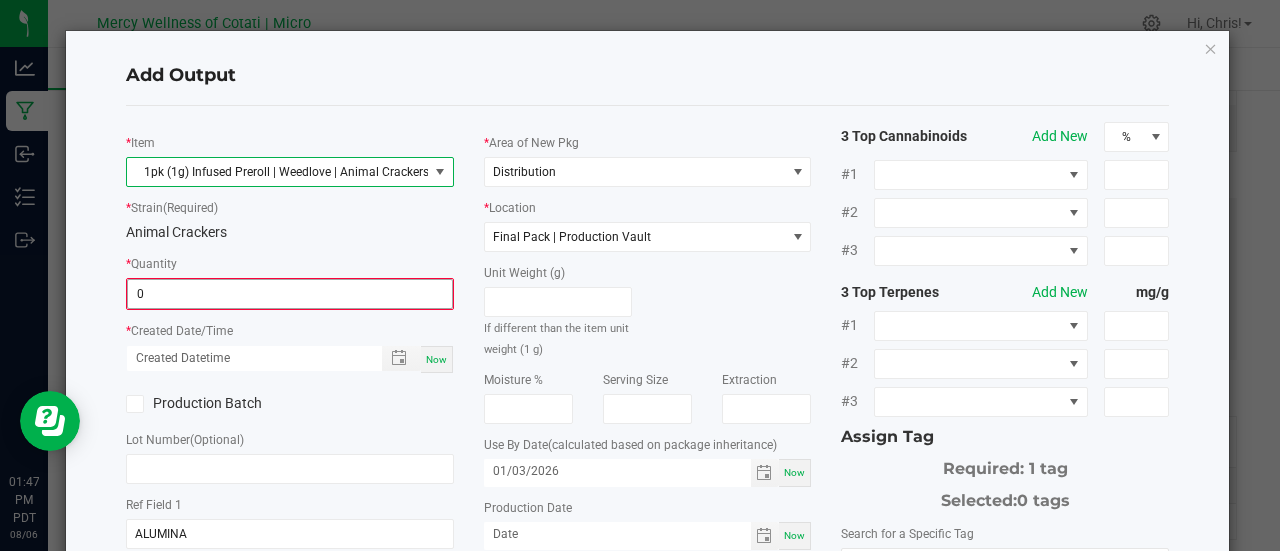 click on "0" at bounding box center (290, 294) 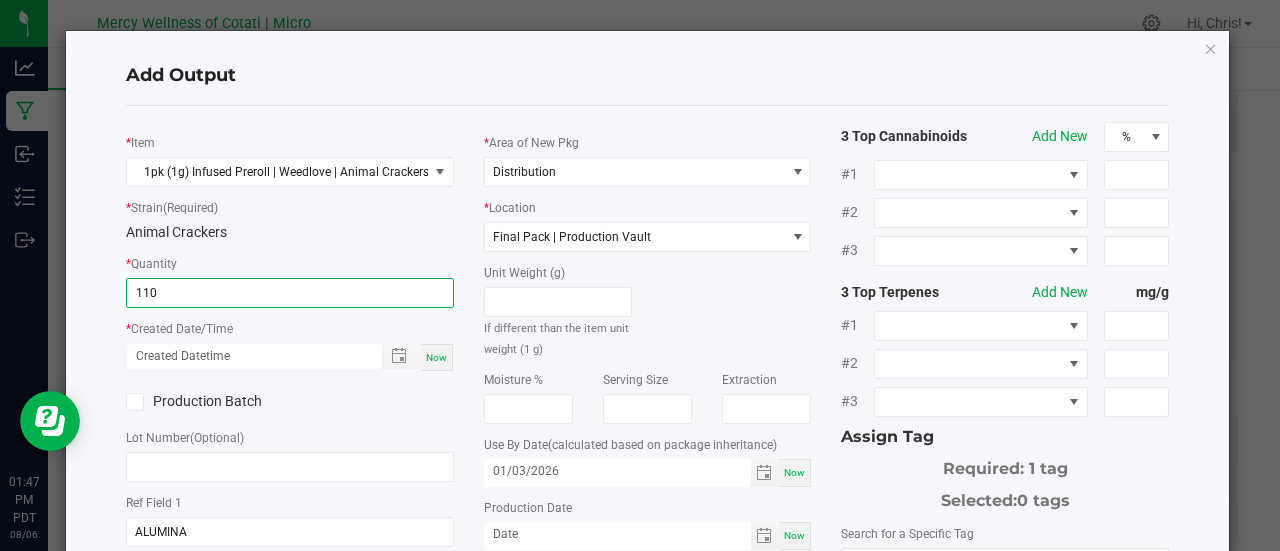 type on "110 ea" 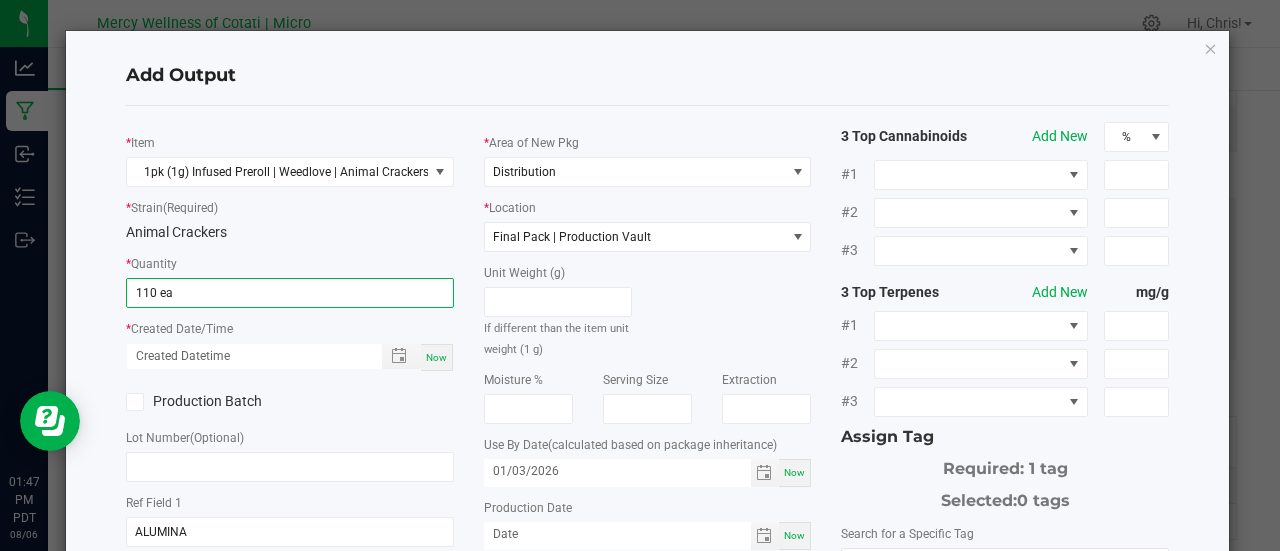click on "Now" at bounding box center [436, 357] 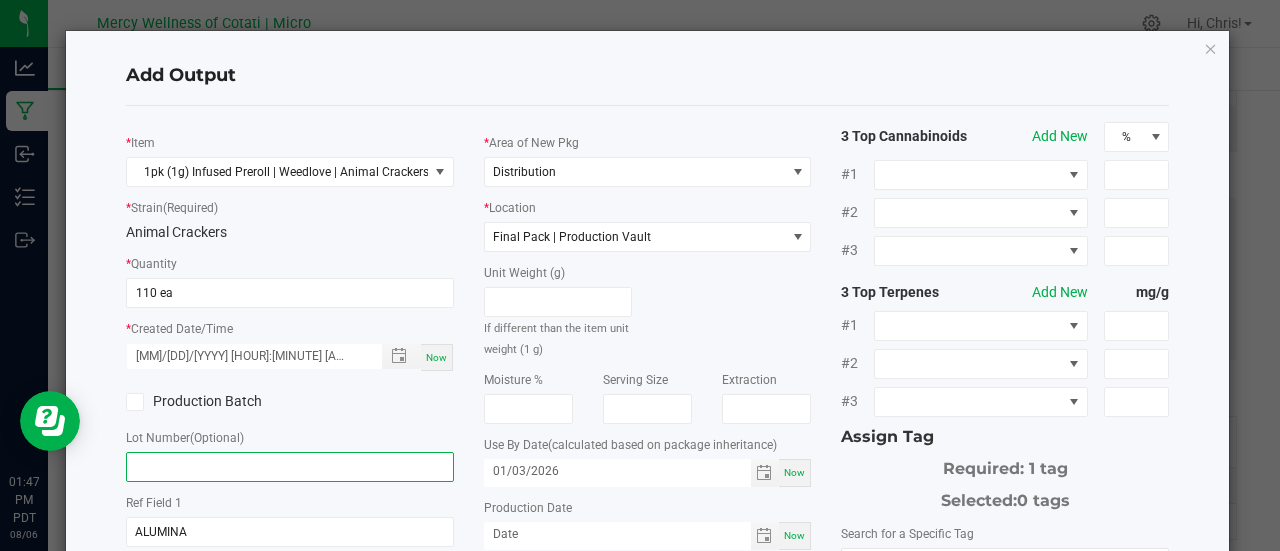 click 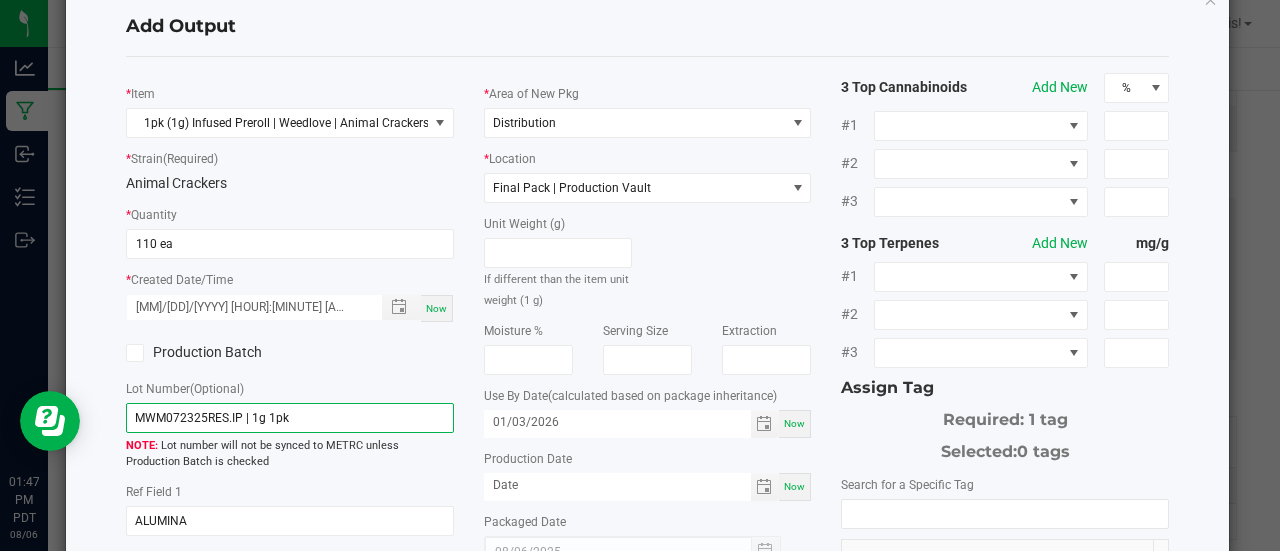 scroll, scrollTop: 50, scrollLeft: 0, axis: vertical 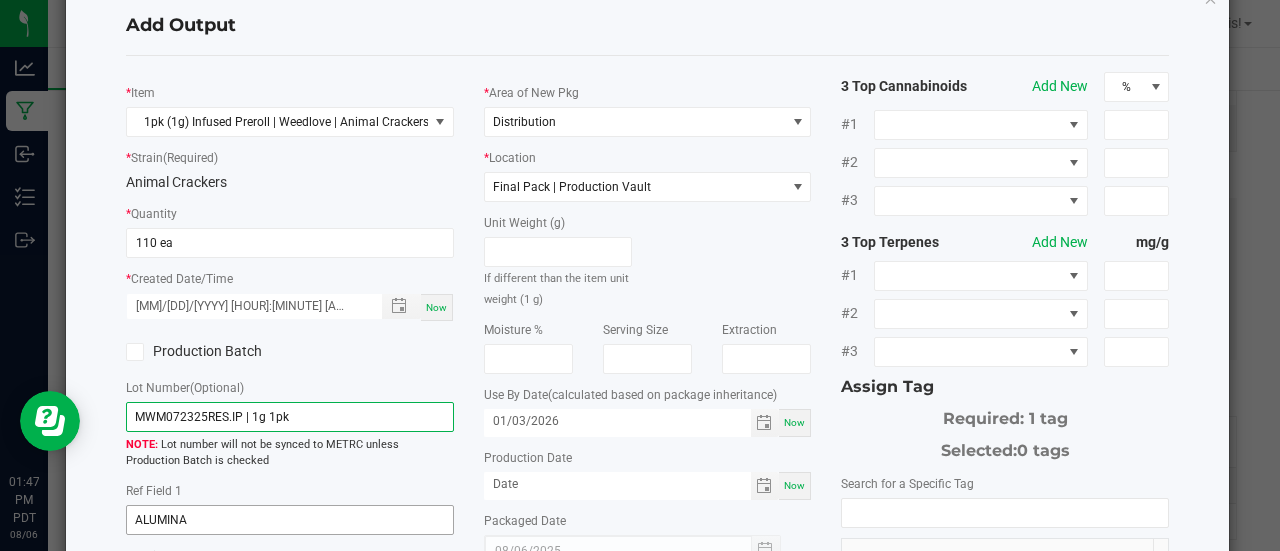 type on "MWM072325RES.IP | 1g 1pk" 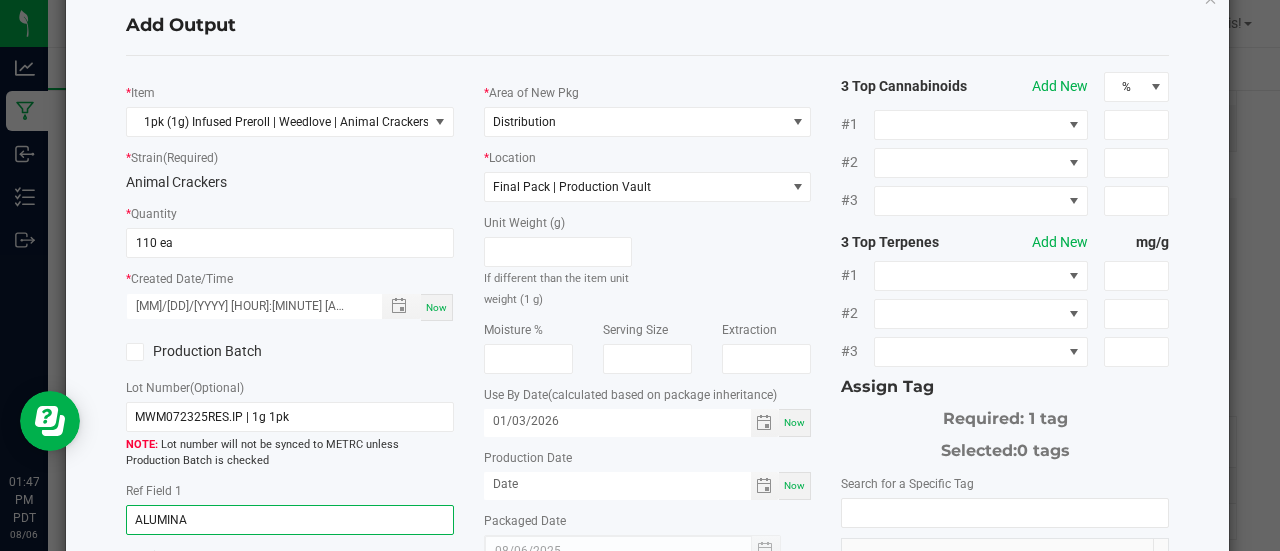 drag, startPoint x: 243, startPoint y: 506, endPoint x: 84, endPoint y: 498, distance: 159.20113 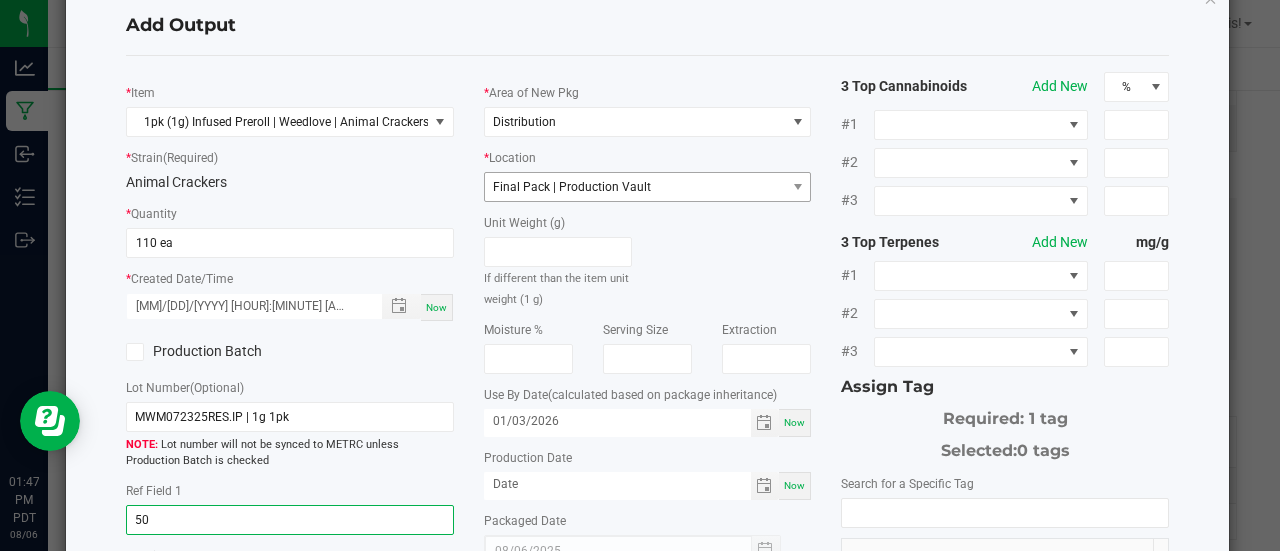 type on "50" 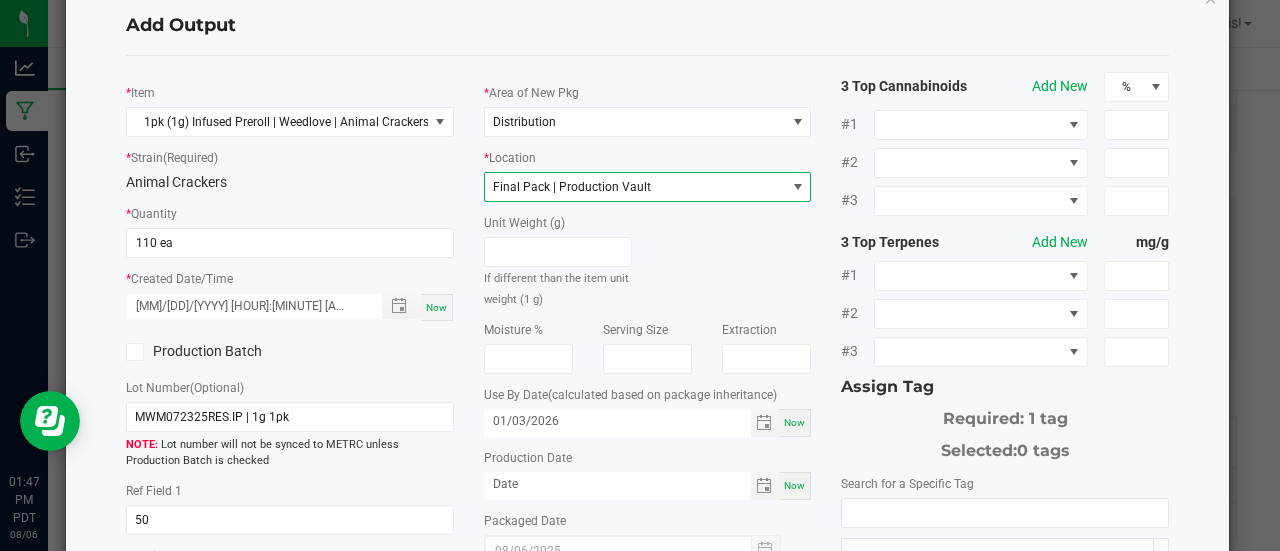 click on "Final Pack | Production Vault" at bounding box center [635, 187] 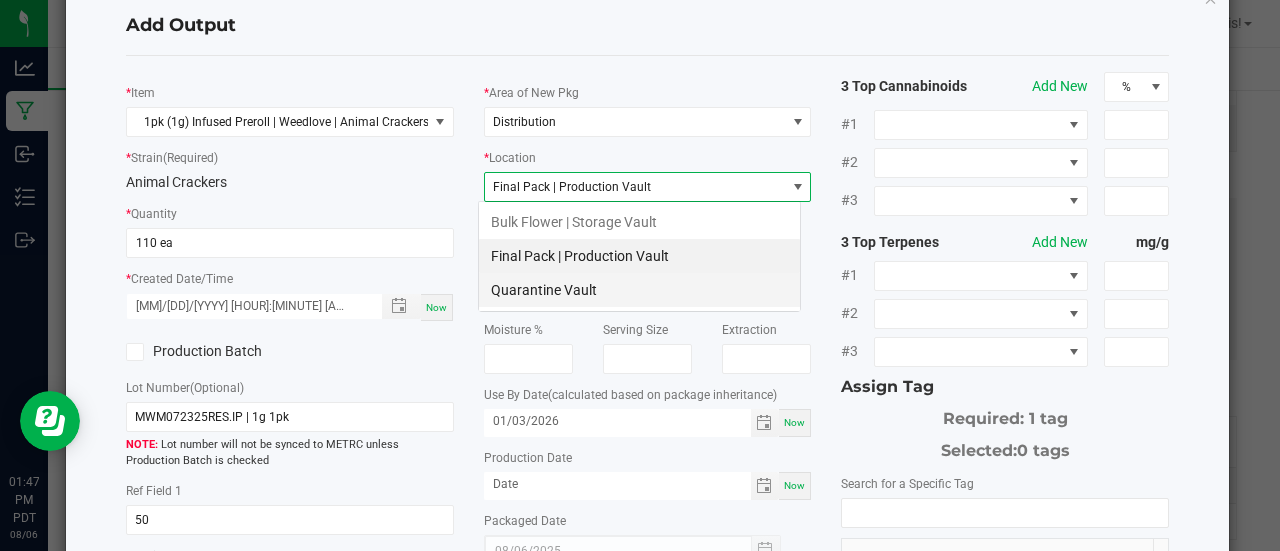 scroll, scrollTop: 99970, scrollLeft: 99676, axis: both 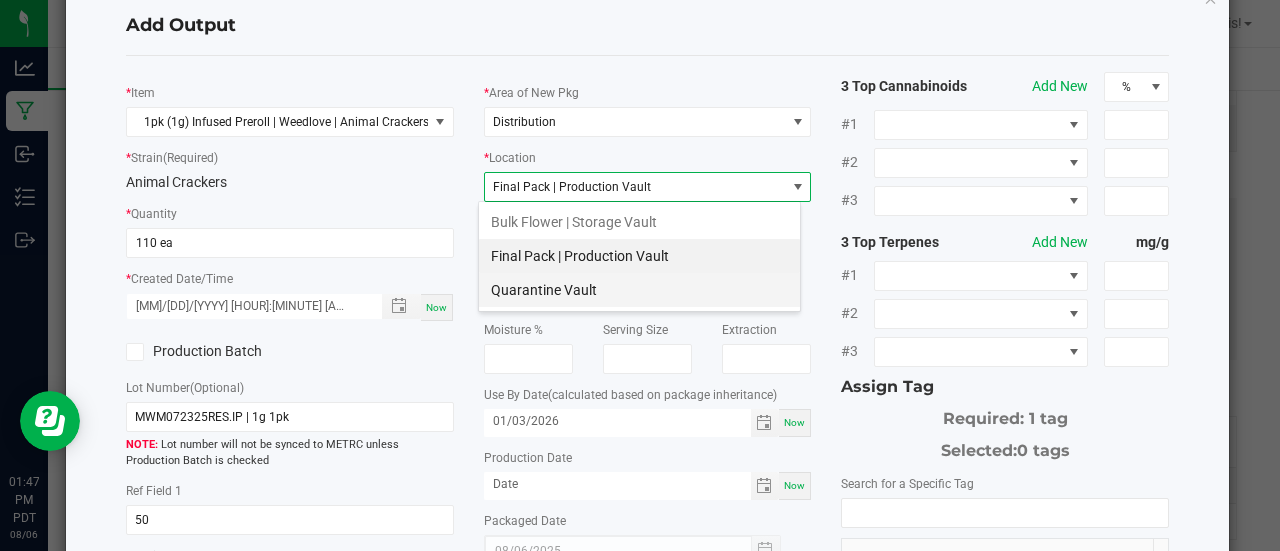 click on "Quarantine Vault" at bounding box center [639, 290] 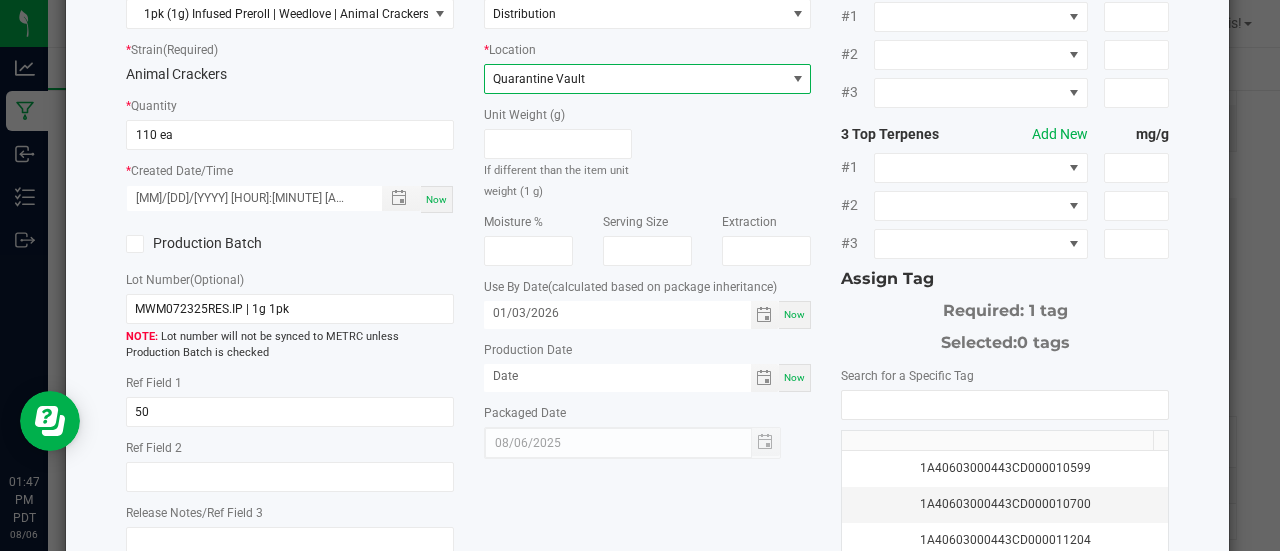 scroll, scrollTop: 159, scrollLeft: 0, axis: vertical 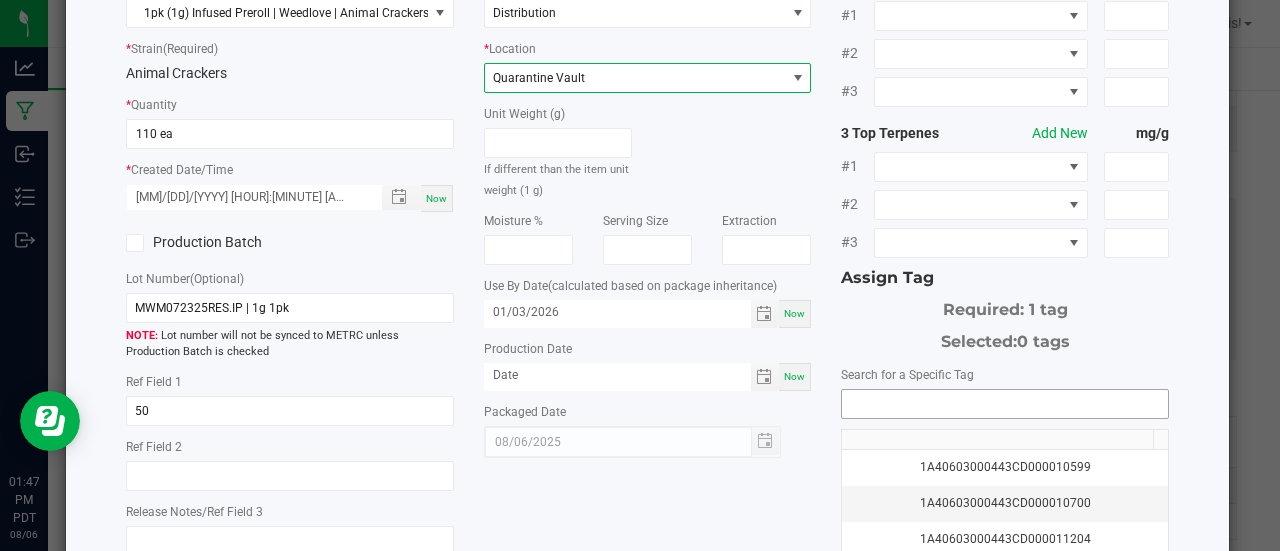 click at bounding box center [1005, 404] 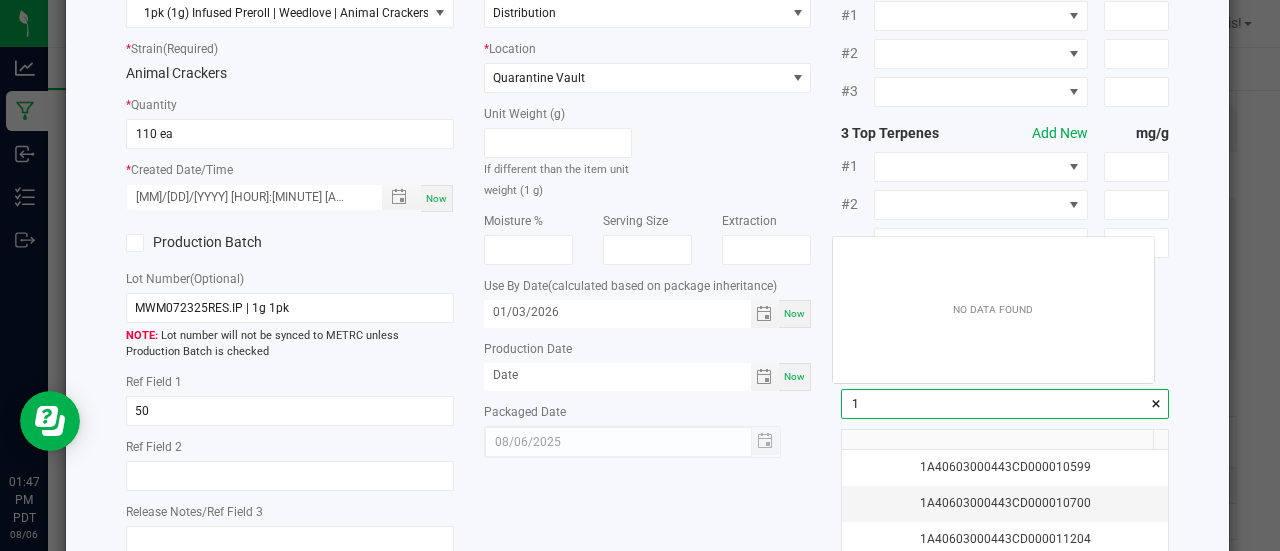 scroll, scrollTop: 99972, scrollLeft: 99678, axis: both 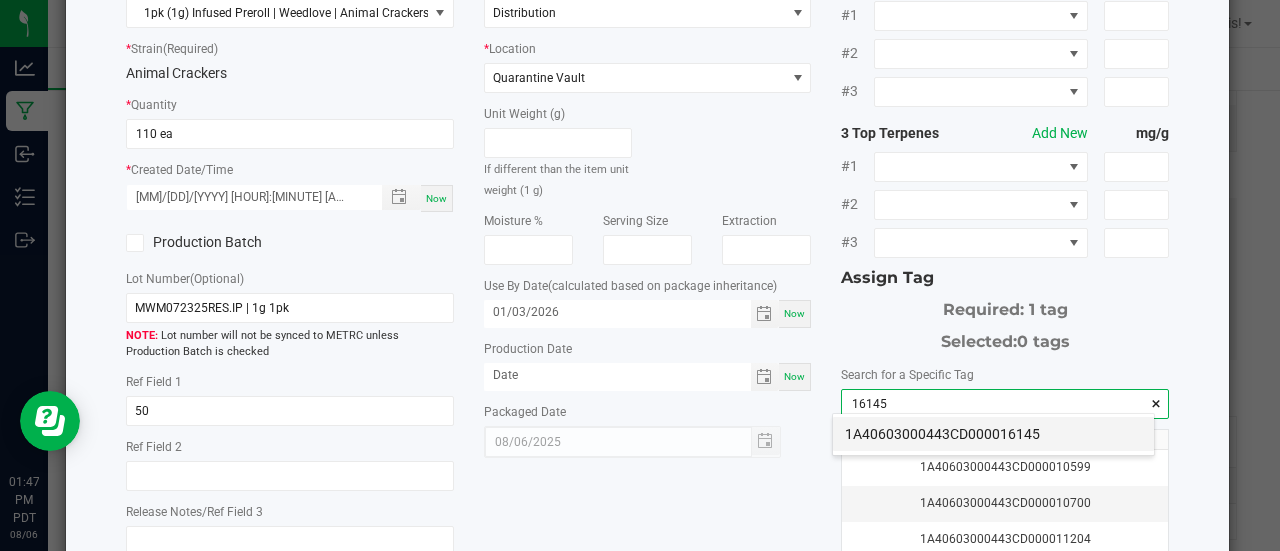 click on "1A40603000443CD000016145" at bounding box center (993, 434) 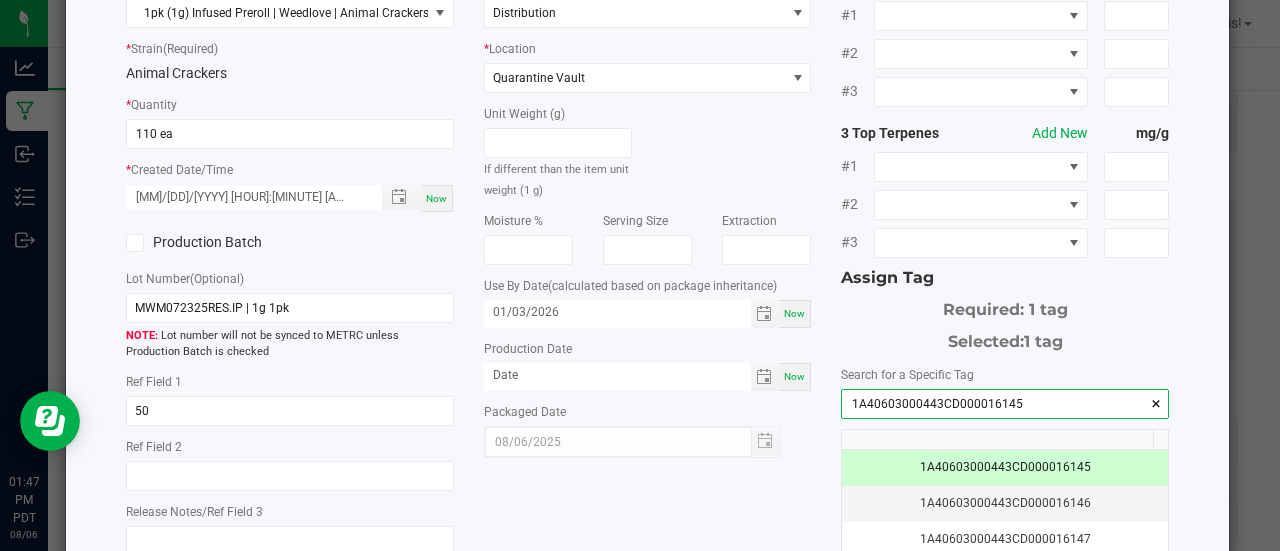 scroll, scrollTop: 345, scrollLeft: 0, axis: vertical 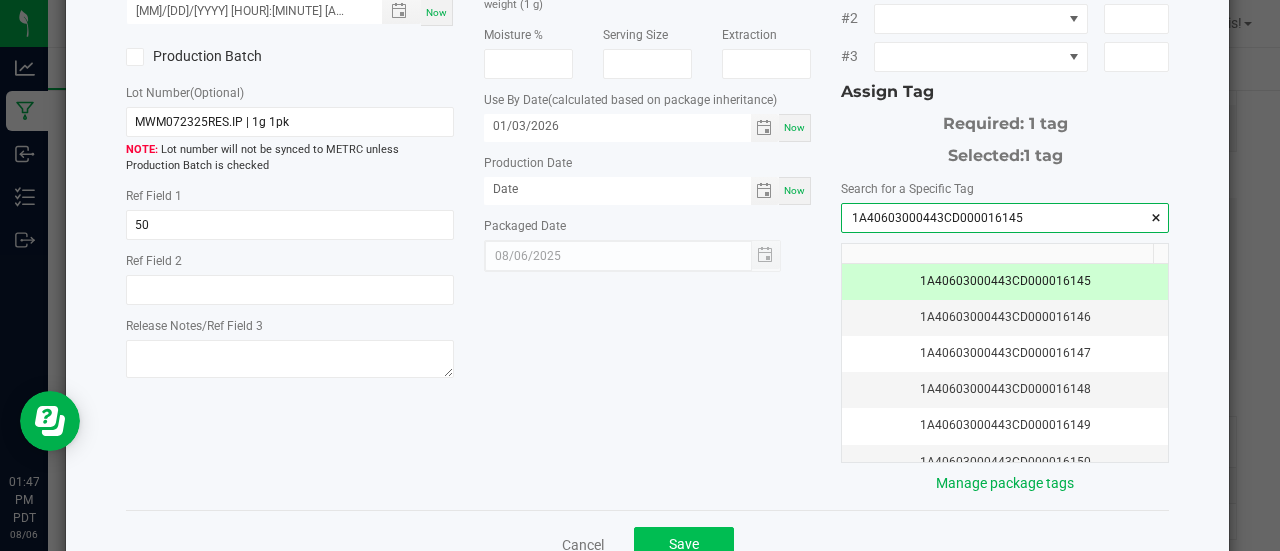 type on "1A40603000443CD000016145" 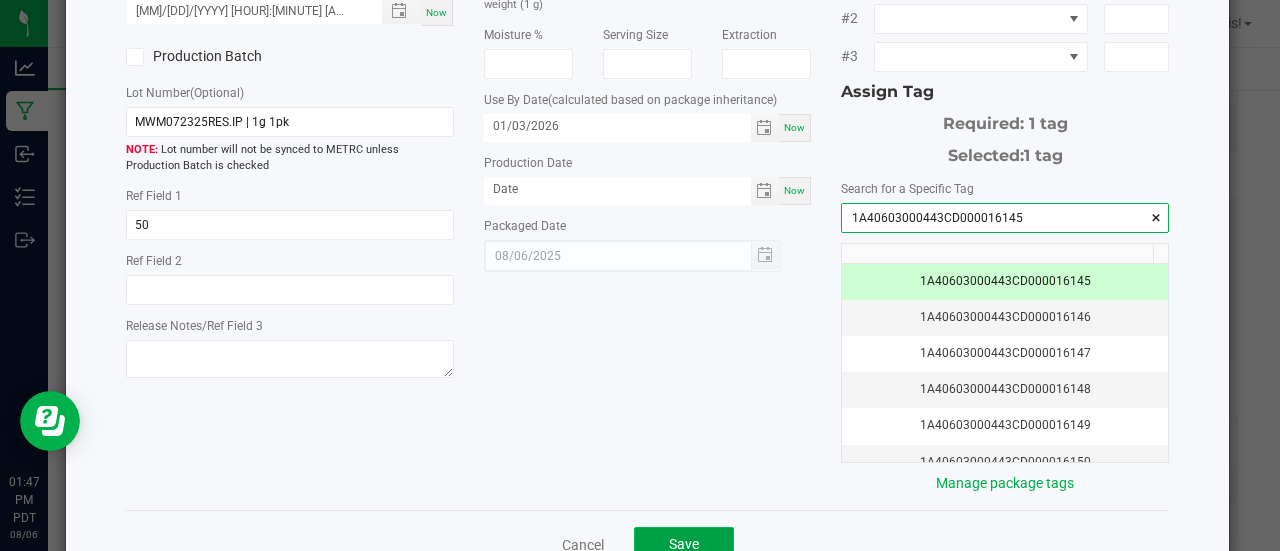 click on "Save" 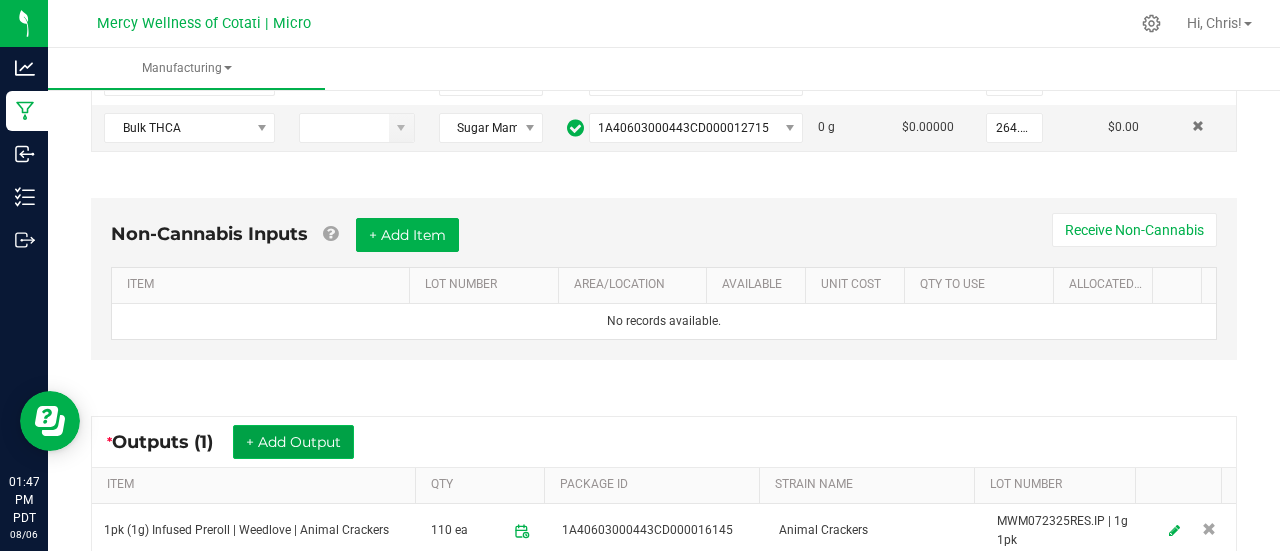 click on "+ Add Output" at bounding box center (293, 442) 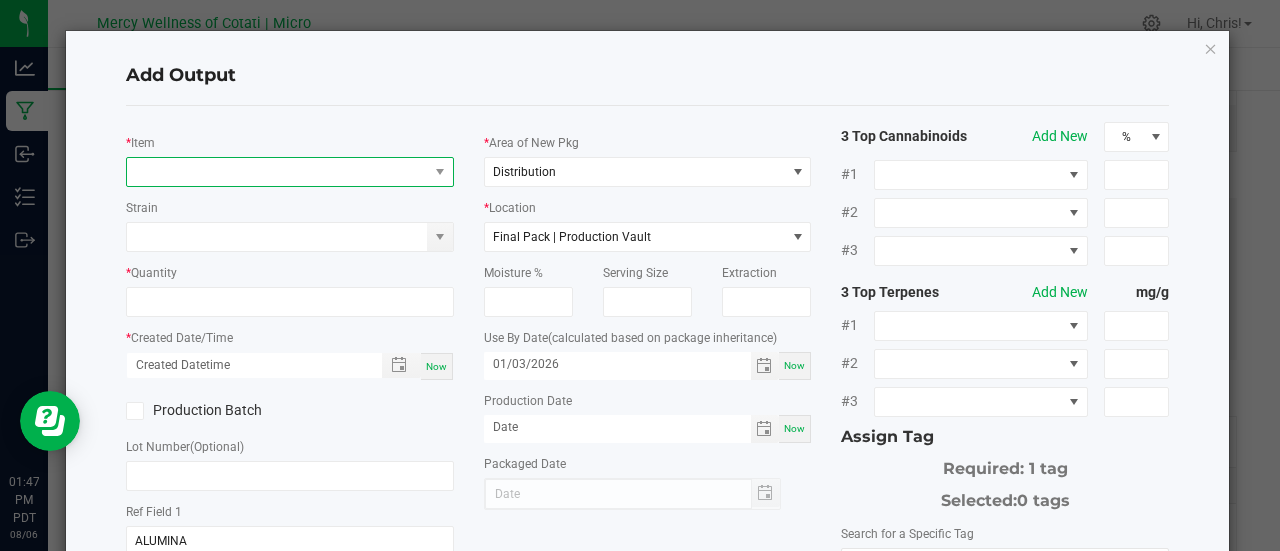 click at bounding box center [277, 172] 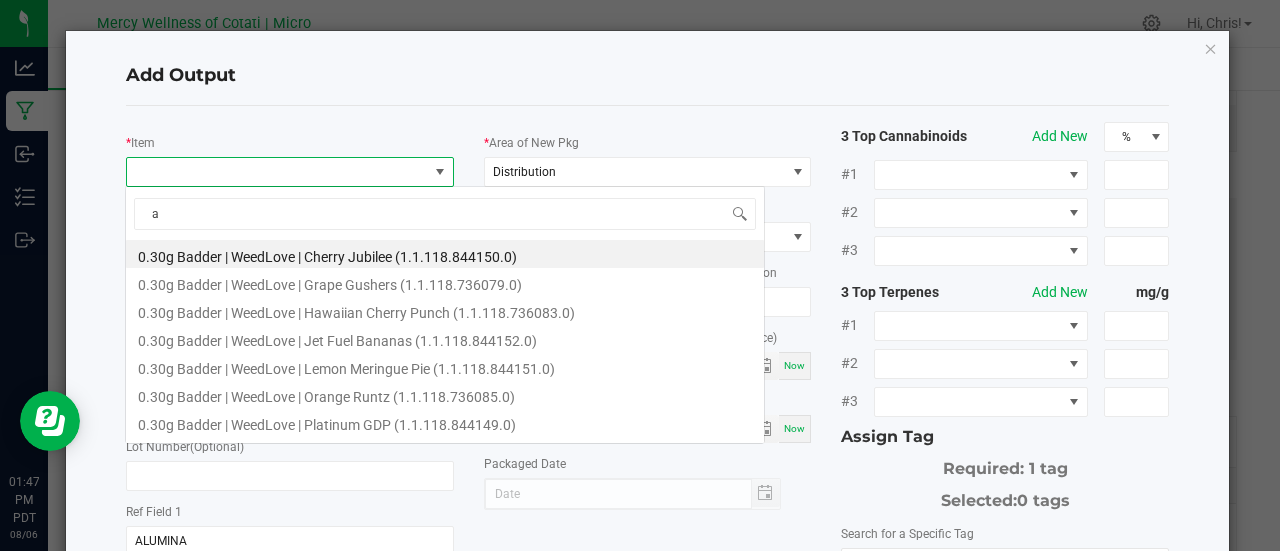 scroll, scrollTop: 99970, scrollLeft: 99676, axis: both 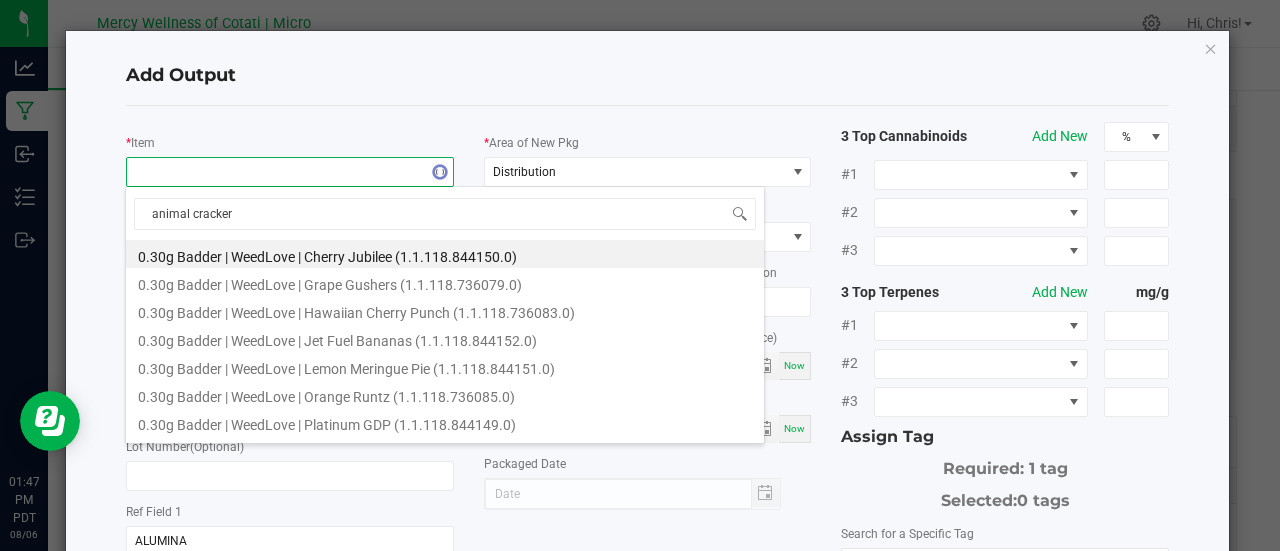 type on "animal crackers" 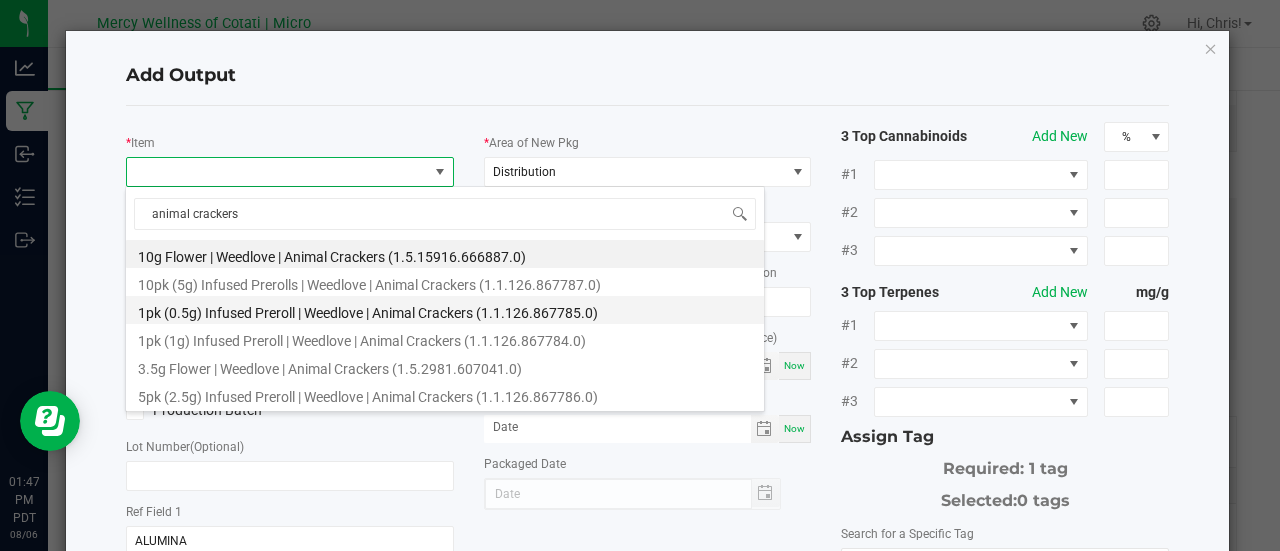 click on "1pk (0.5g) Infused Preroll | Weedlove | Animal Crackers (1.1.126.867785.0)" at bounding box center [445, 310] 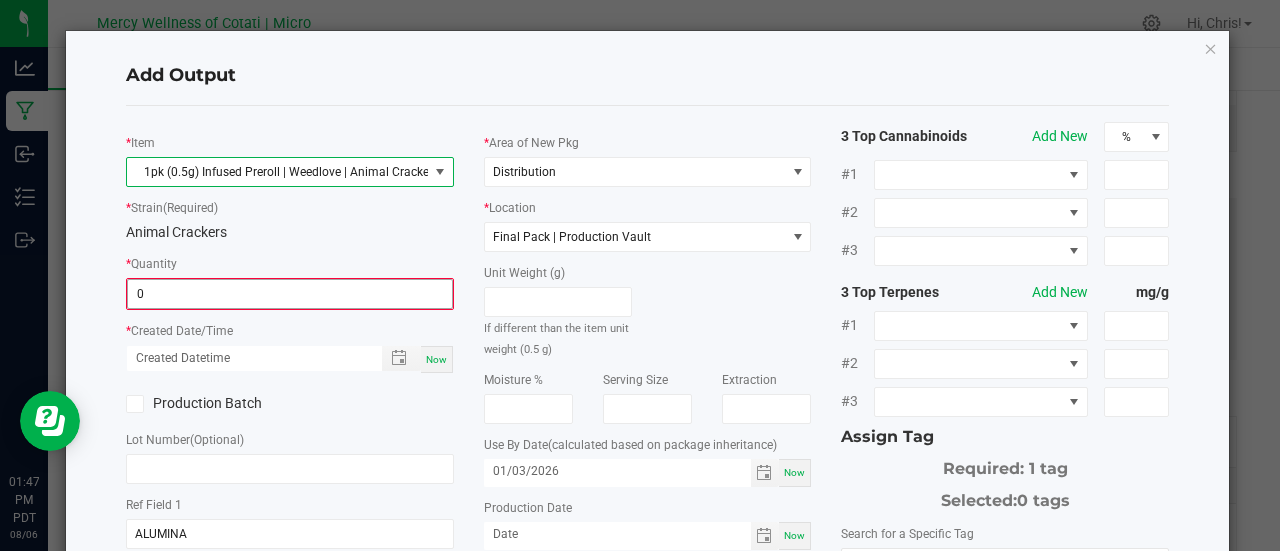 click on "0" at bounding box center (290, 294) 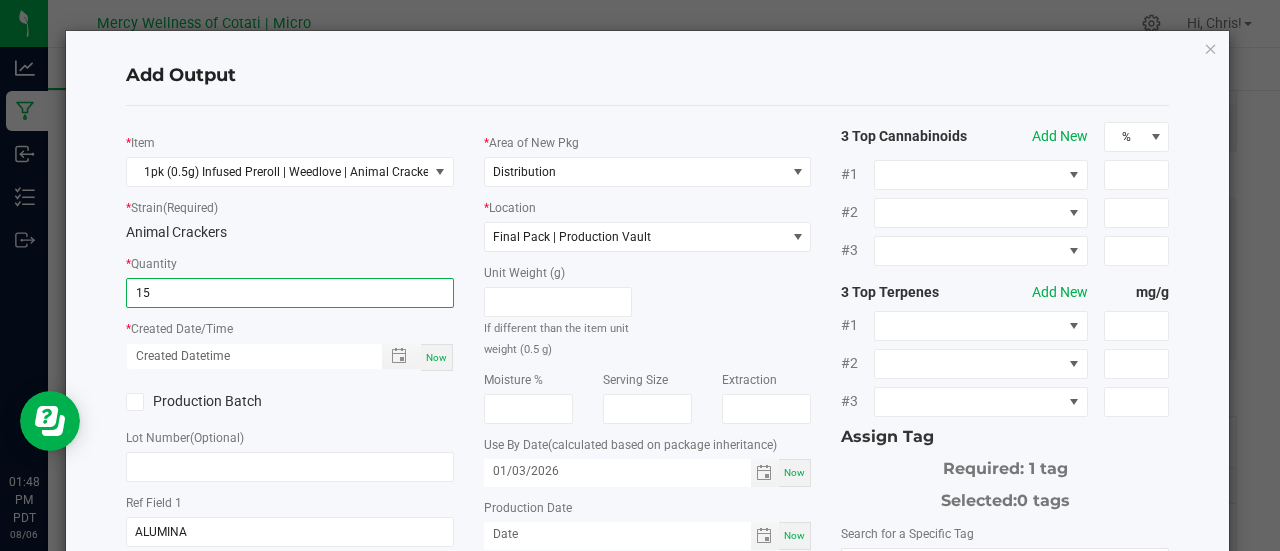 click on "15" at bounding box center [290, 293] 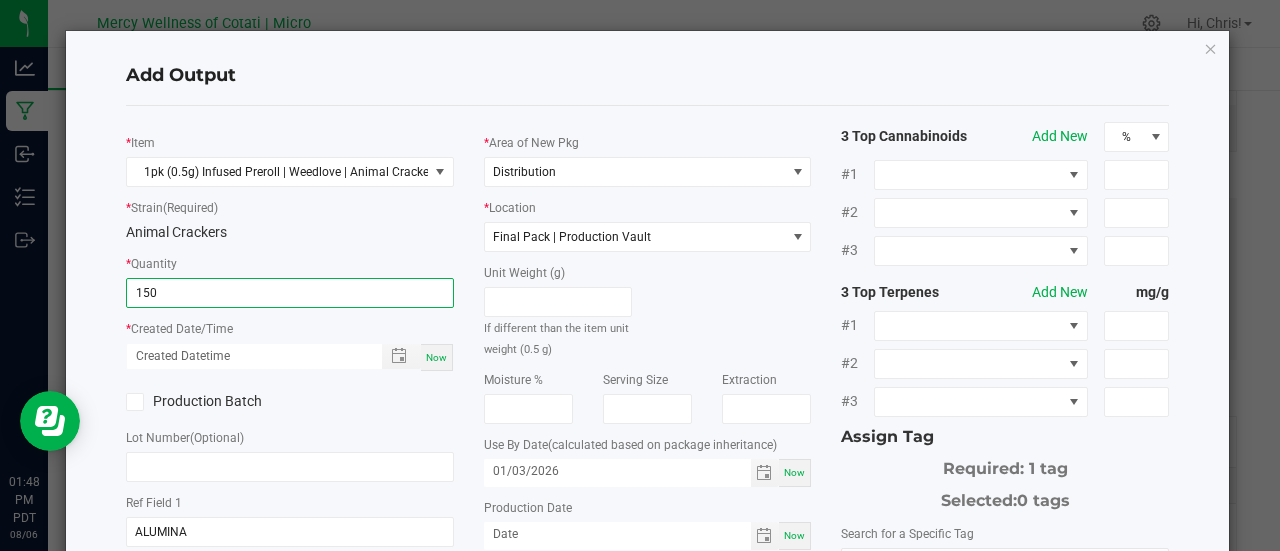 type on "150 ea" 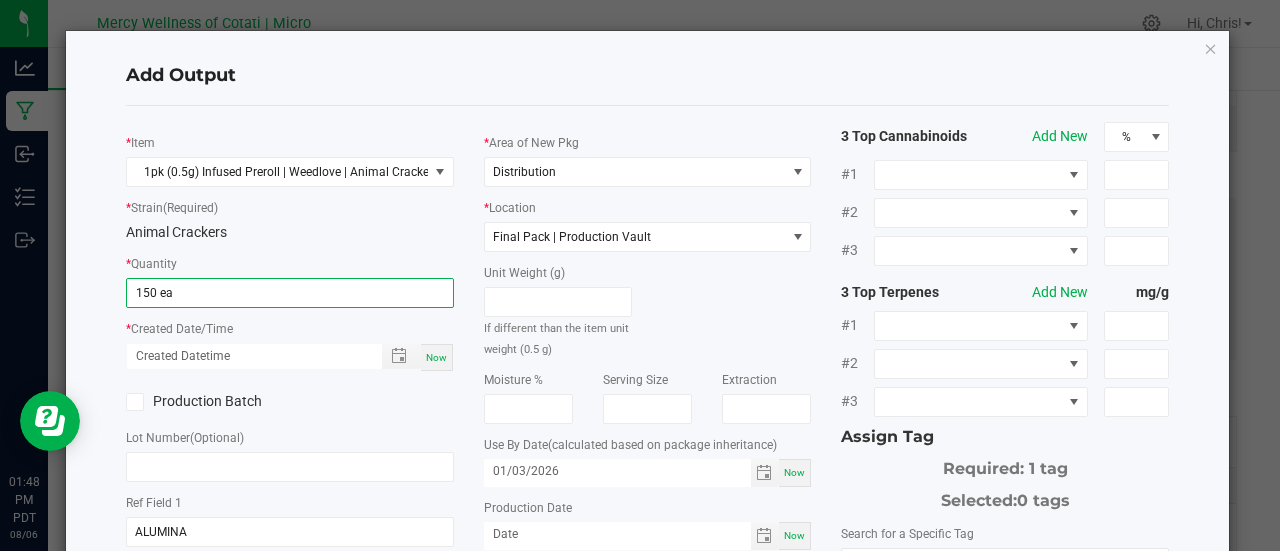 click on "Now" at bounding box center (436, 357) 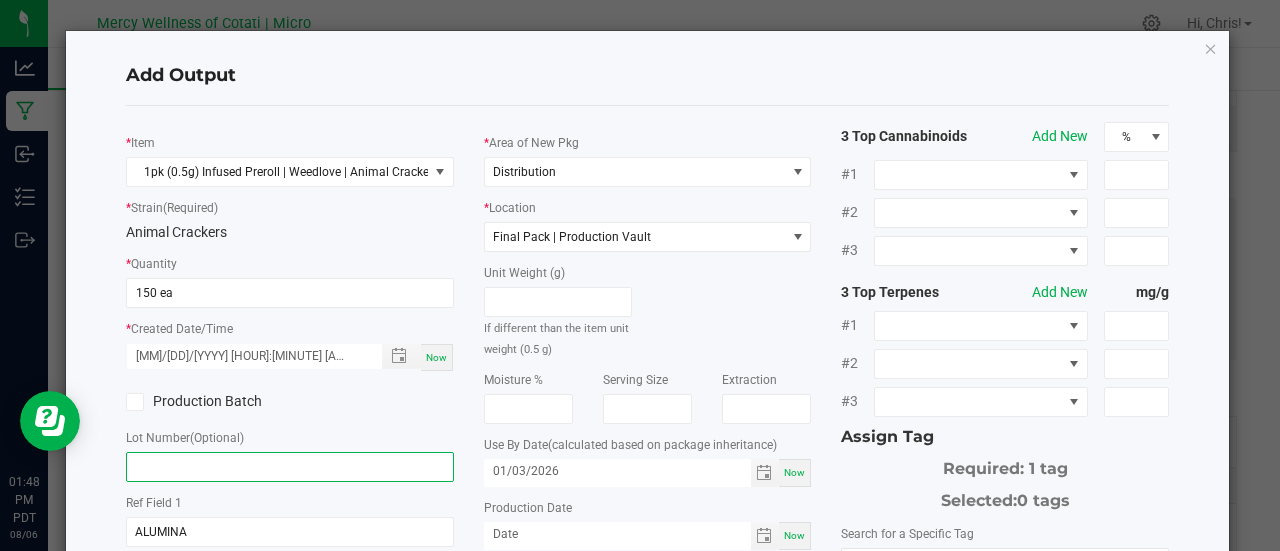 click 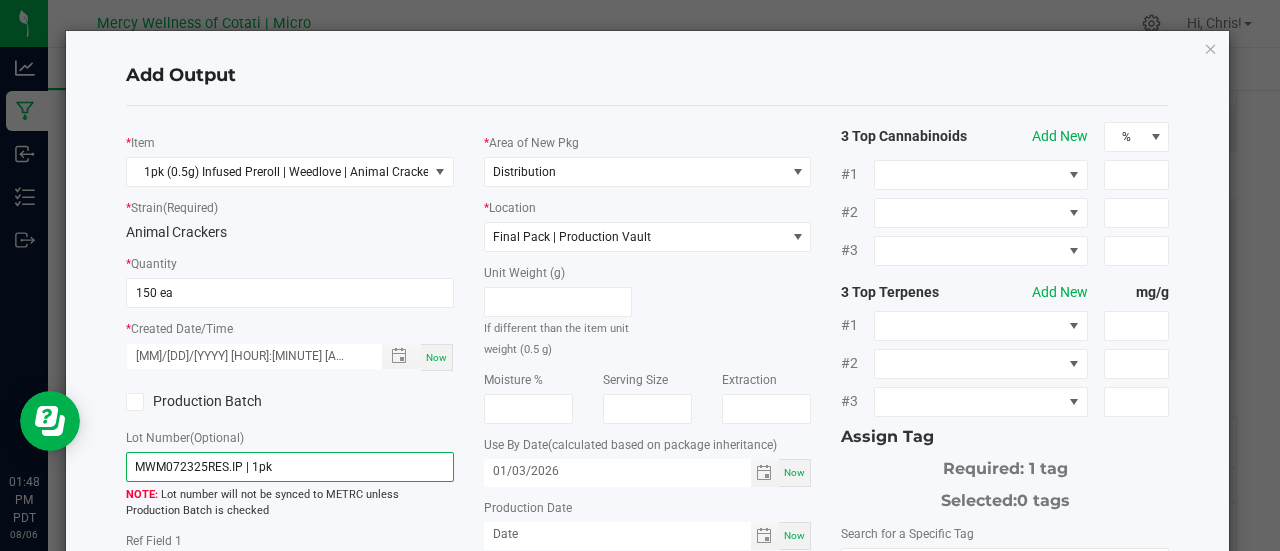 scroll, scrollTop: 94, scrollLeft: 0, axis: vertical 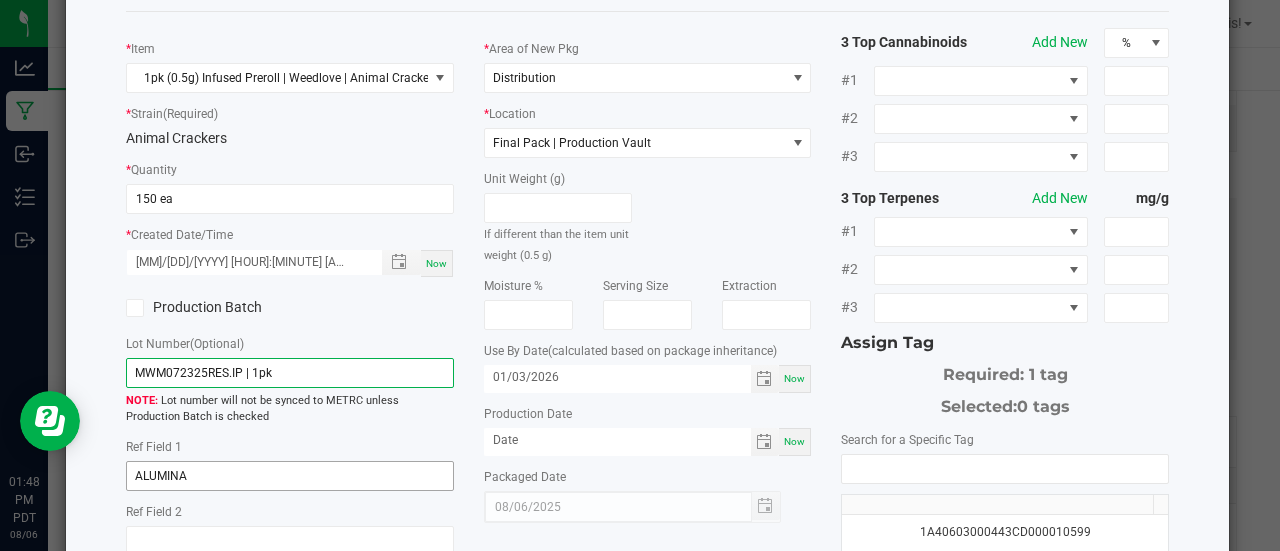 type on "MWM072325RES.IP | 1pk" 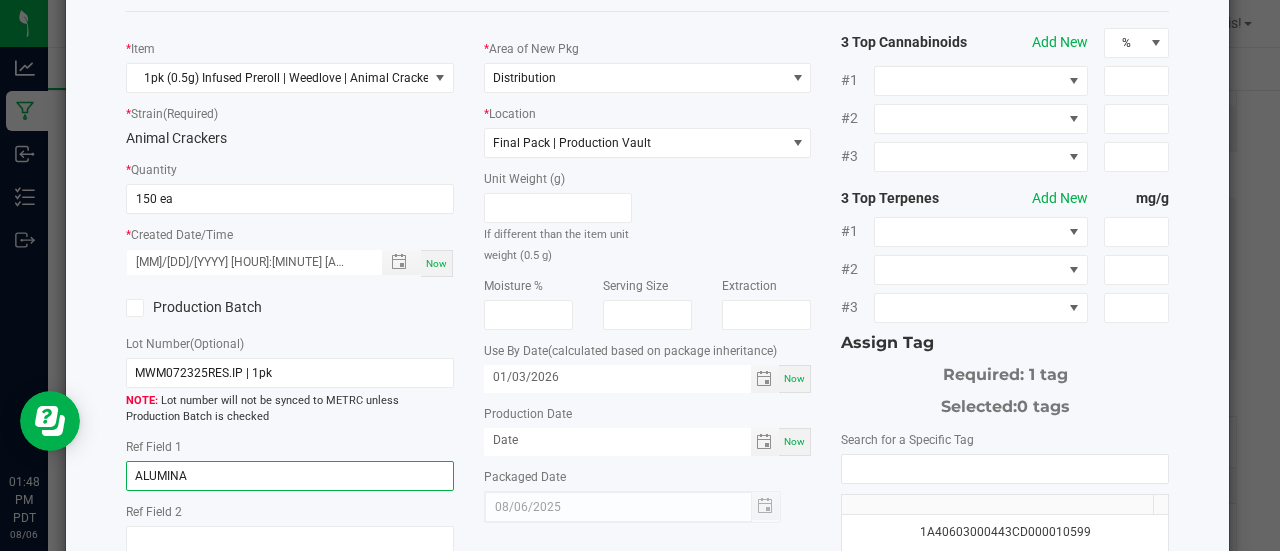 drag, startPoint x: 285, startPoint y: 463, endPoint x: 98, endPoint y: 461, distance: 187.0107 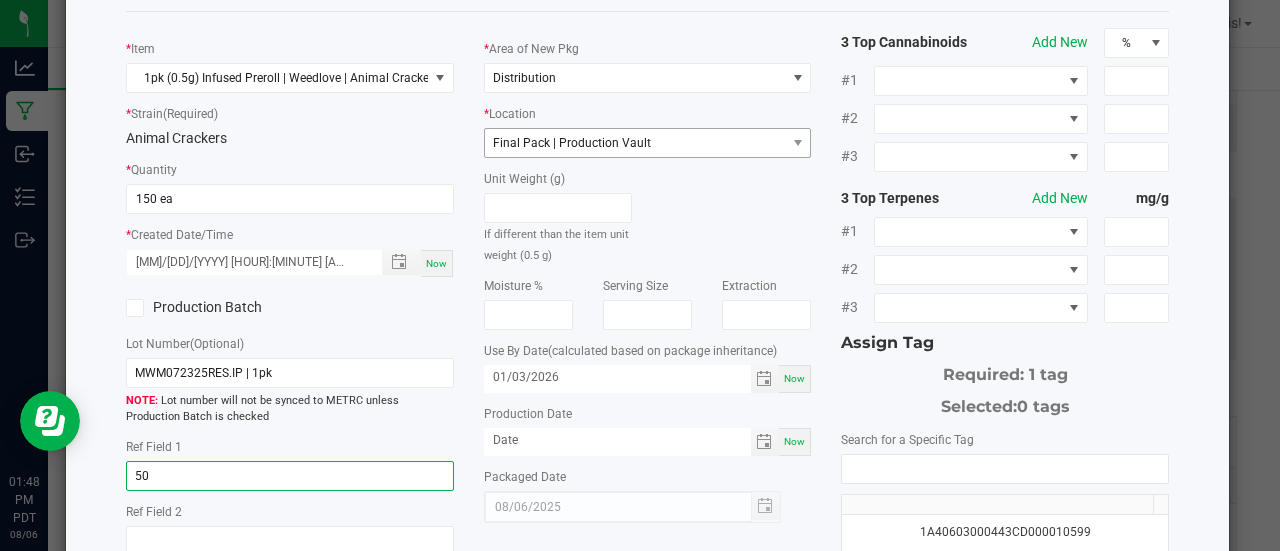 type on "50" 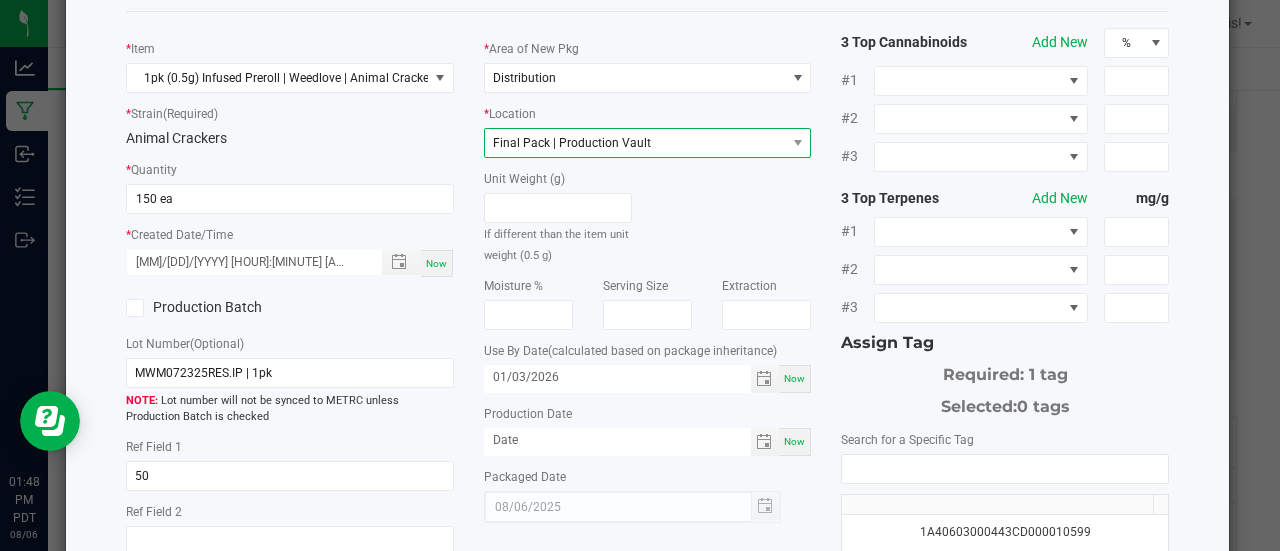 click on "Final Pack | Production Vault" at bounding box center (572, 143) 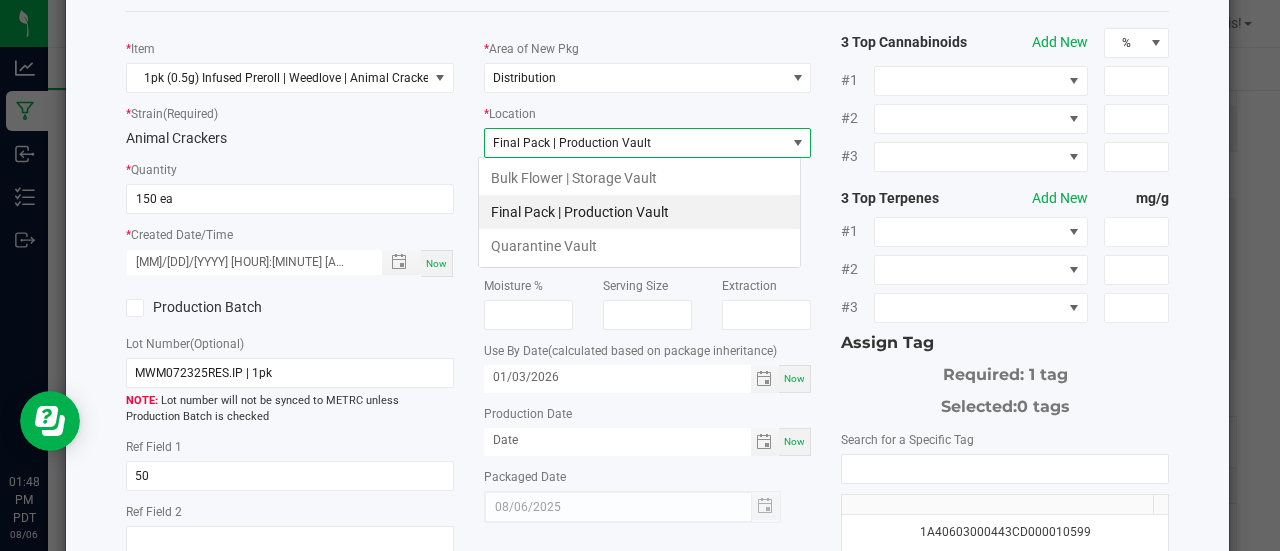 scroll, scrollTop: 99970, scrollLeft: 99676, axis: both 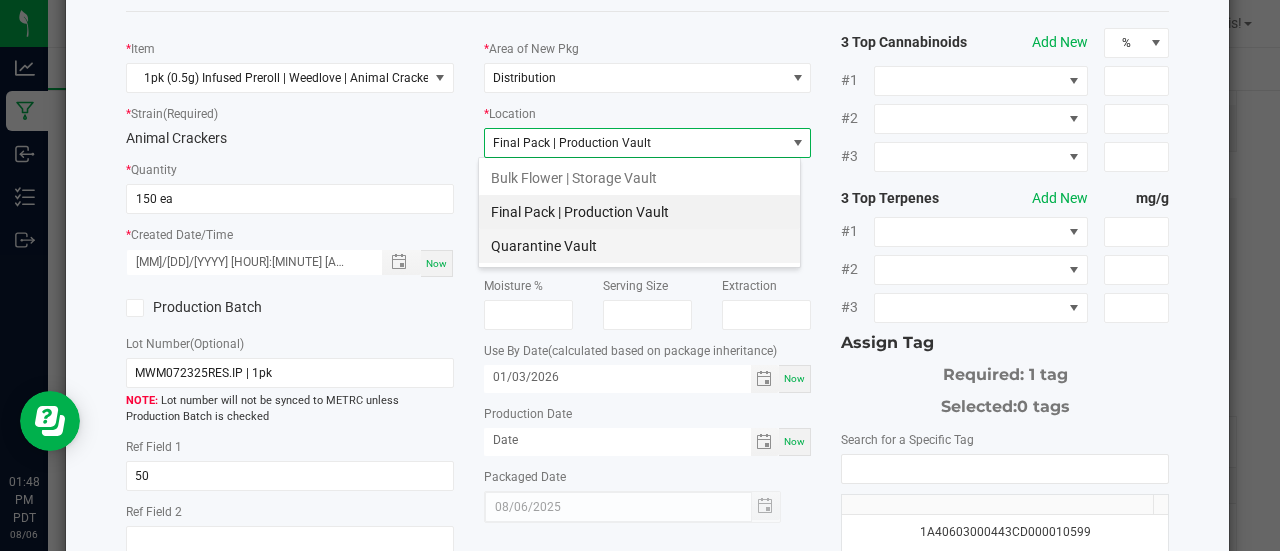 click on "Quarantine Vault" at bounding box center [639, 246] 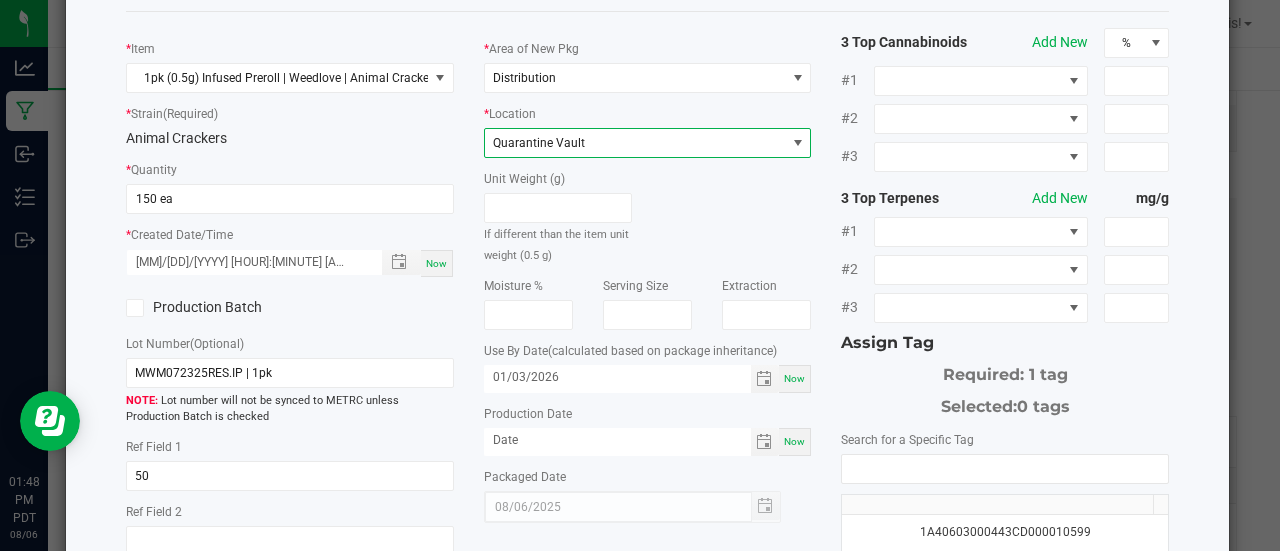 scroll, scrollTop: 182, scrollLeft: 0, axis: vertical 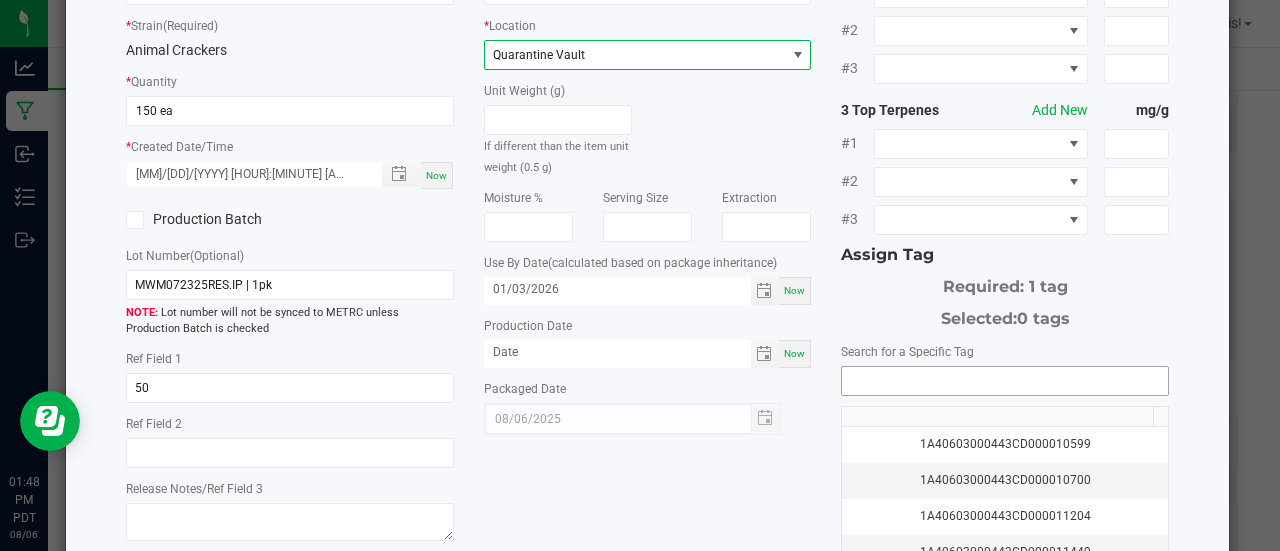 click at bounding box center [1005, 381] 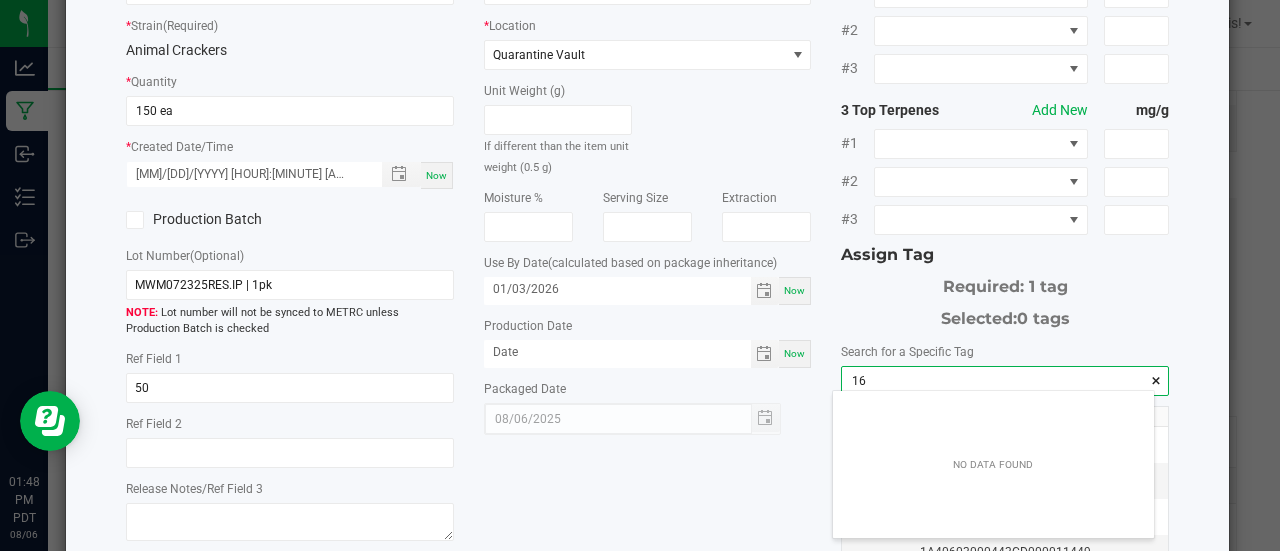 scroll, scrollTop: 99972, scrollLeft: 99678, axis: both 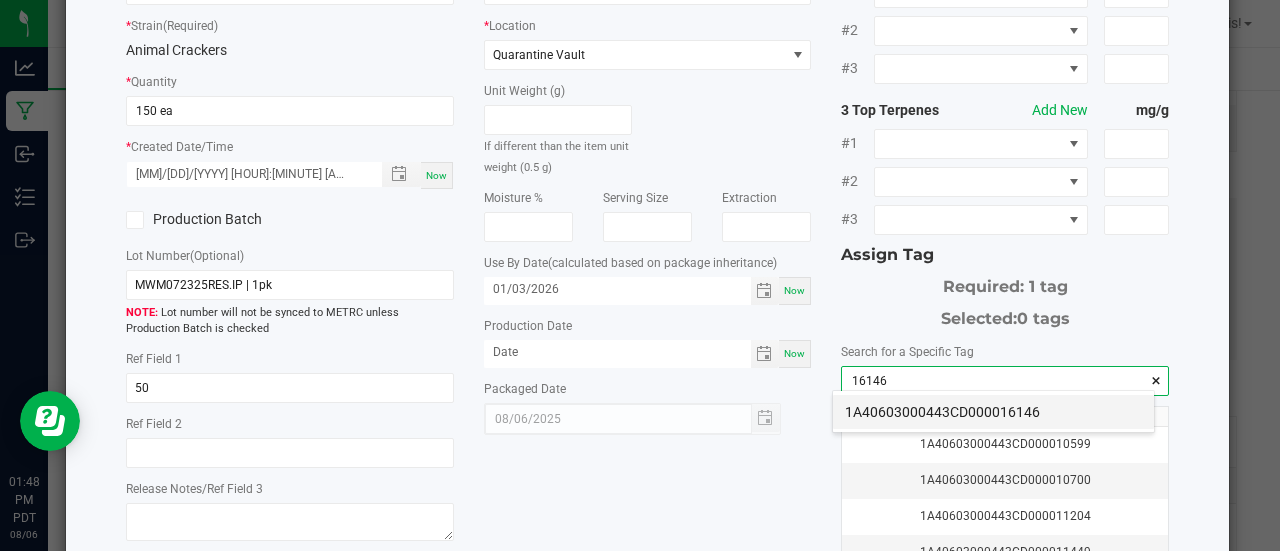 click on "1A40603000443CD000016146" at bounding box center [993, 412] 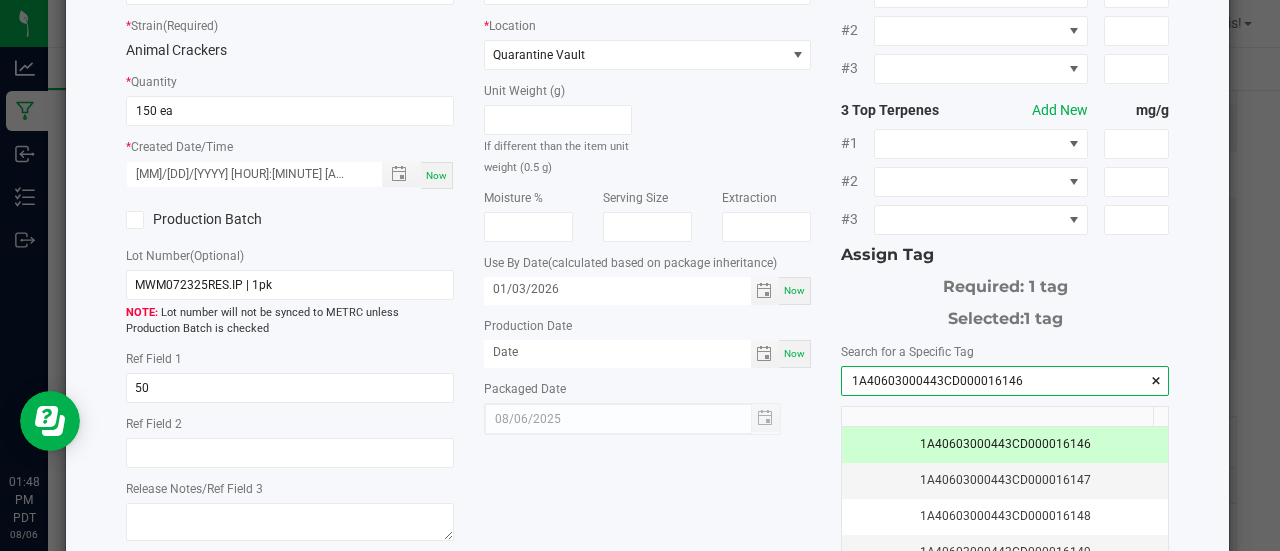 type on "1A40603000443CD000016146" 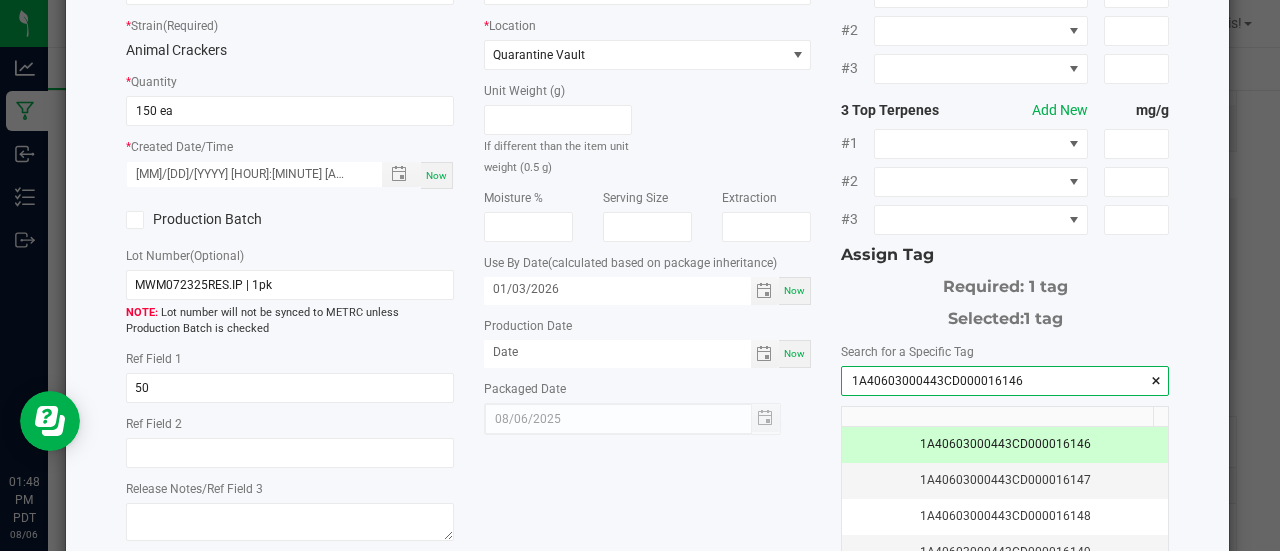 scroll, scrollTop: 397, scrollLeft: 0, axis: vertical 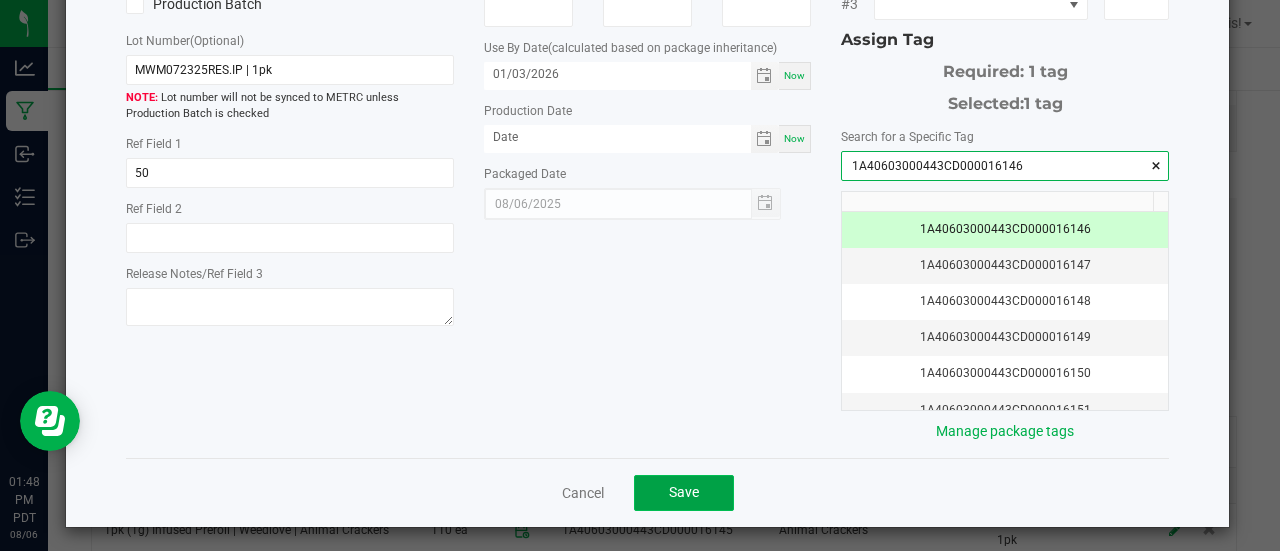 click on "Save" 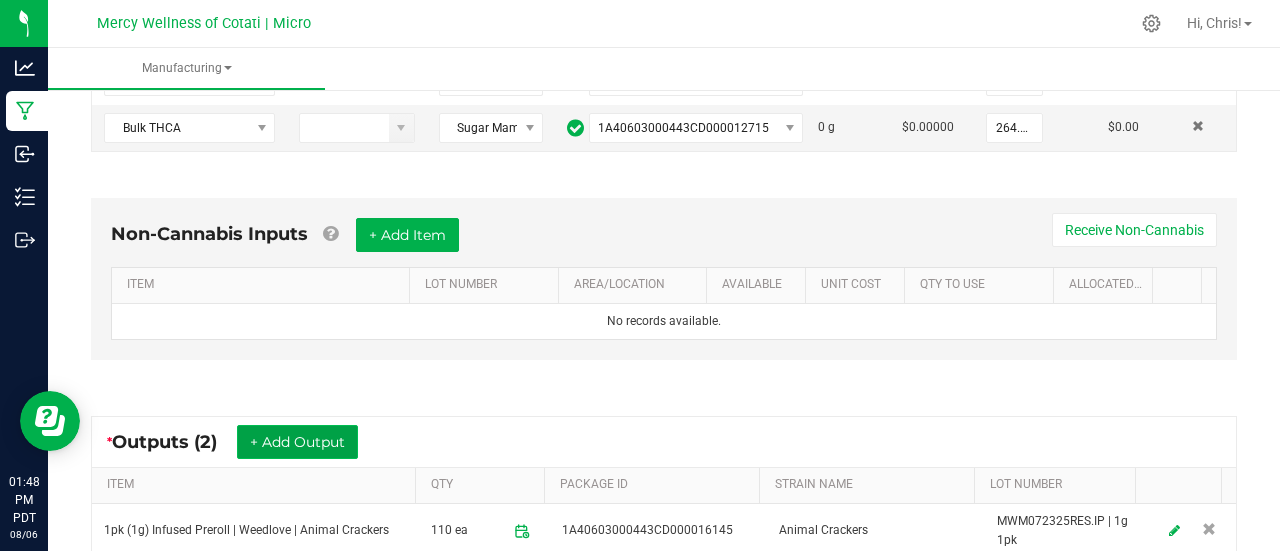 click on "+ Add Output" at bounding box center (297, 442) 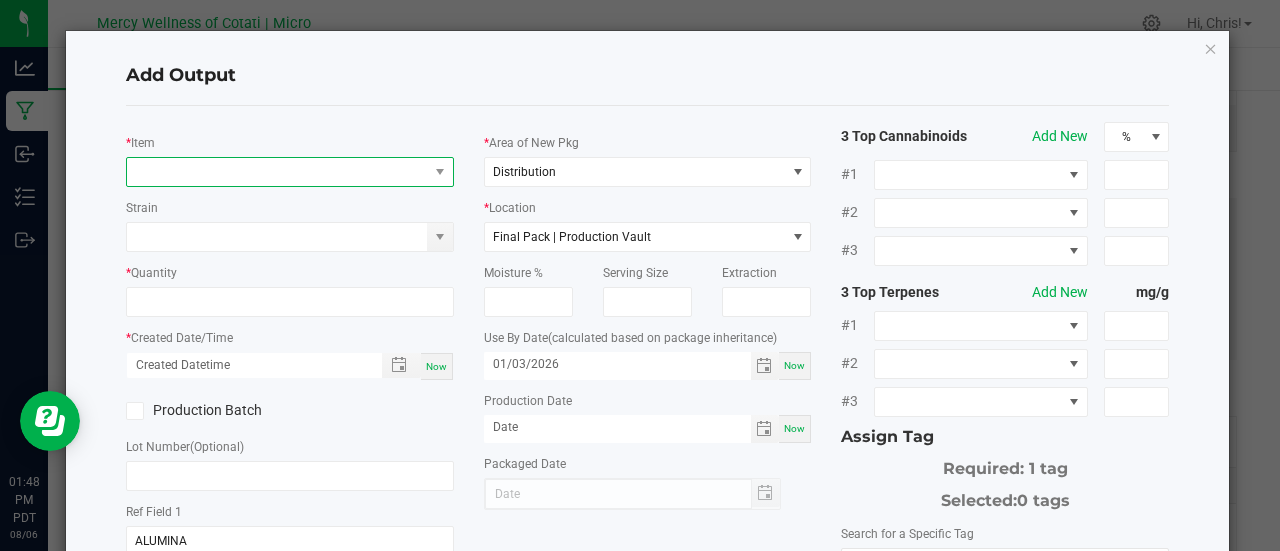 click at bounding box center (277, 172) 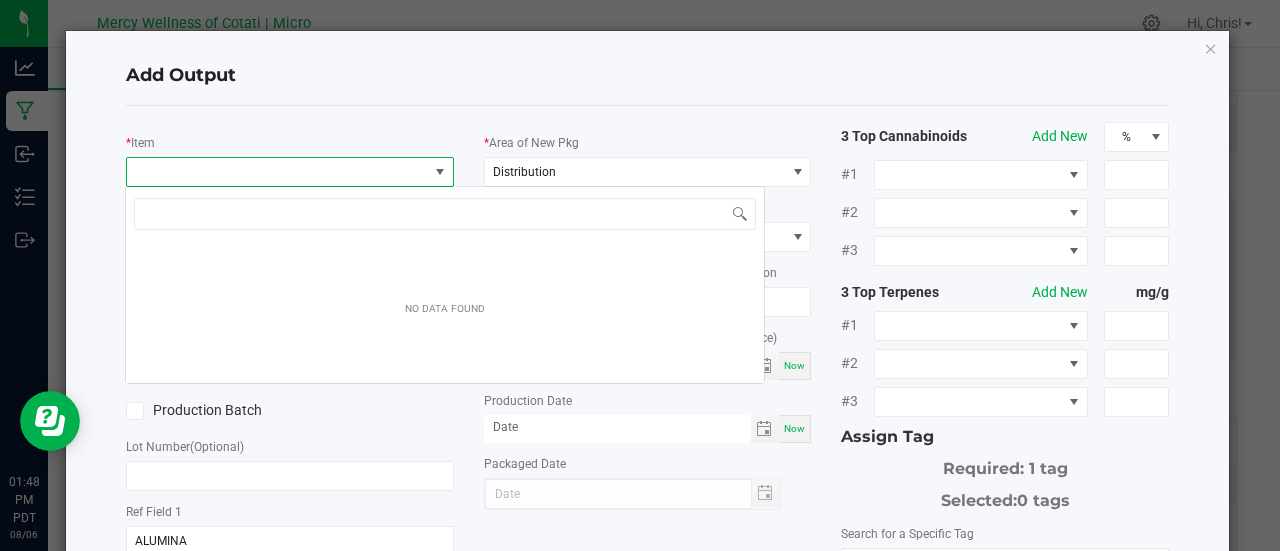 scroll, scrollTop: 99970, scrollLeft: 99676, axis: both 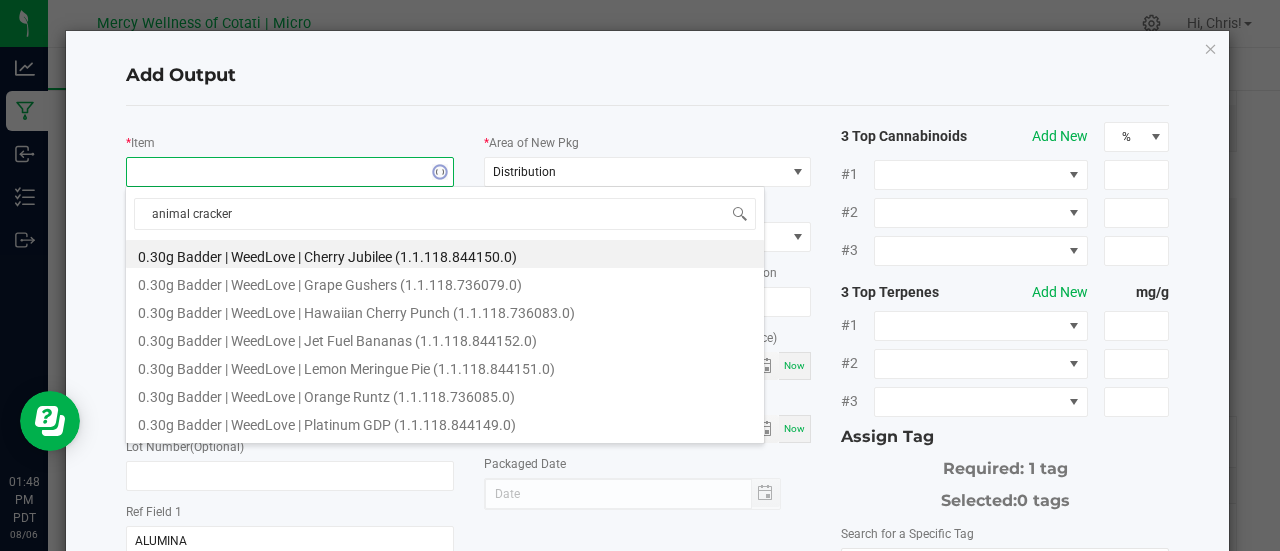 type on "animal crackers" 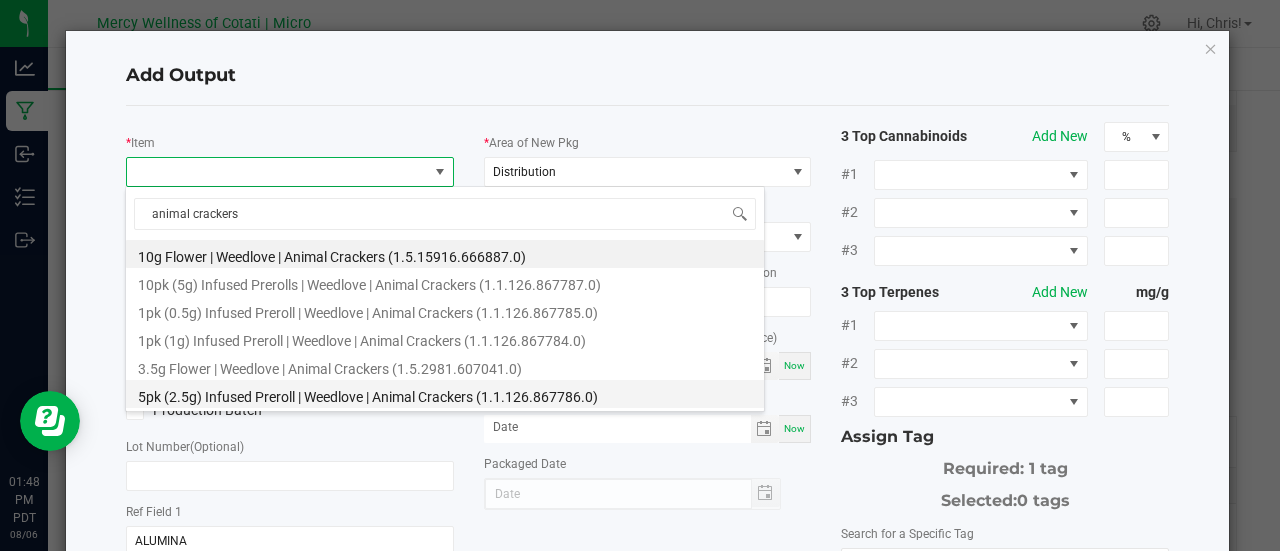 click on "5pk (2.5g) Infused Preroll | Weedlove | Animal Crackers (1.1.126.867786.0)" at bounding box center [445, 394] 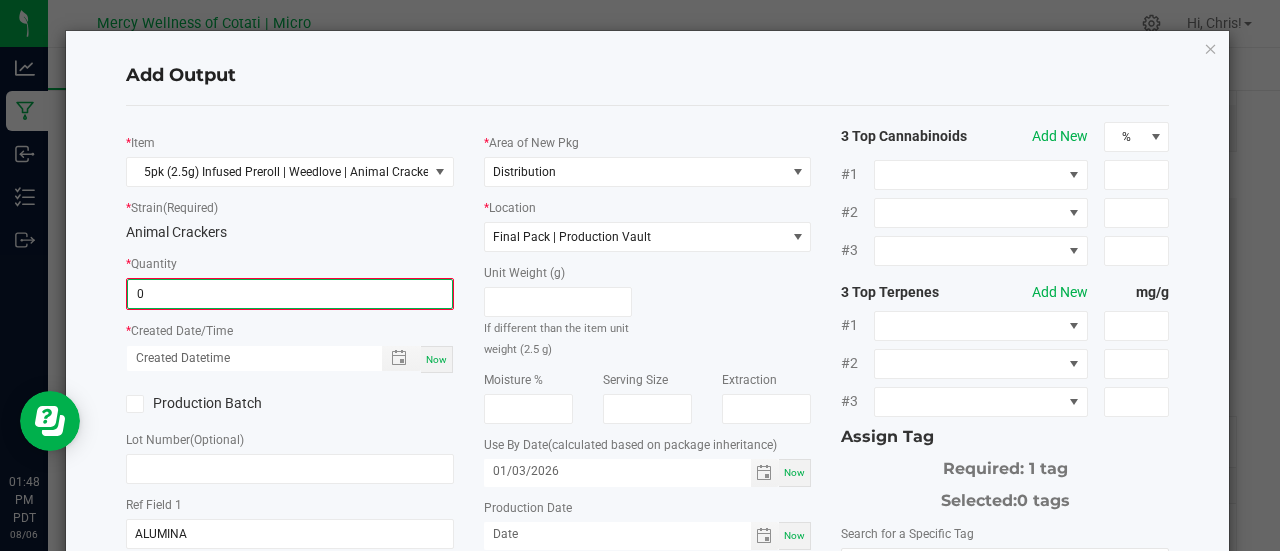 click on "0" at bounding box center [290, 294] 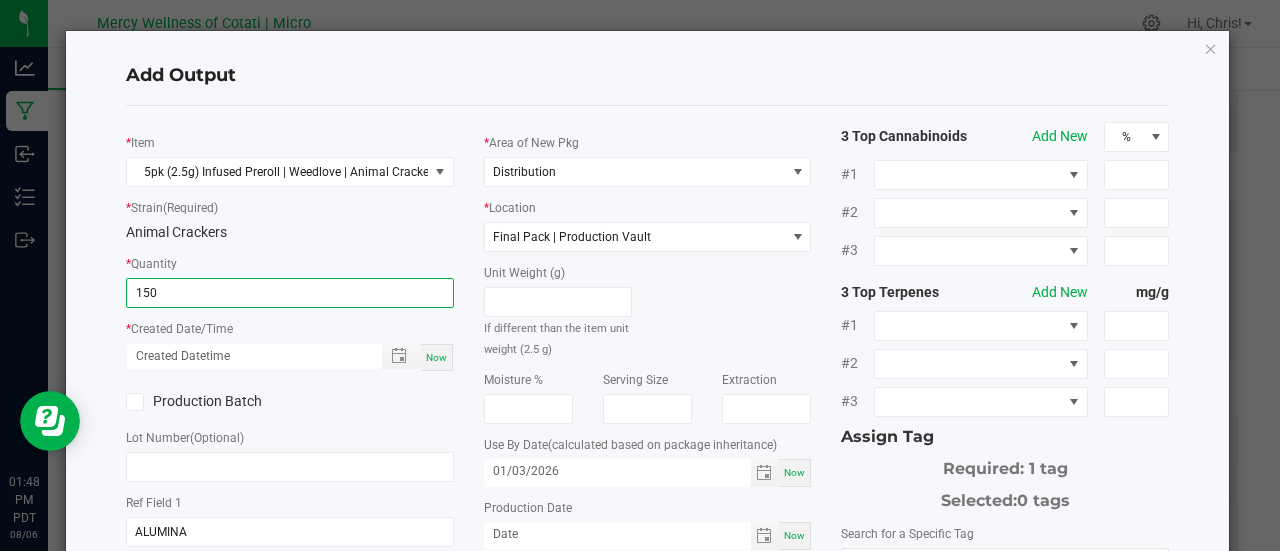 type on "150 ea" 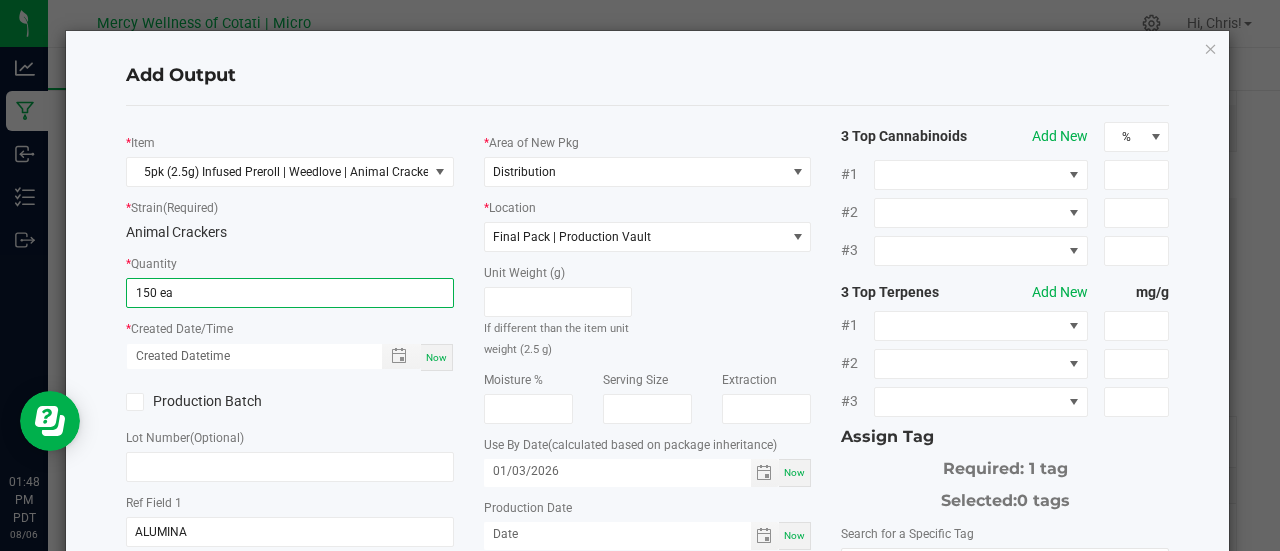 click on "Now" at bounding box center (437, 357) 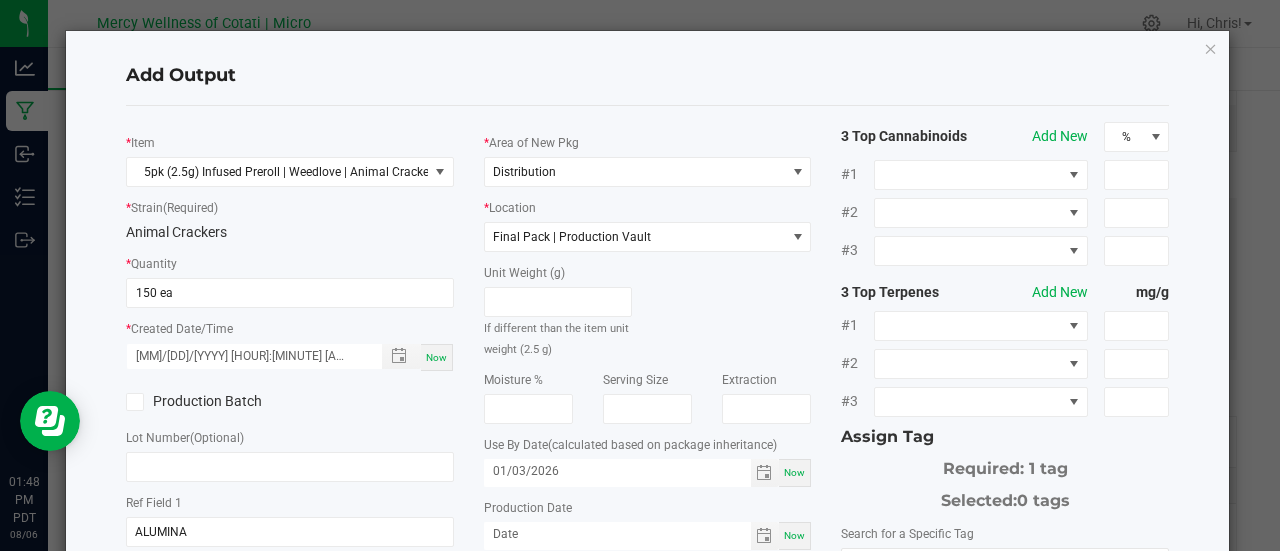 click on "*   Item  5pk (2.5g) Infused Preroll | Weedlove | Animal Crackers (1.1.126.867786.0)  *   Strain  (Required)  Animal Crackers   *   Quantity  150 ea  *   Created Date/Time  08/06/2025 1:48 PM Now  Production Batch   Lot Number  (Optional)     Ref Field 1  ALUMINA  Ref Field 2   Release Notes/Ref Field 3" 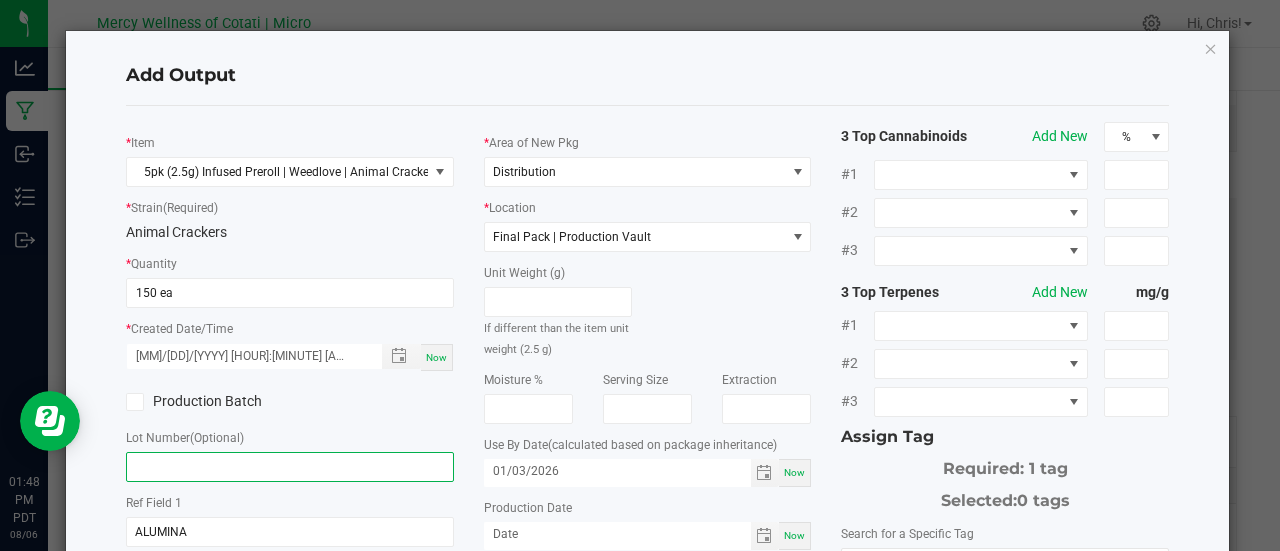 click 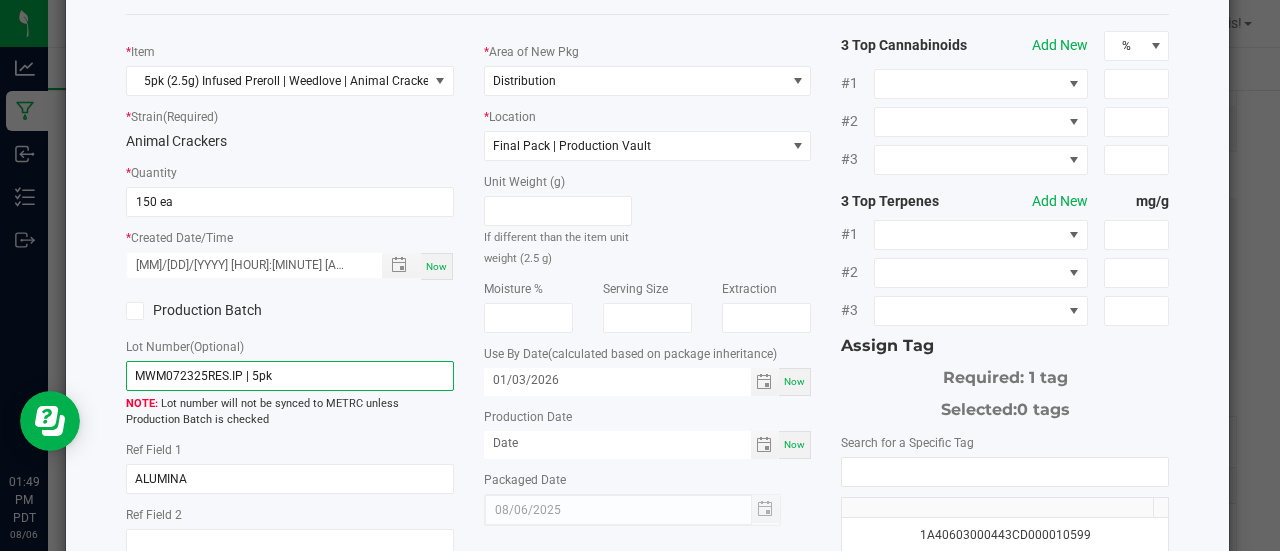 scroll, scrollTop: 92, scrollLeft: 0, axis: vertical 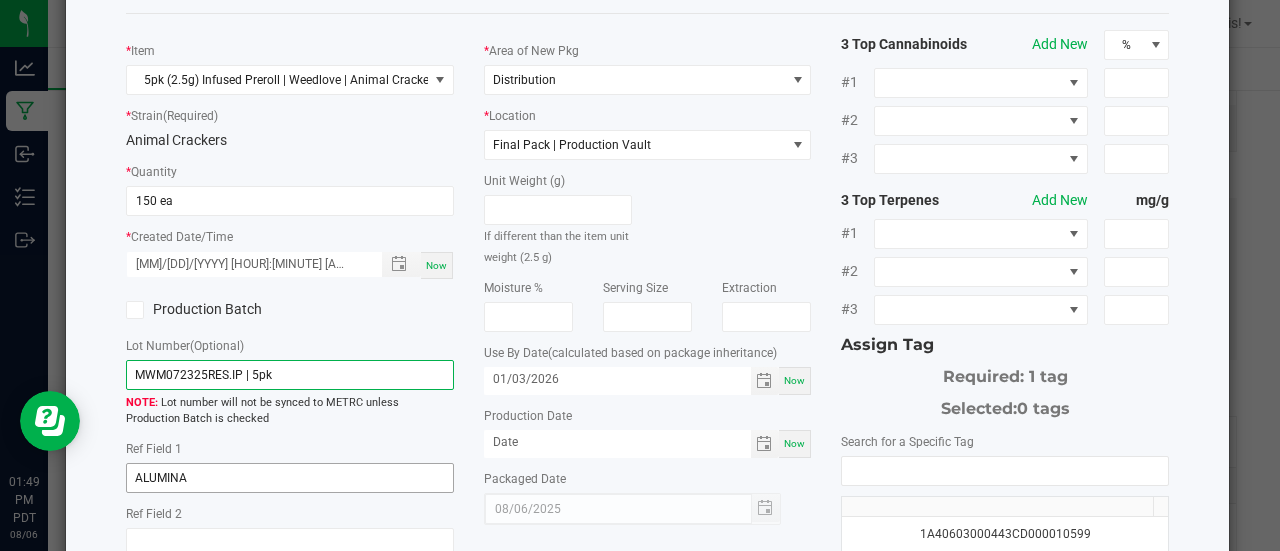 type on "MWM072325RES.IP | 5pk" 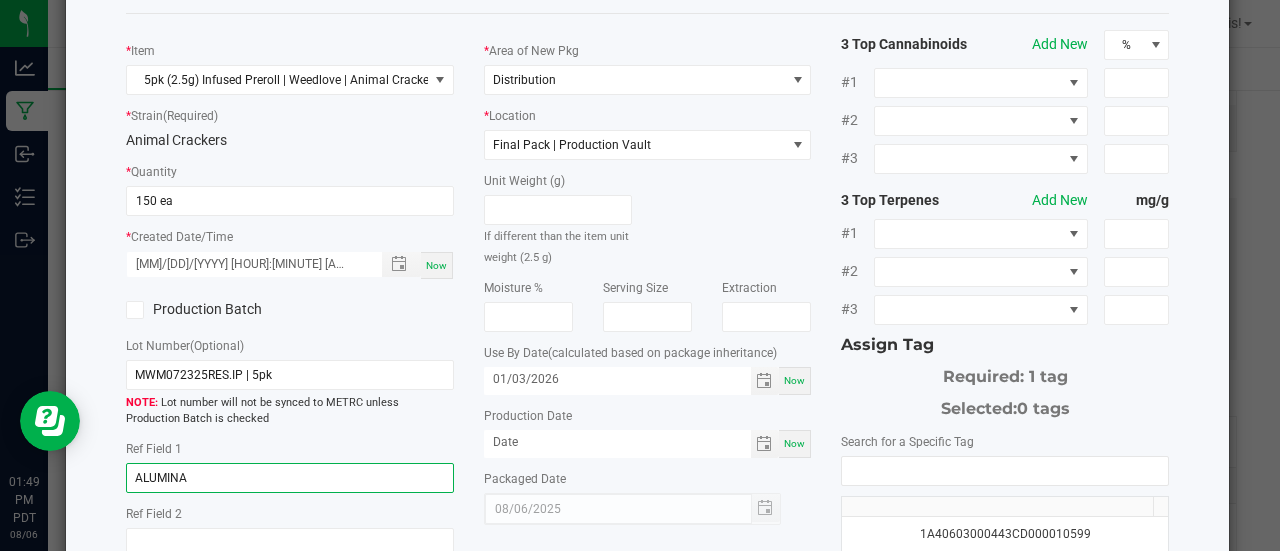 drag, startPoint x: 258, startPoint y: 471, endPoint x: 106, endPoint y: 475, distance: 152.05263 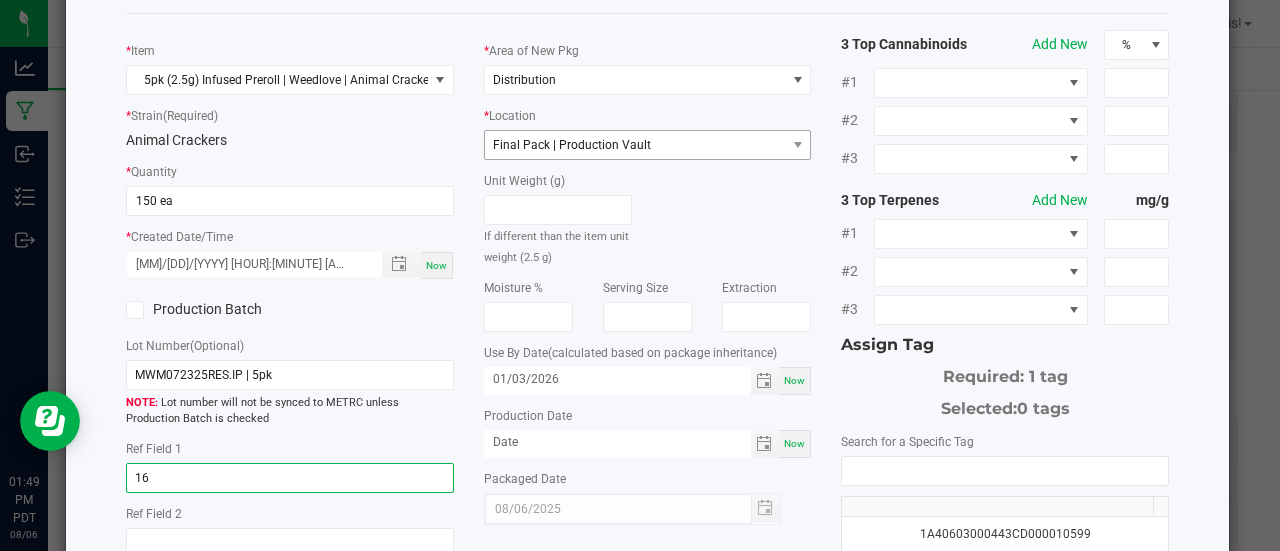 type on "16" 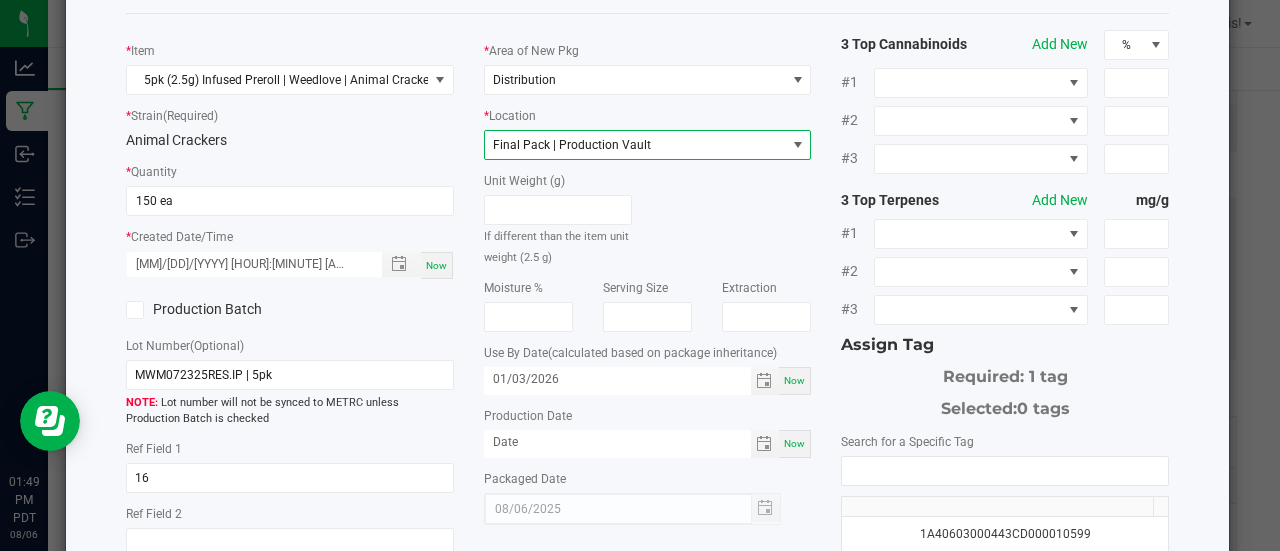 click on "Final Pack | Production Vault" at bounding box center [635, 145] 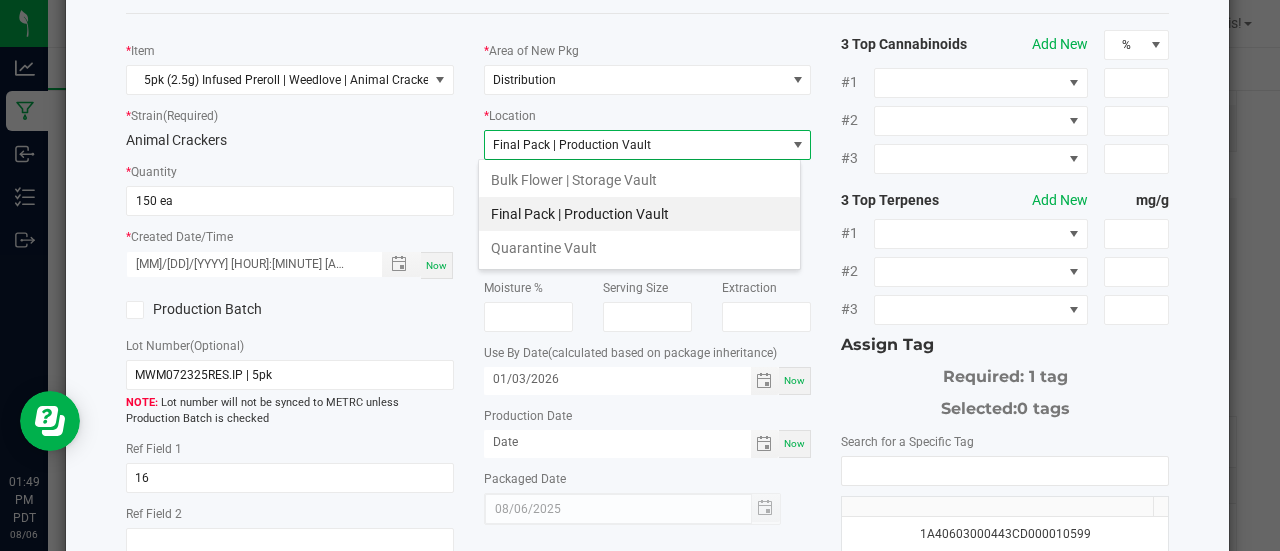 scroll, scrollTop: 99970, scrollLeft: 99676, axis: both 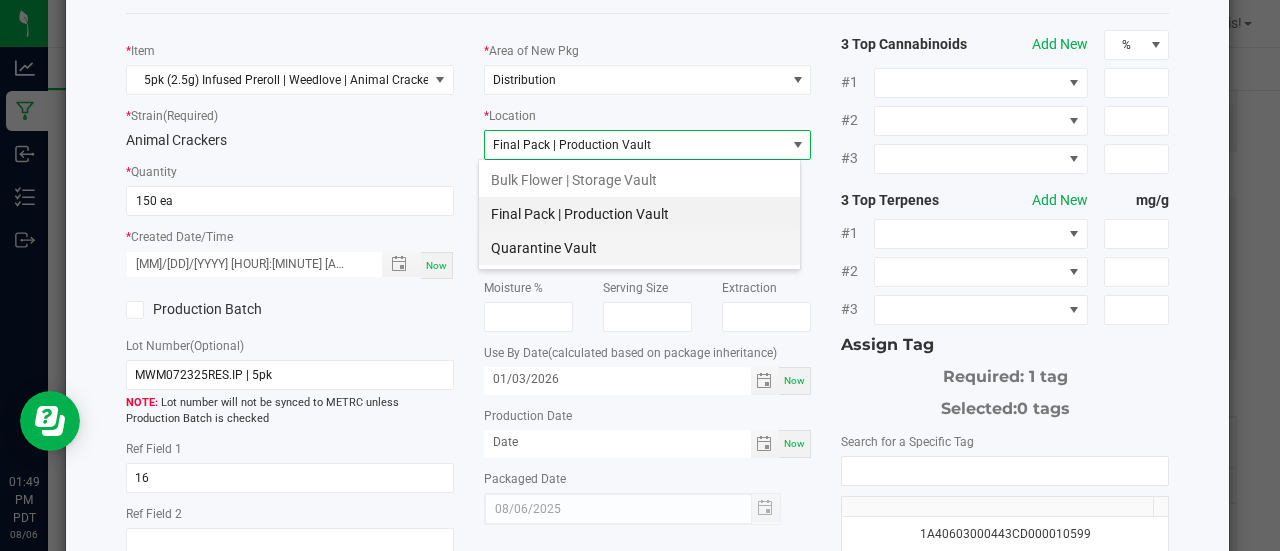 click on "Quarantine Vault" at bounding box center (639, 248) 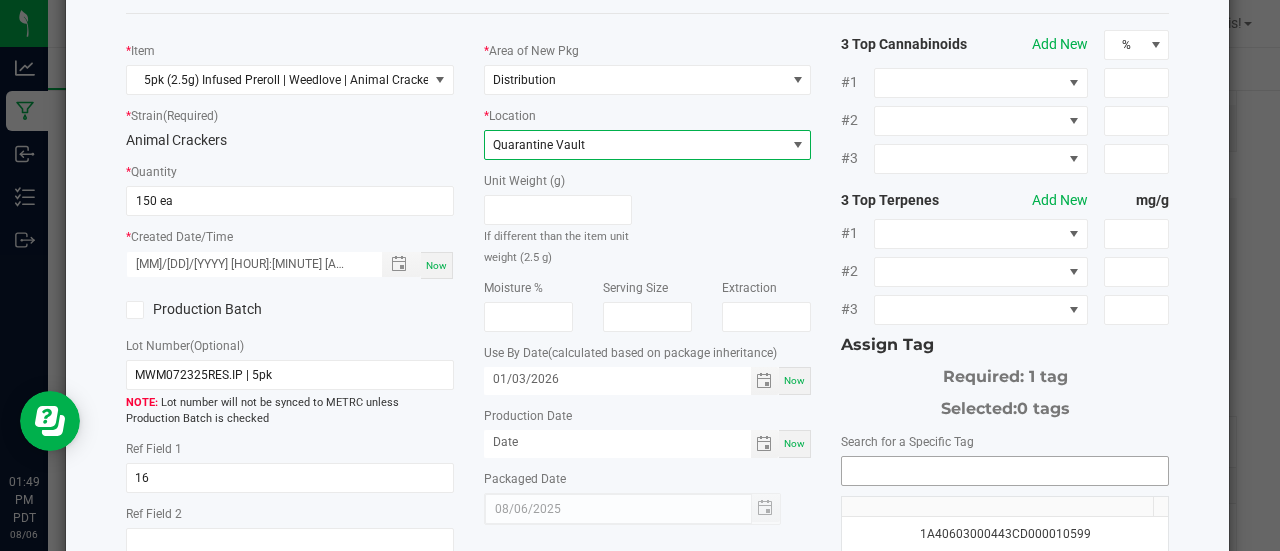 click at bounding box center [1005, 471] 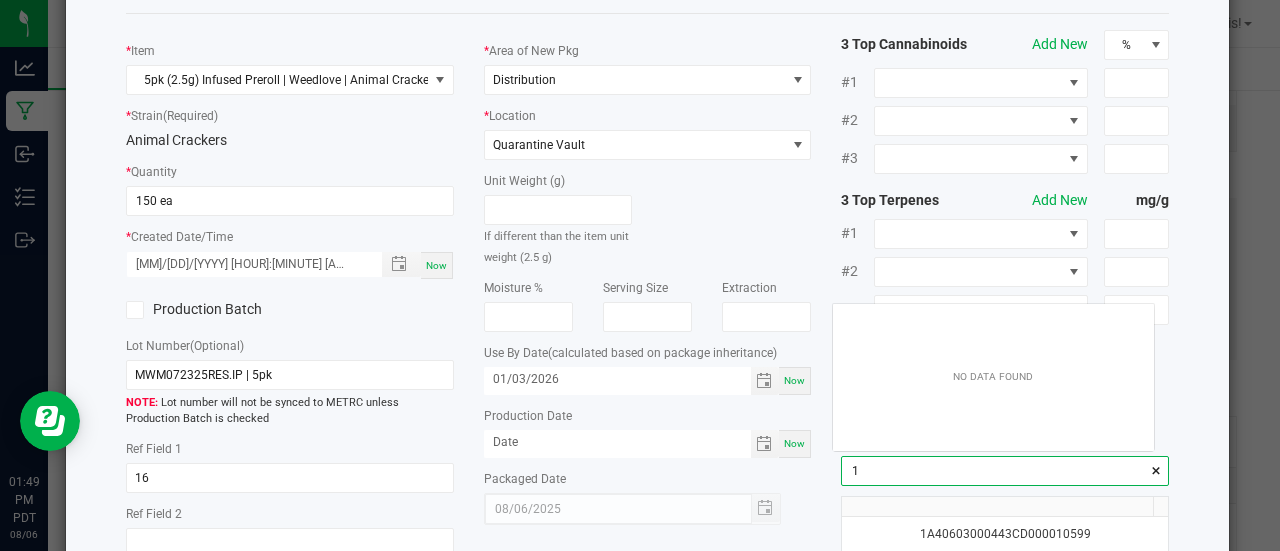 scroll, scrollTop: 99972, scrollLeft: 99678, axis: both 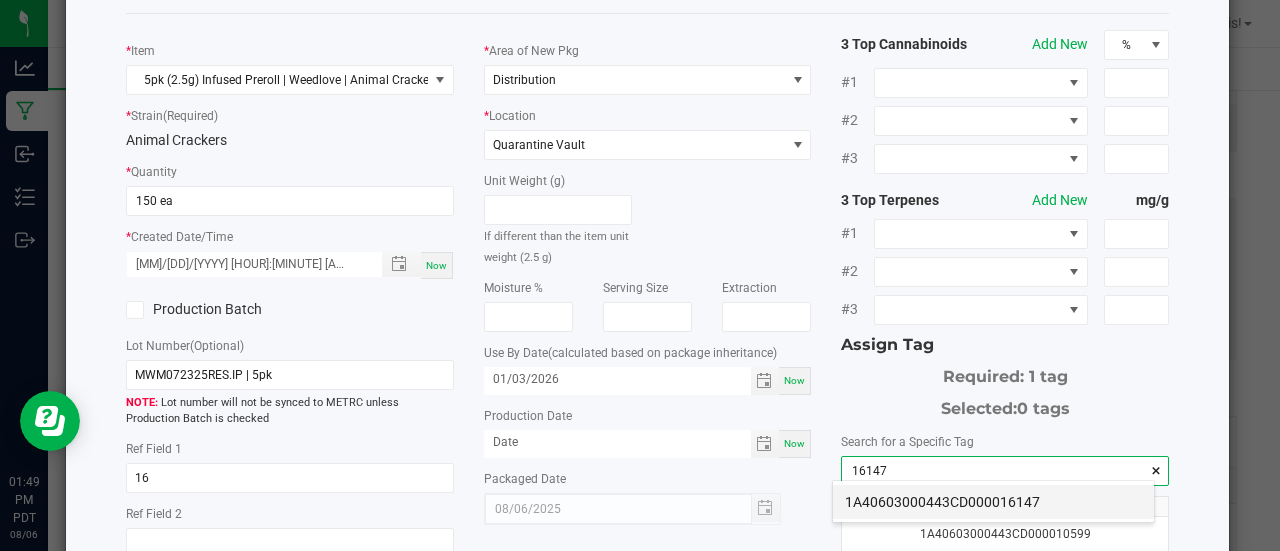 click on "1A40603000443CD000016147" at bounding box center [993, 502] 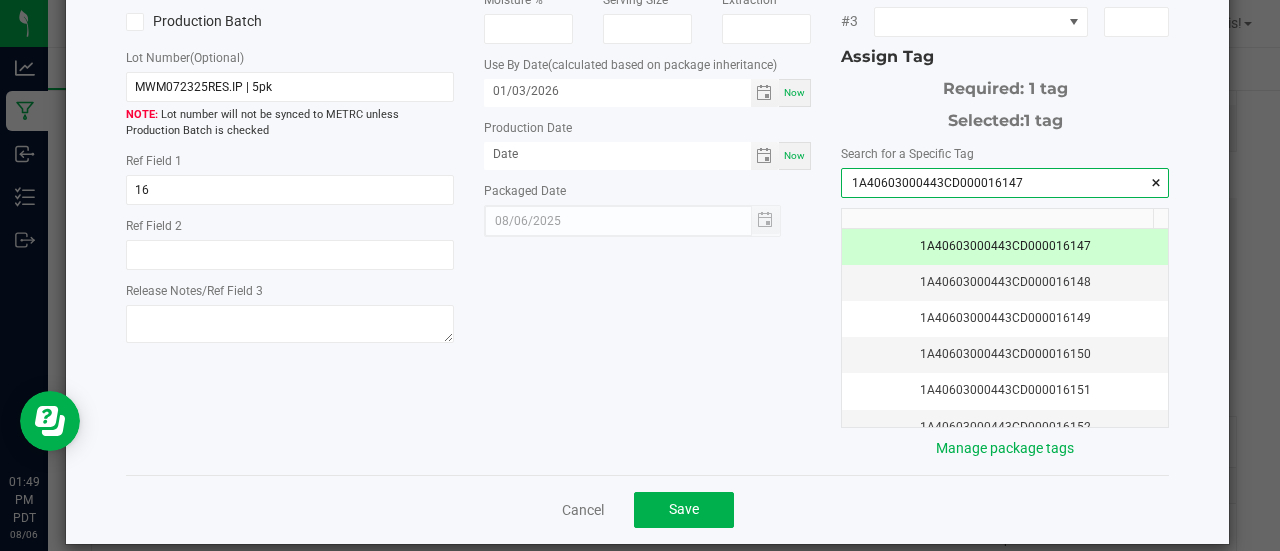 scroll, scrollTop: 381, scrollLeft: 0, axis: vertical 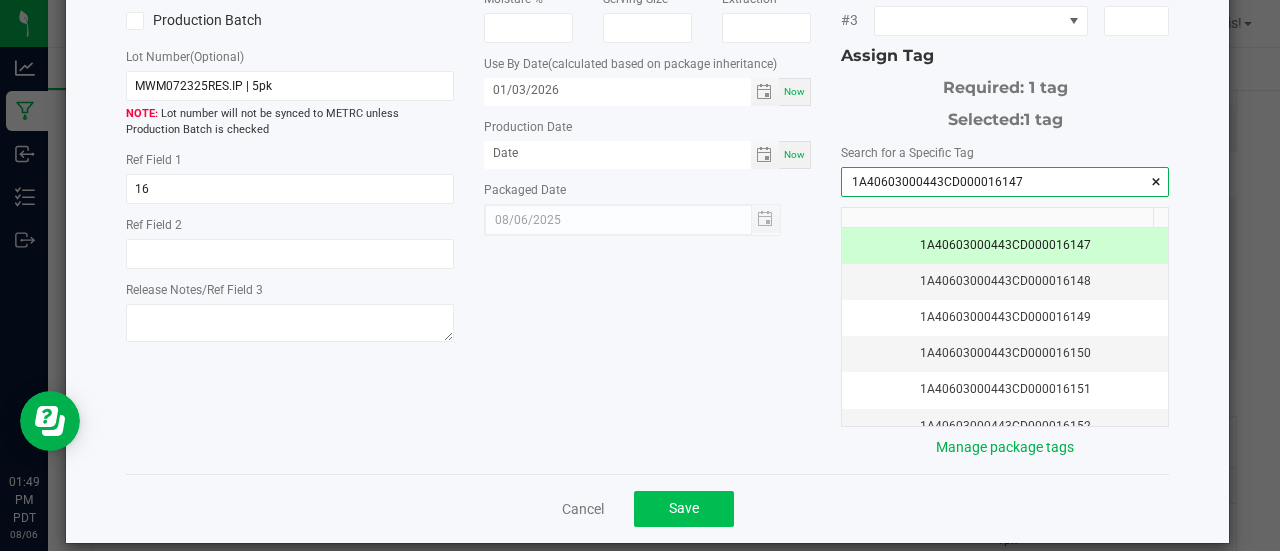 type on "1A40603000443CD000016147" 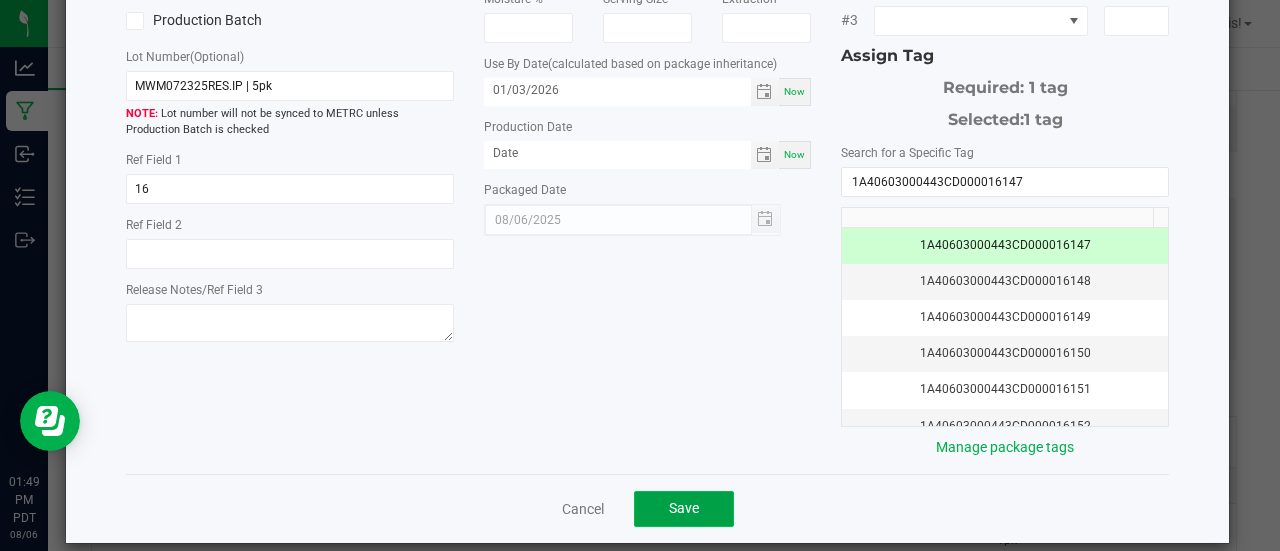click on "Save" 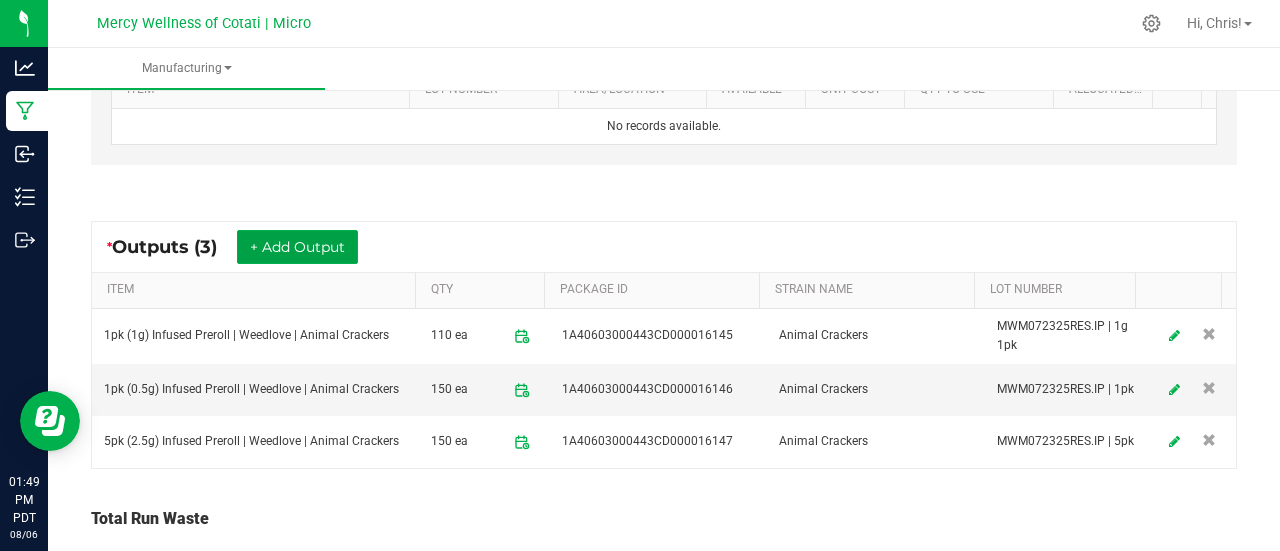 scroll, scrollTop: 691, scrollLeft: 0, axis: vertical 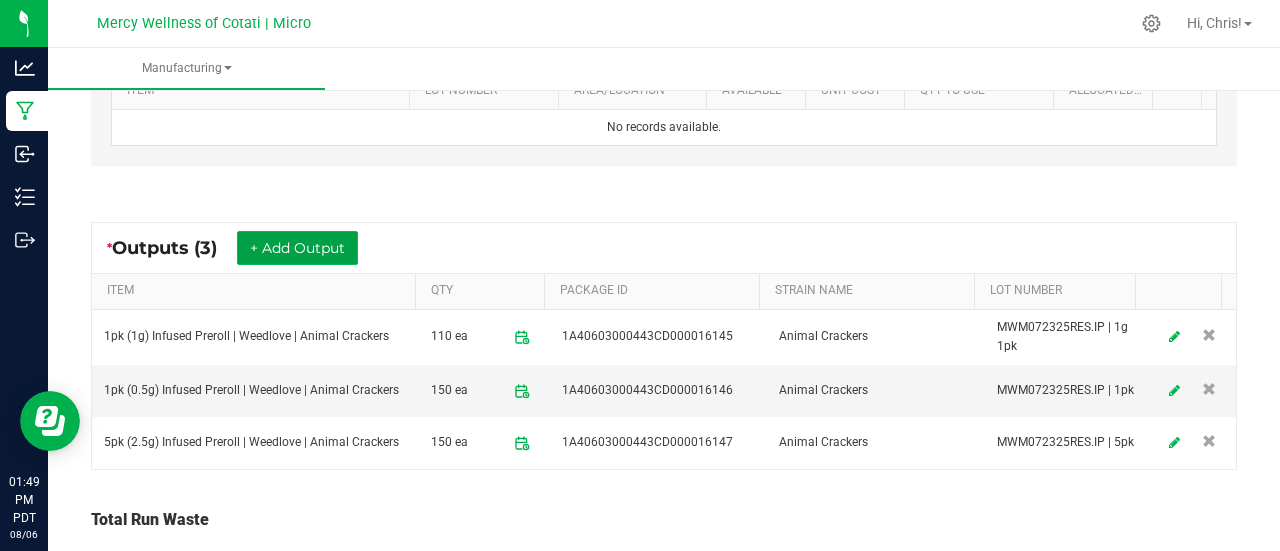 click on "+ Add Output" at bounding box center (297, 248) 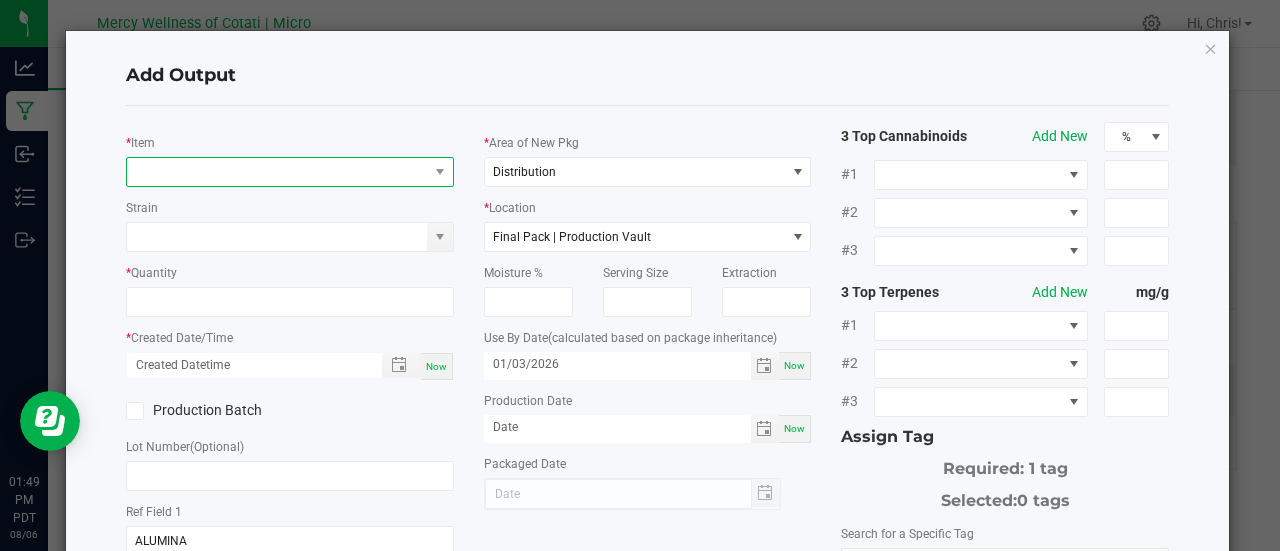 click at bounding box center (277, 172) 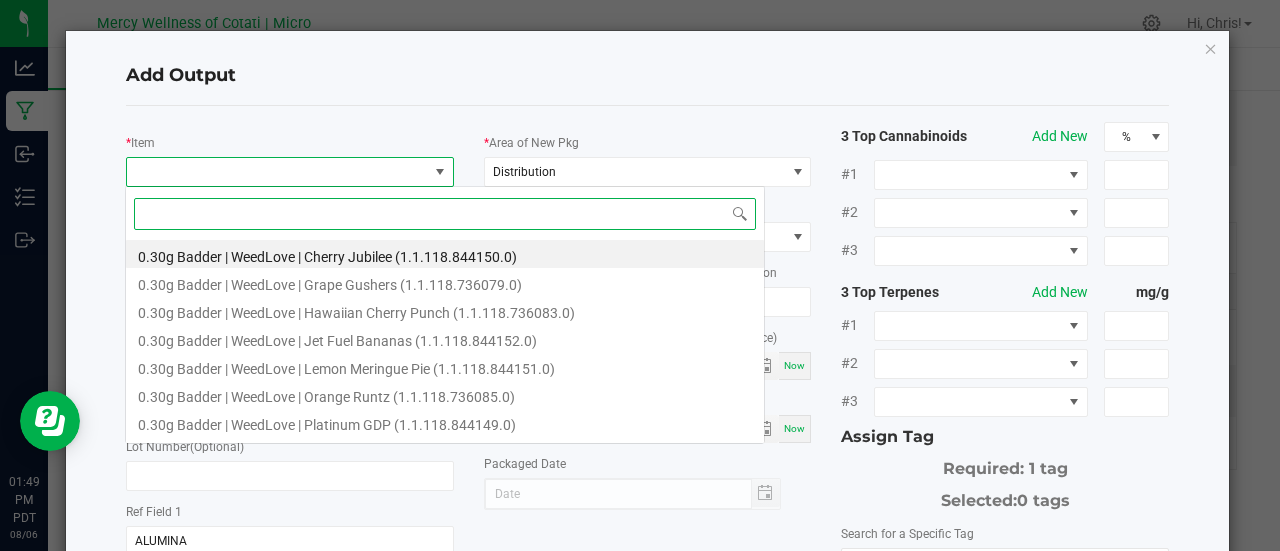 scroll, scrollTop: 99970, scrollLeft: 99676, axis: both 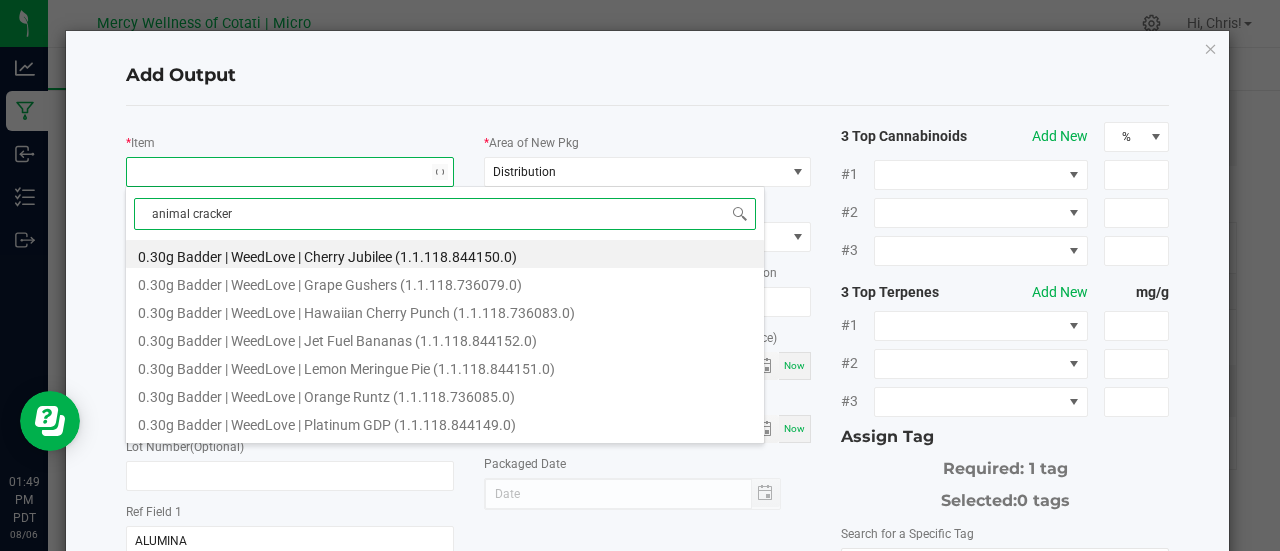 type on "animal crackers" 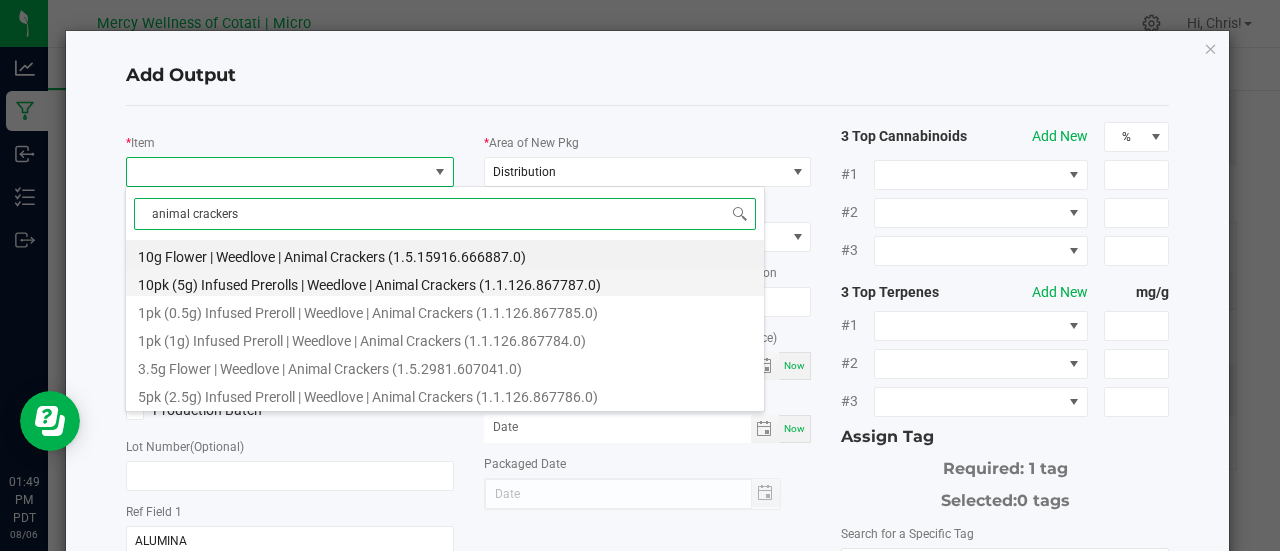 click on "10pk (5g) Infused Prerolls | Weedlove | Animal Crackers (1.1.126.867787.0)" at bounding box center [445, 282] 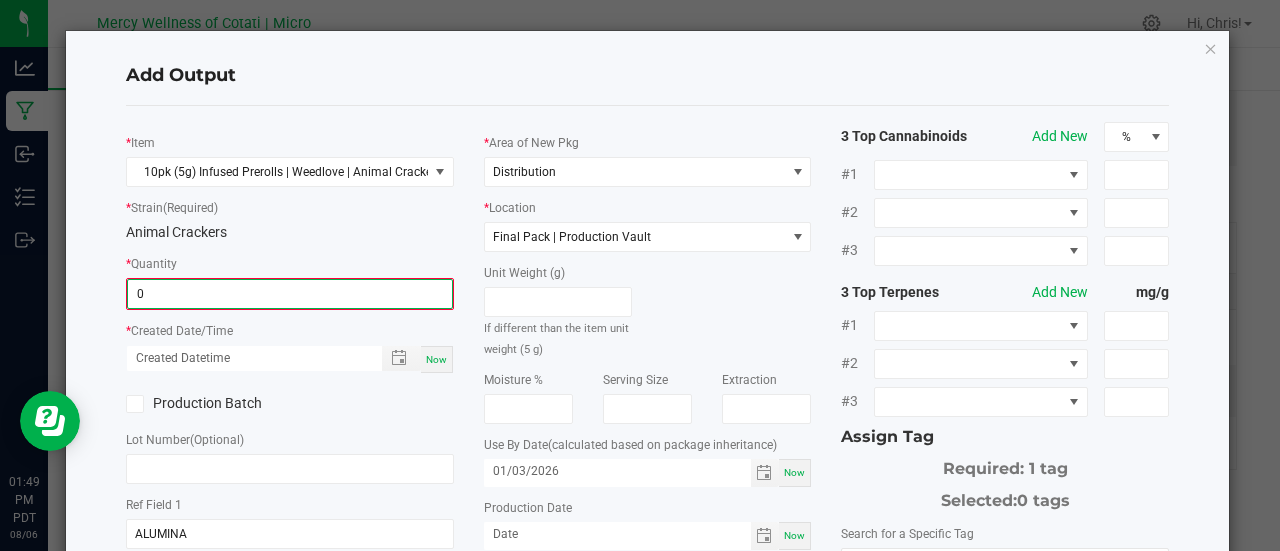 click on "0" at bounding box center [290, 294] 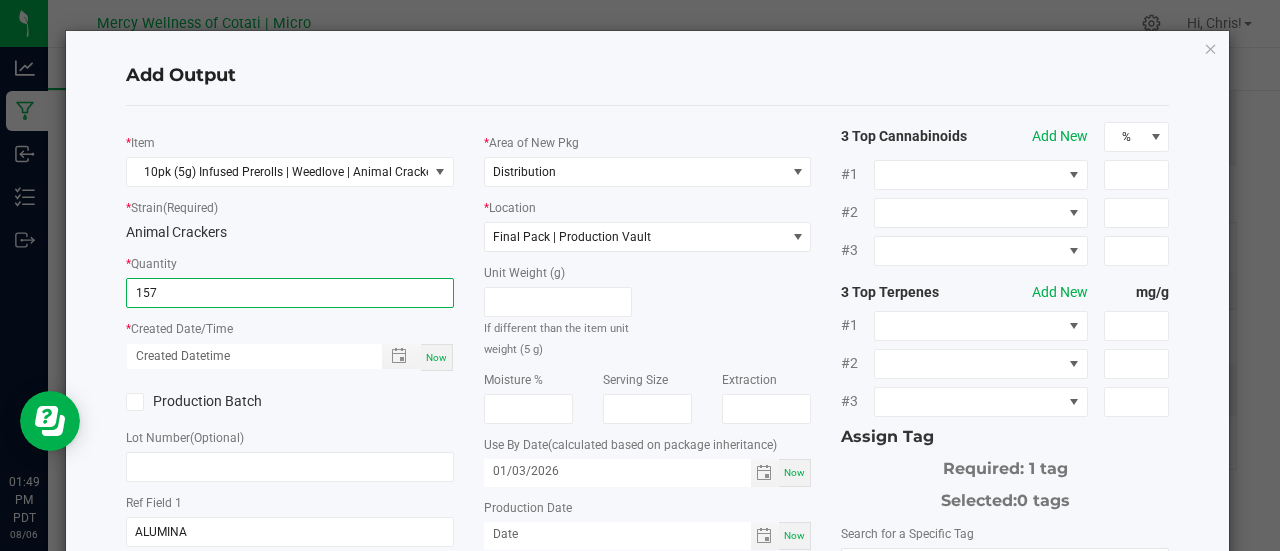 type on "157 ea" 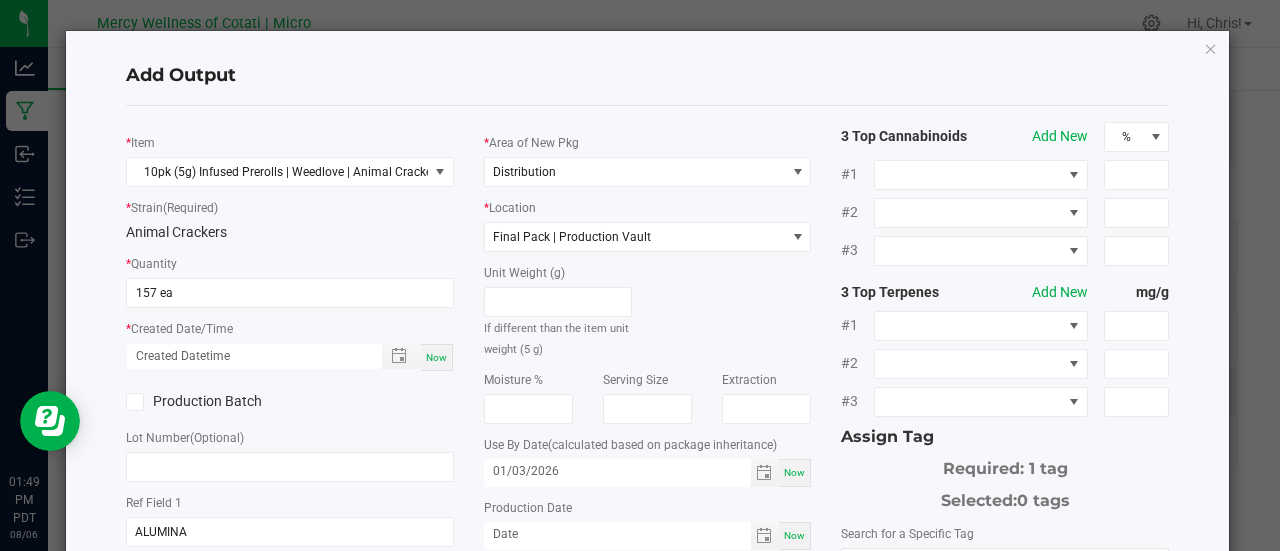 click on "Now" at bounding box center [436, 357] 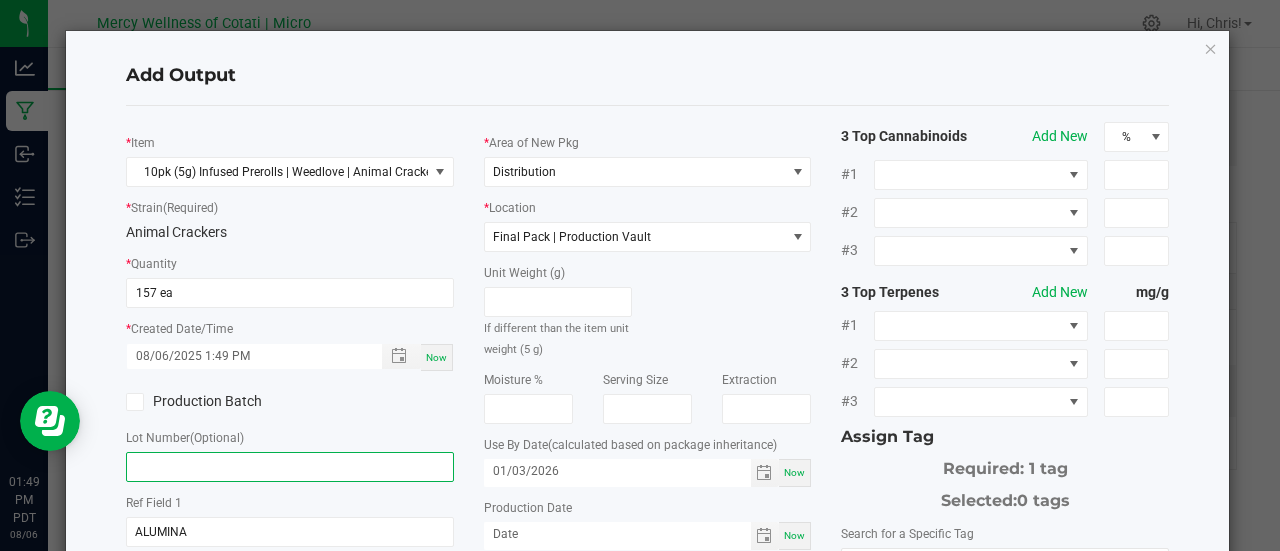 click 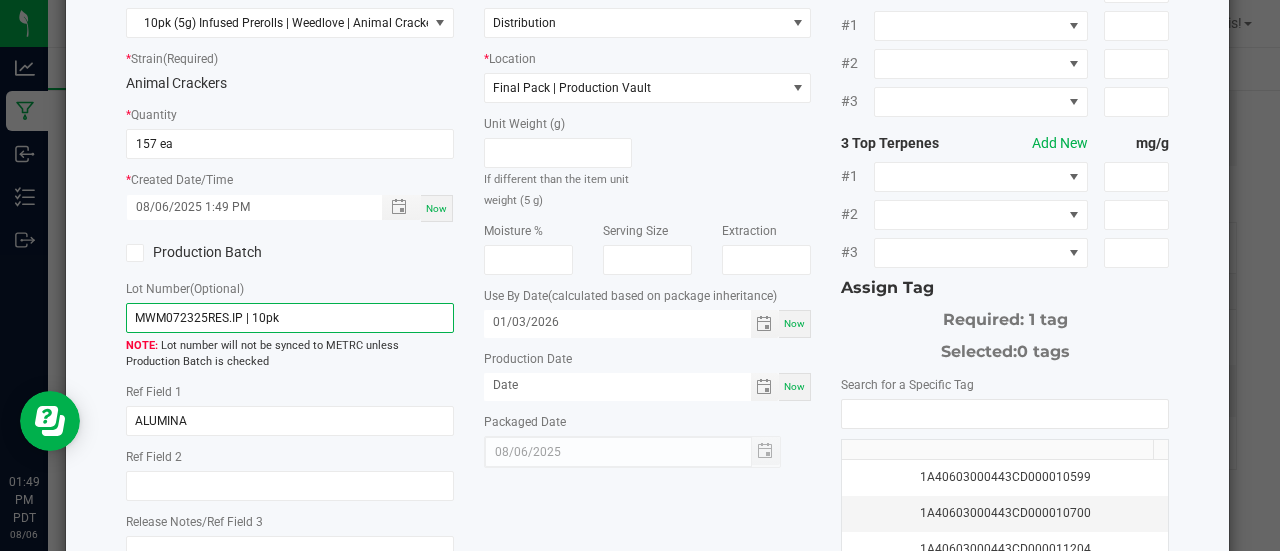 scroll, scrollTop: 150, scrollLeft: 0, axis: vertical 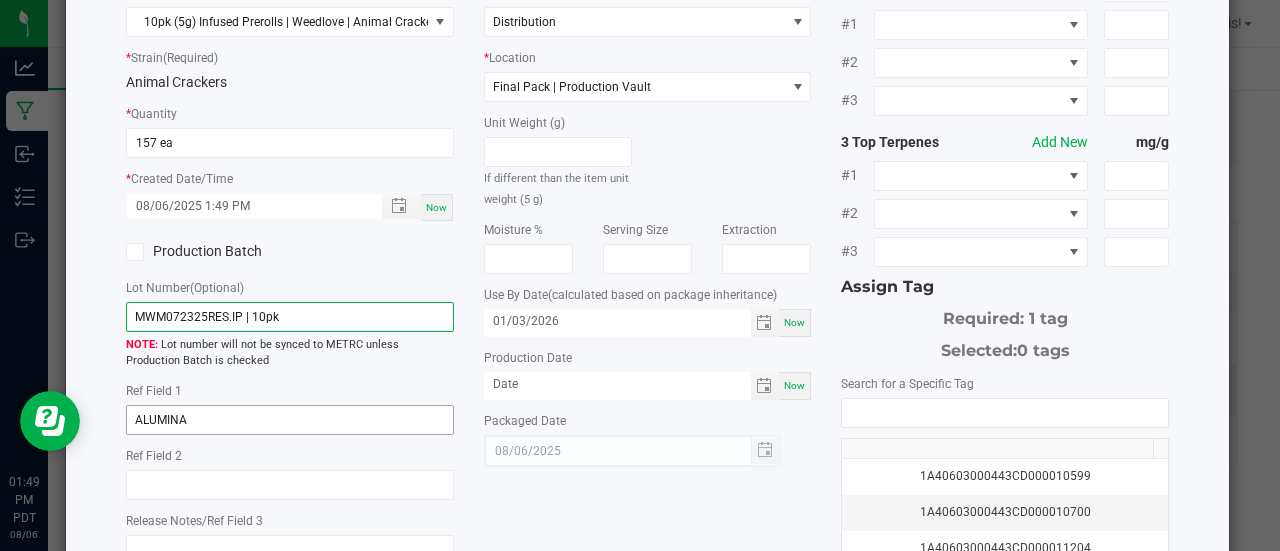 type on "MWM072325RES.IP | 10pk" 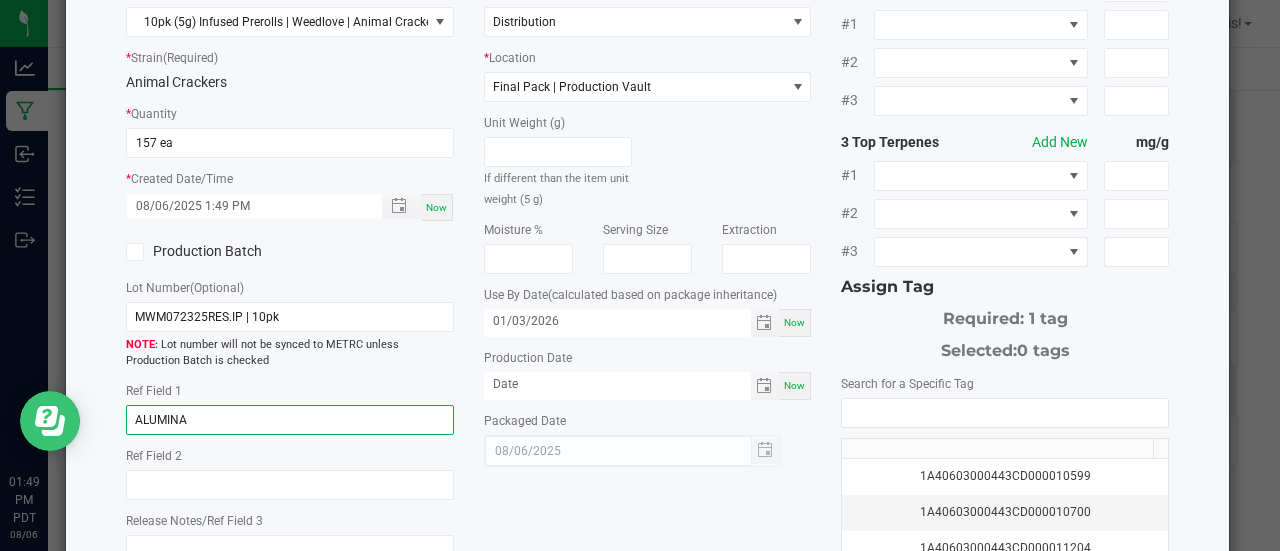 drag, startPoint x: 254, startPoint y: 814, endPoint x: 59, endPoint y: 400, distance: 457.6254 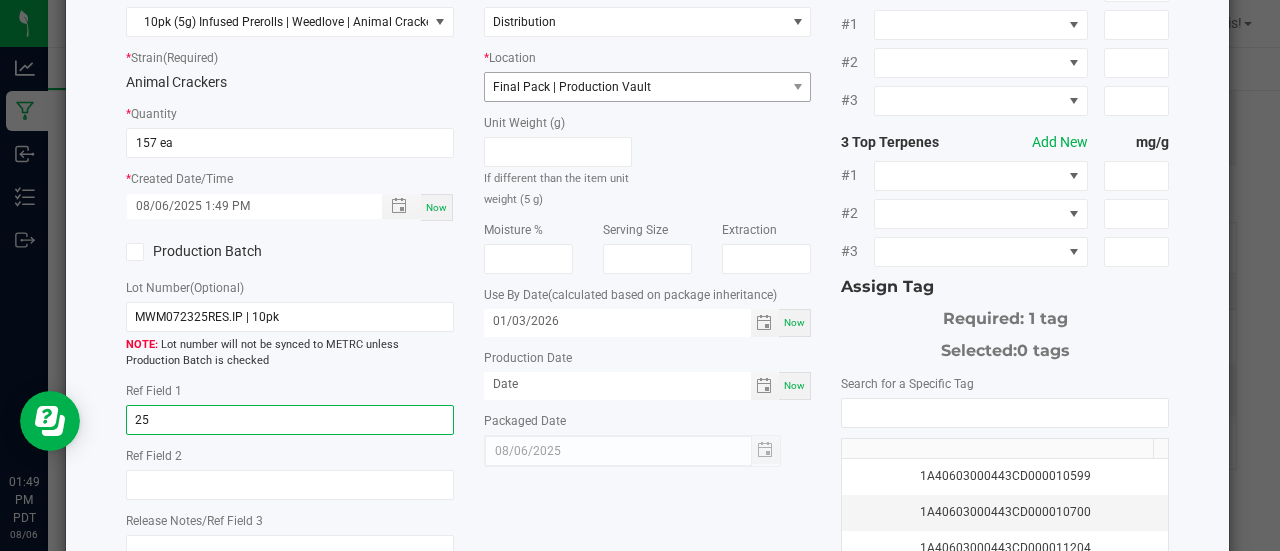 type on "25" 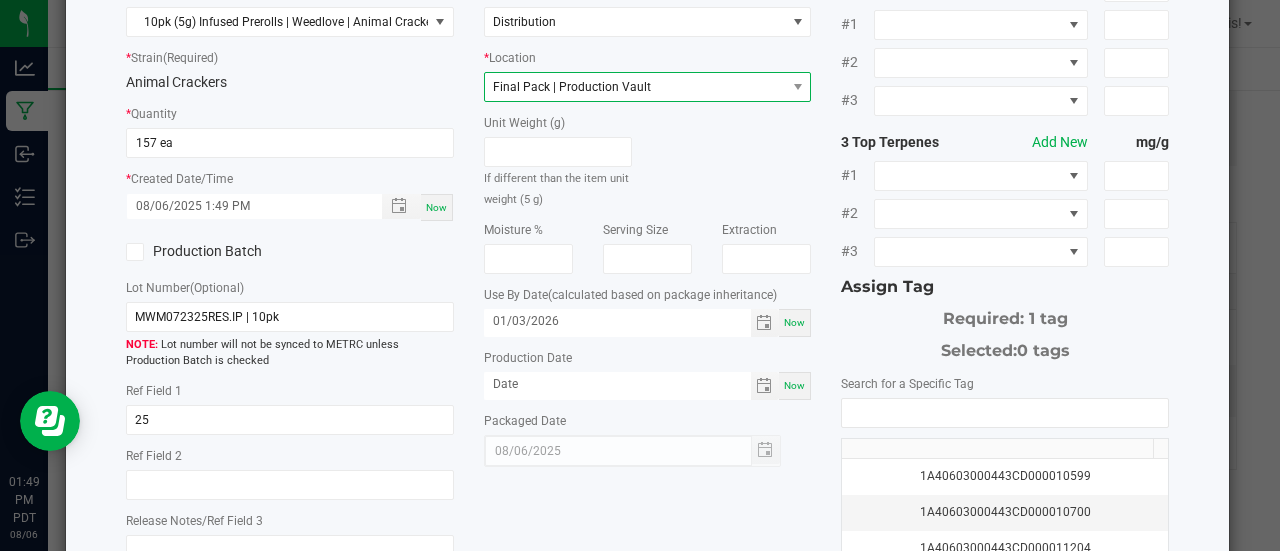 click on "Final Pack | Production Vault" at bounding box center (635, 87) 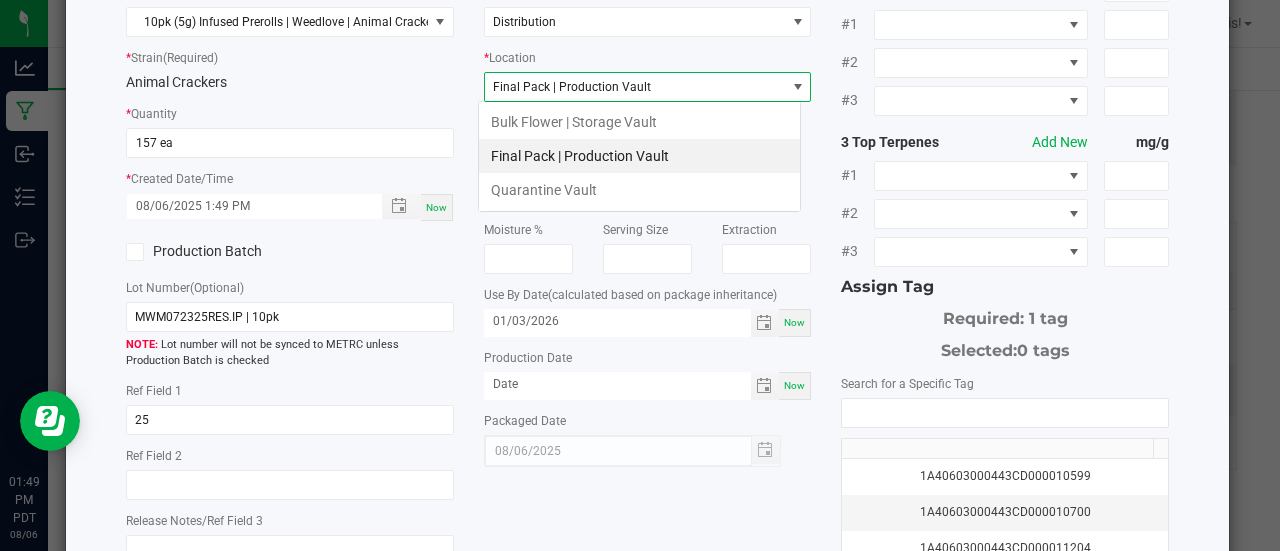 scroll, scrollTop: 99970, scrollLeft: 99676, axis: both 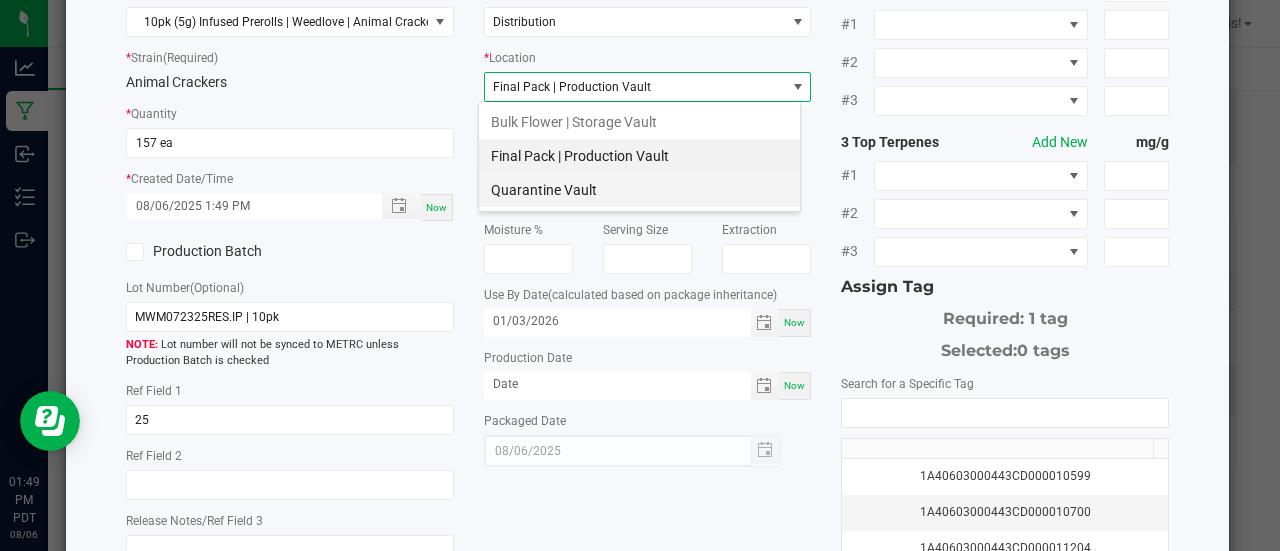 click on "Quarantine Vault" at bounding box center [639, 190] 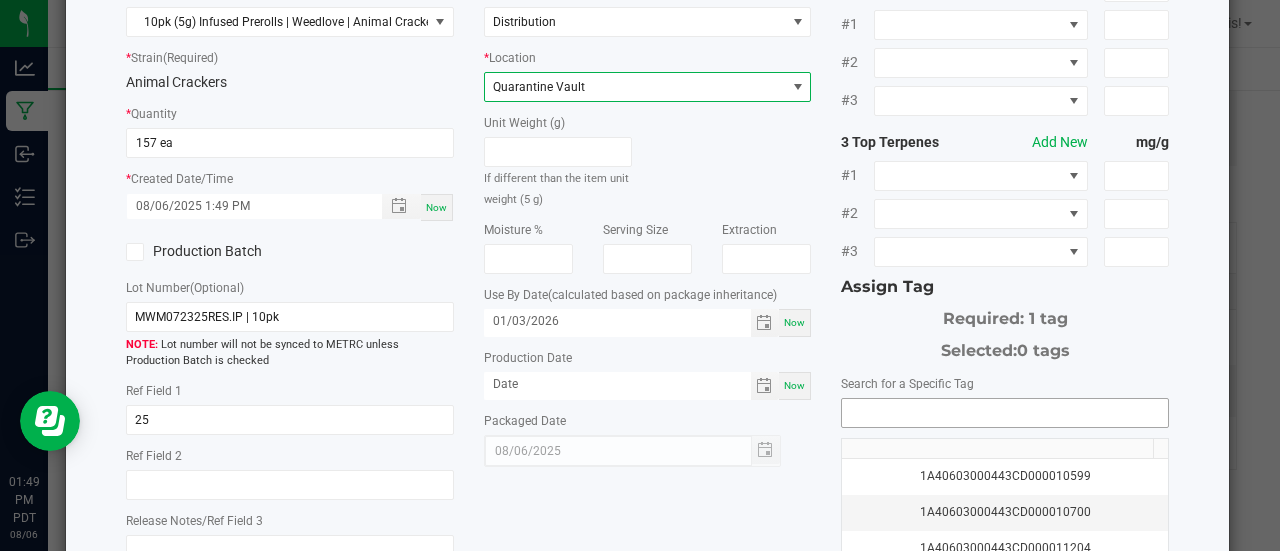 click at bounding box center (1005, 413) 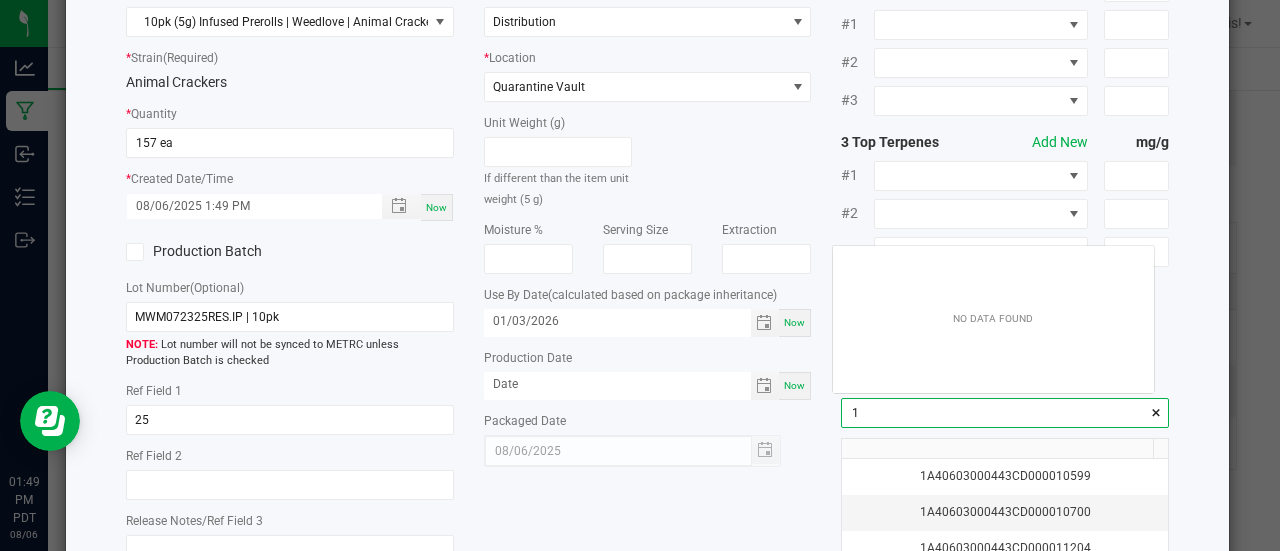 scroll, scrollTop: 99972, scrollLeft: 99678, axis: both 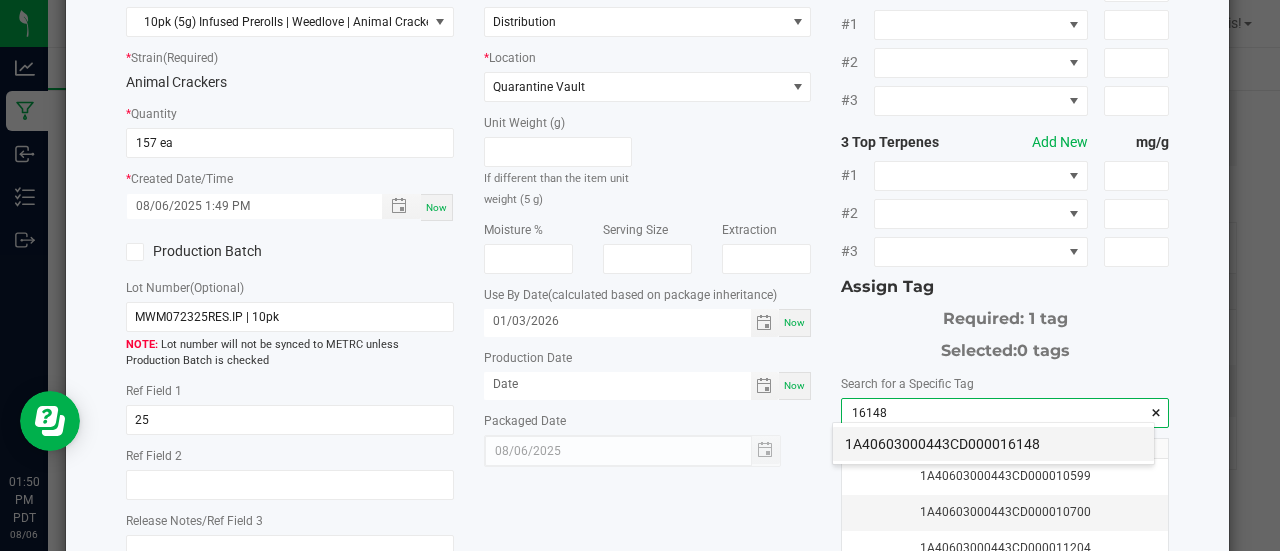click on "1A40603000443CD000016148" at bounding box center [993, 444] 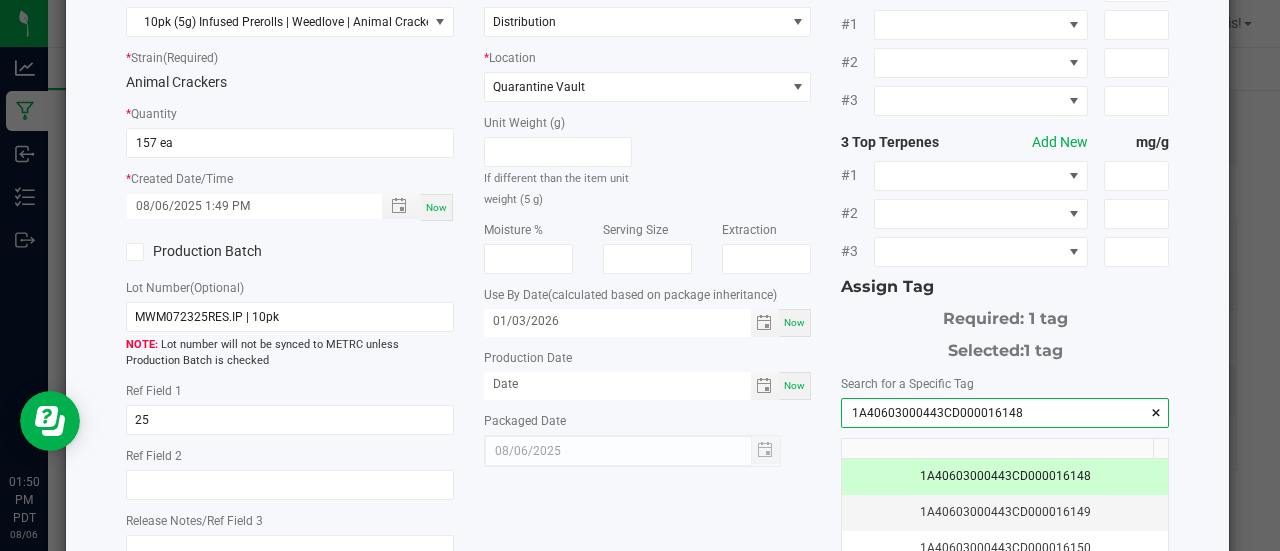 scroll, scrollTop: 397, scrollLeft: 0, axis: vertical 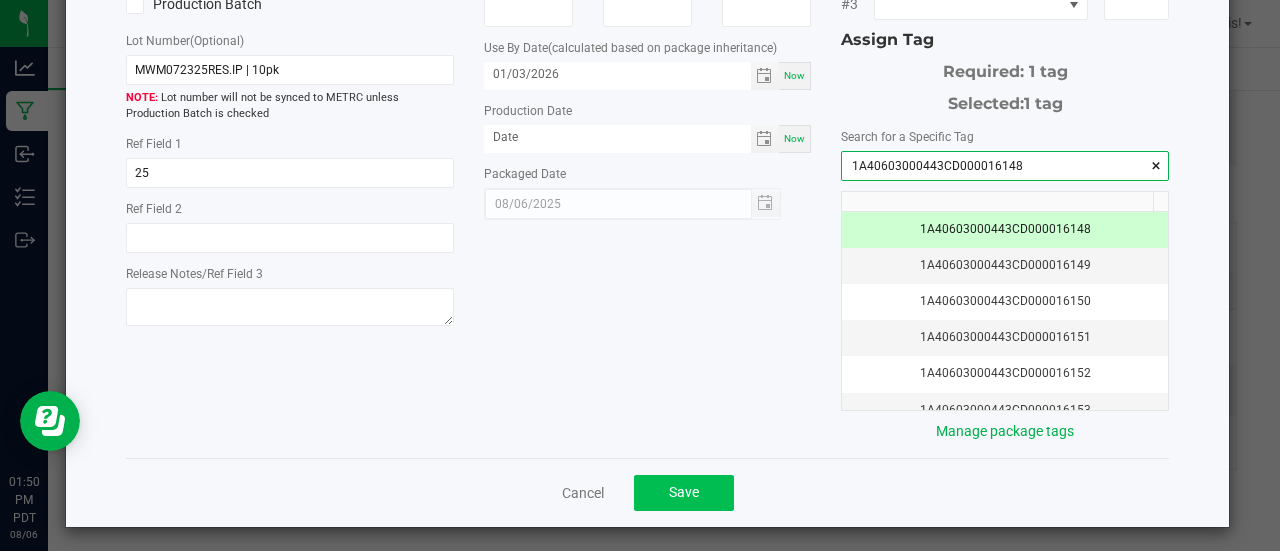 type on "1A40603000443CD000016148" 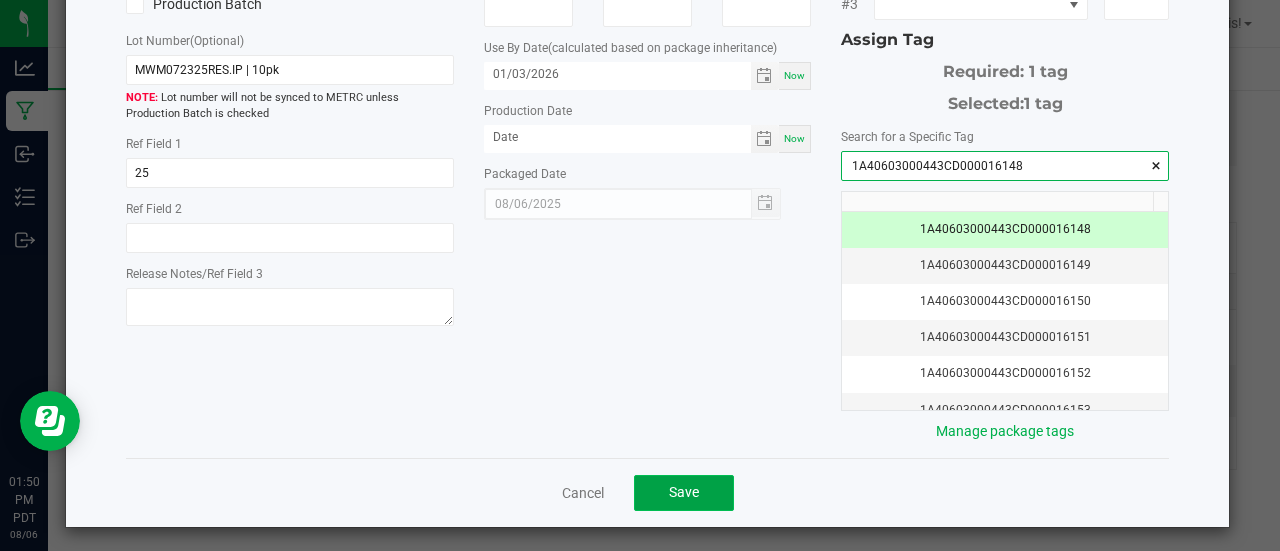 click on "Save" 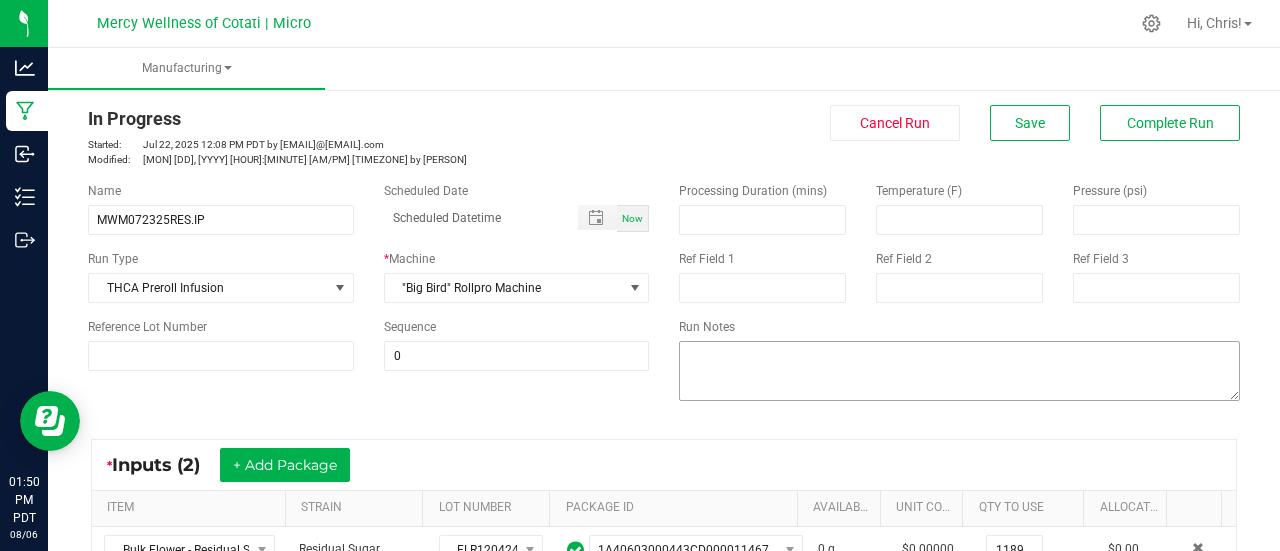 scroll, scrollTop: 11, scrollLeft: 0, axis: vertical 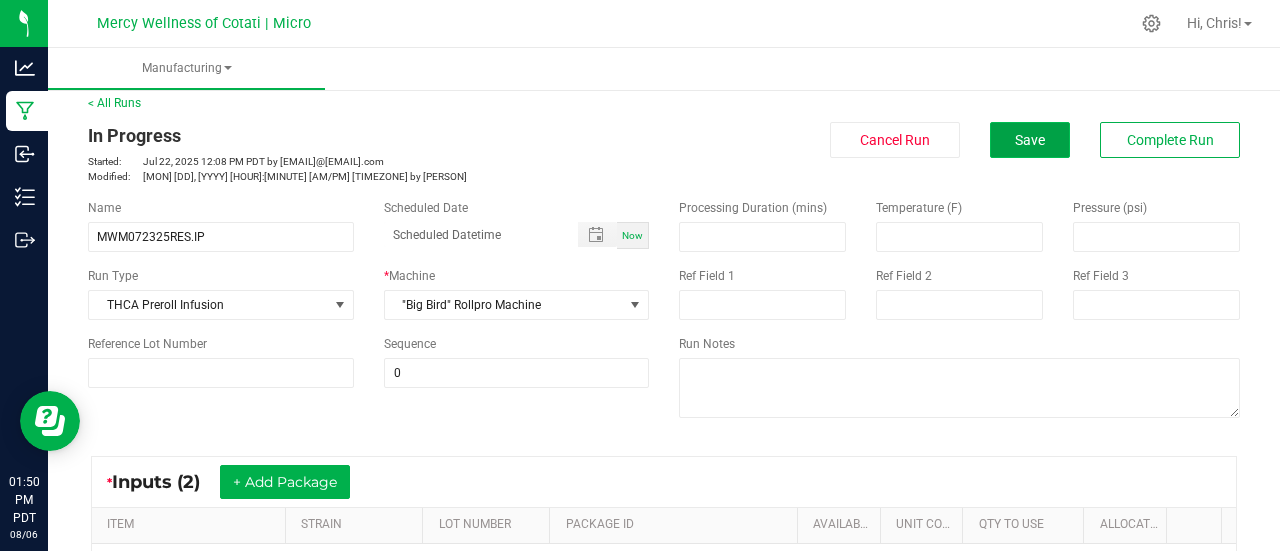 click on "Save" at bounding box center [1030, 140] 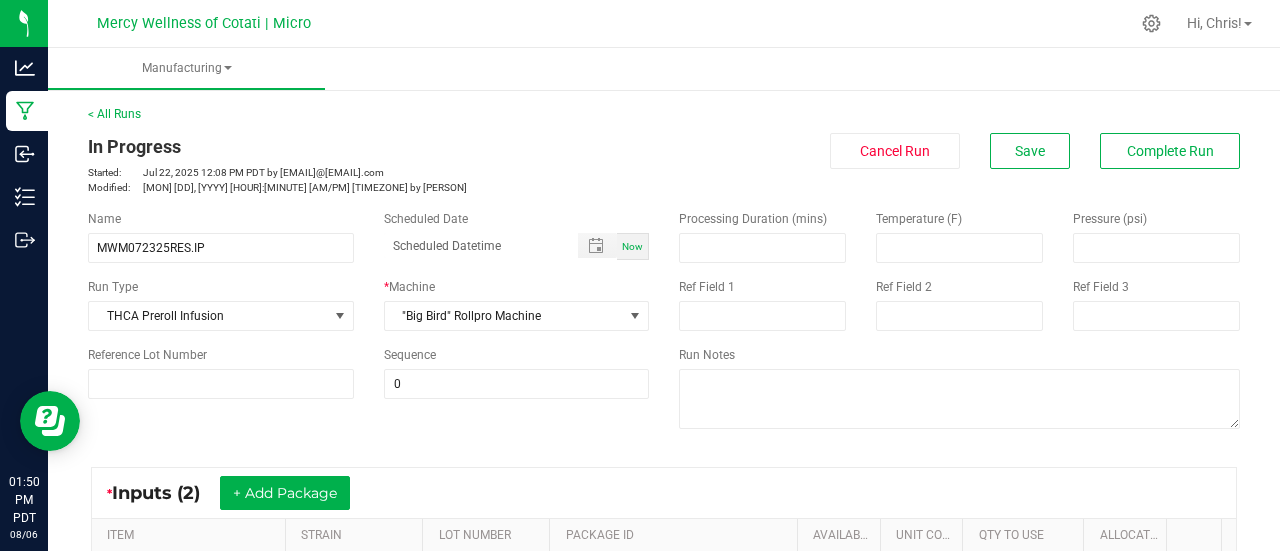scroll, scrollTop: 0, scrollLeft: 0, axis: both 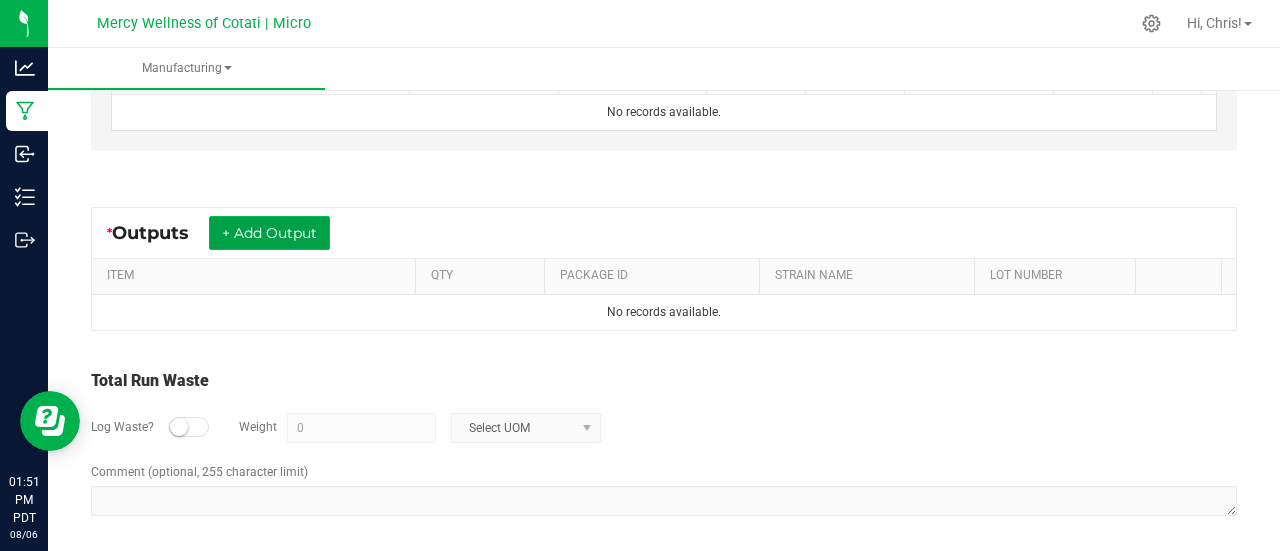 click on "+ Add Output" at bounding box center (269, 233) 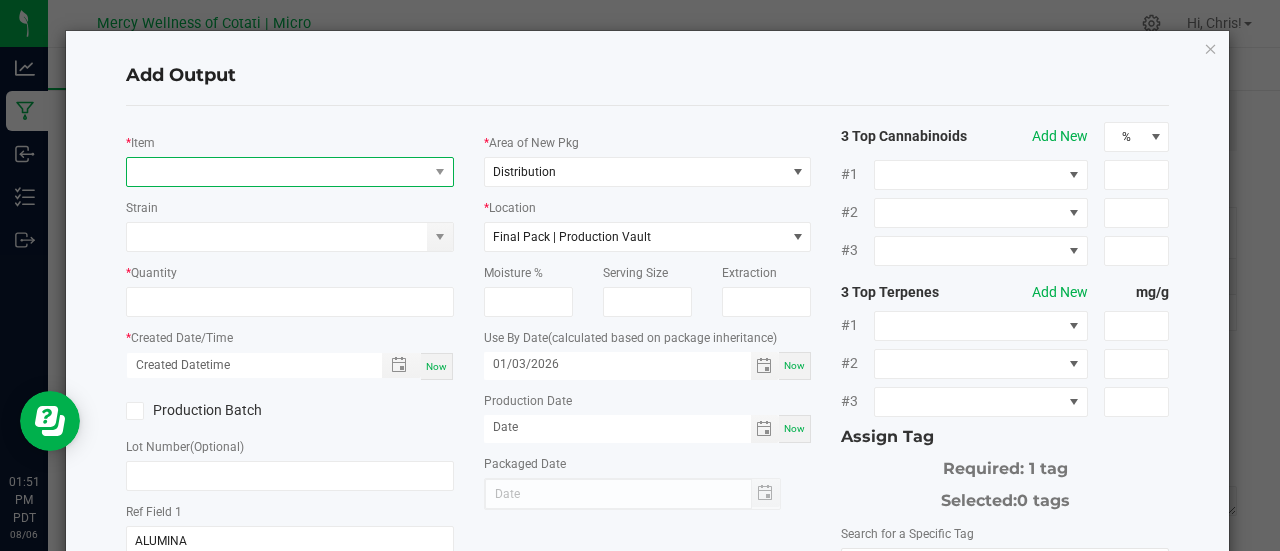click at bounding box center [277, 172] 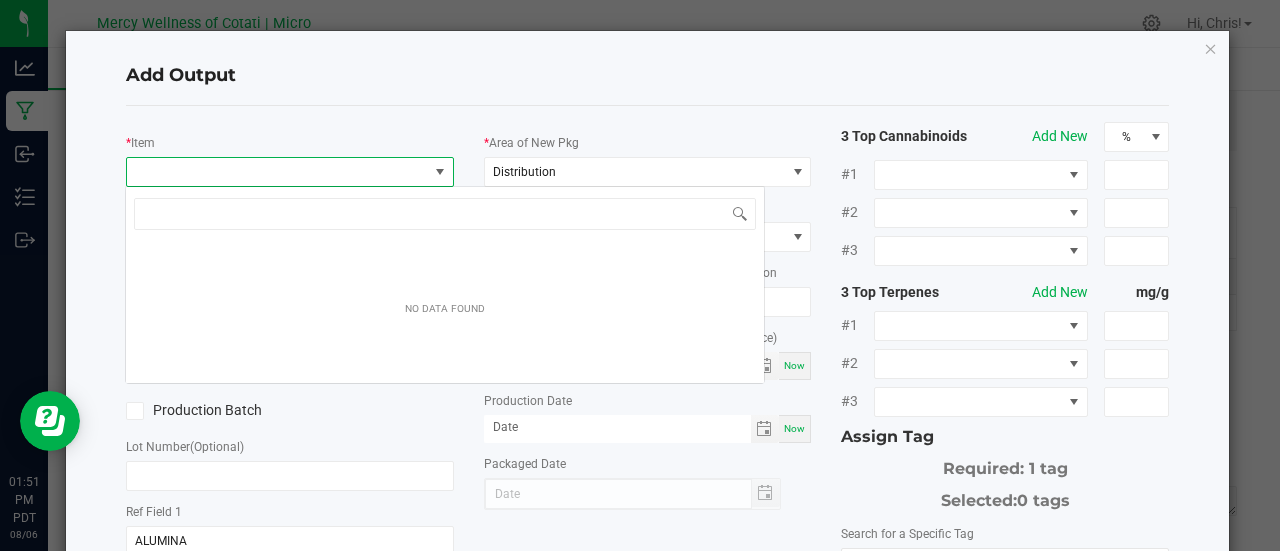 scroll, scrollTop: 99970, scrollLeft: 99676, axis: both 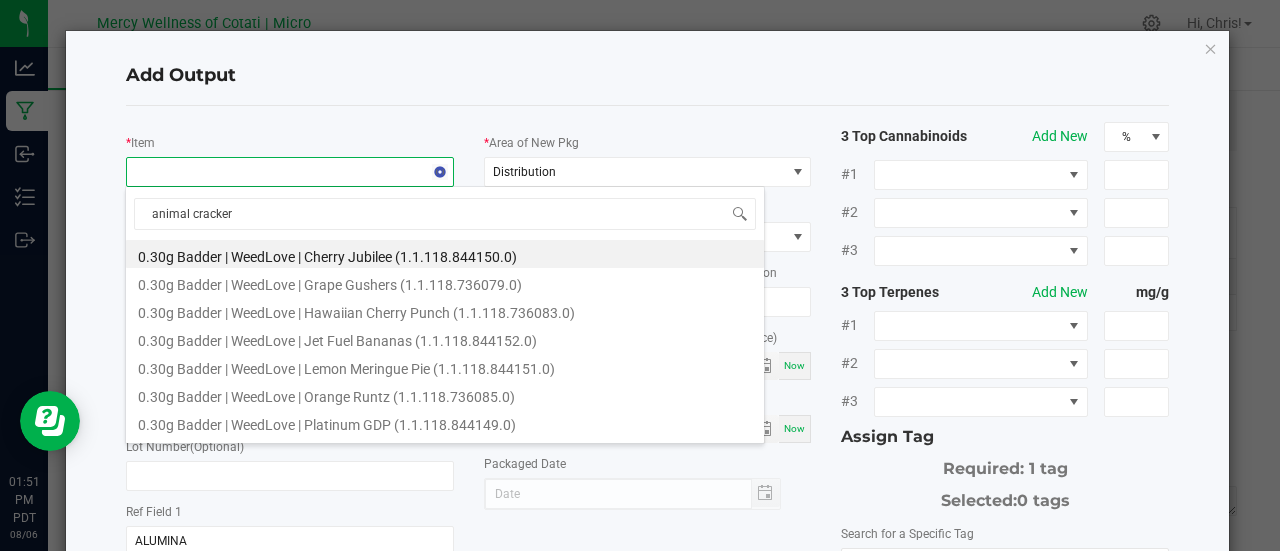 type on "animal crackers" 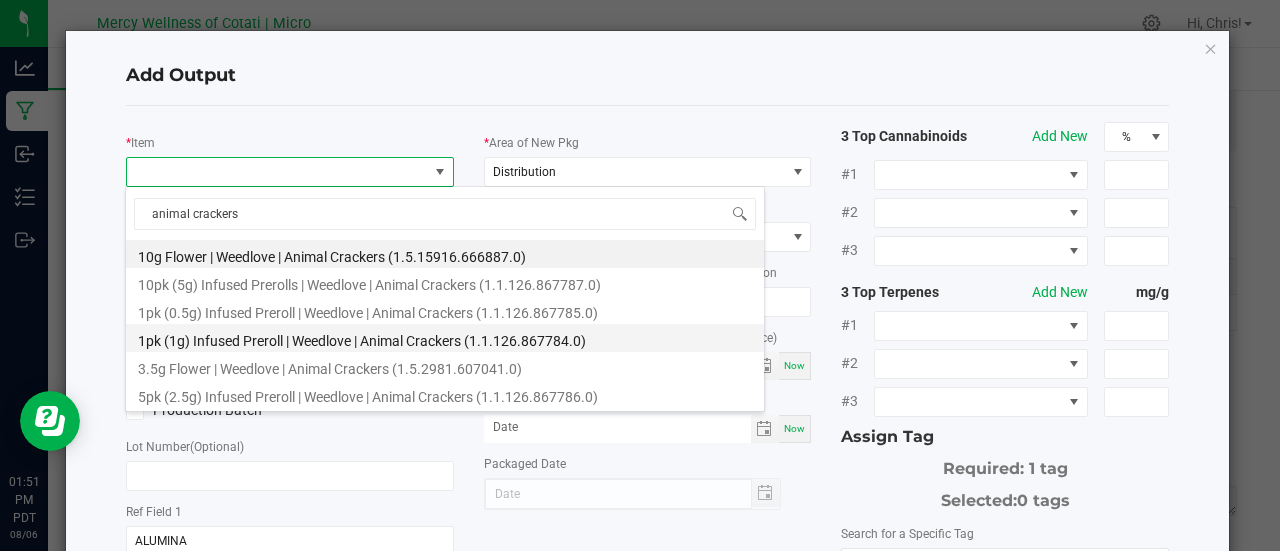 click on "1pk (1g) Infused Preroll | Weedlove | Animal Crackers (1.1.126.867784.0)" at bounding box center (445, 338) 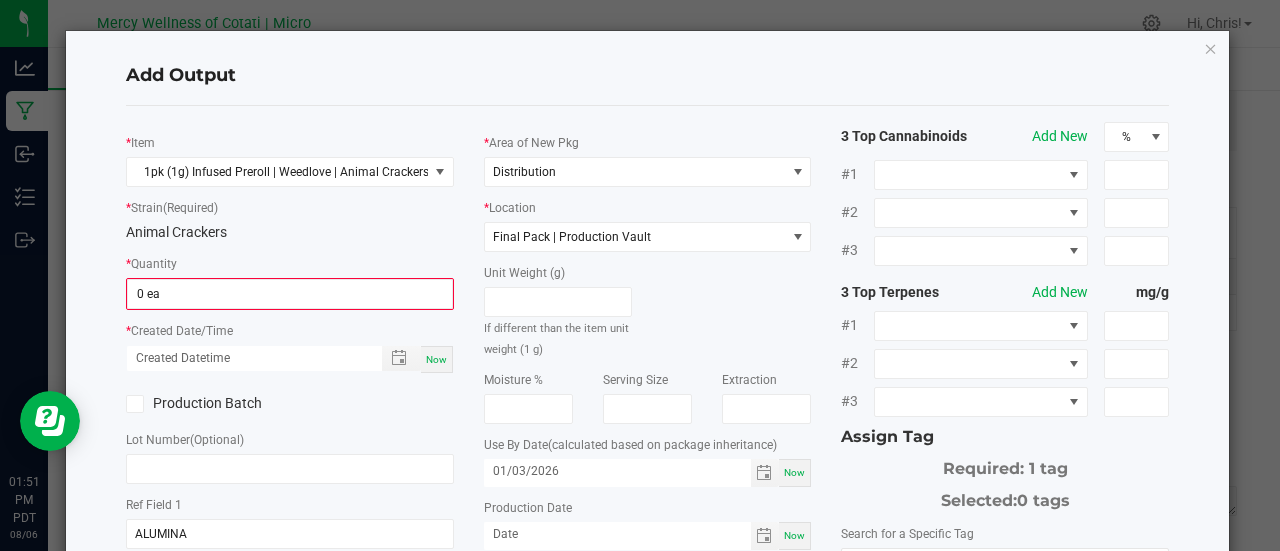 click on "*   Item  1pk (1g) Infused Preroll | Weedlove | Animal Crackers (1.1.126.867784.0)  *   Strain  (Required)  Animal Crackers   *   Quantity  0 ea  *   Created Date/Time  Now  Production Batch   Lot Number  (Optional)     Ref Field 1  ALUMINA  Ref Field 2   Release Notes/Ref Field 3" 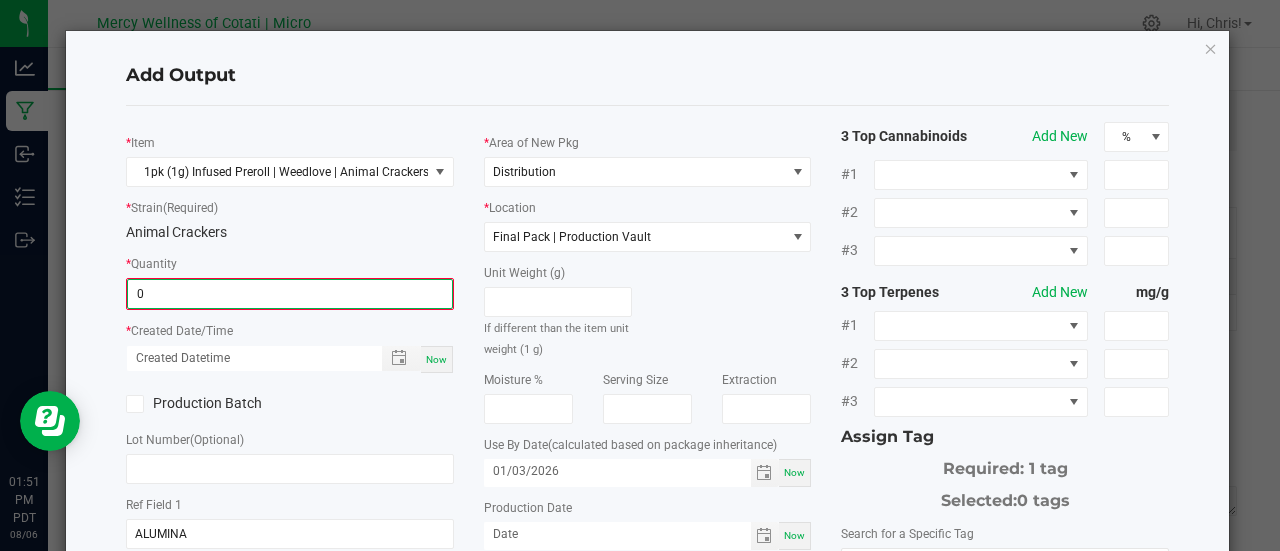 click on "0" at bounding box center [290, 294] 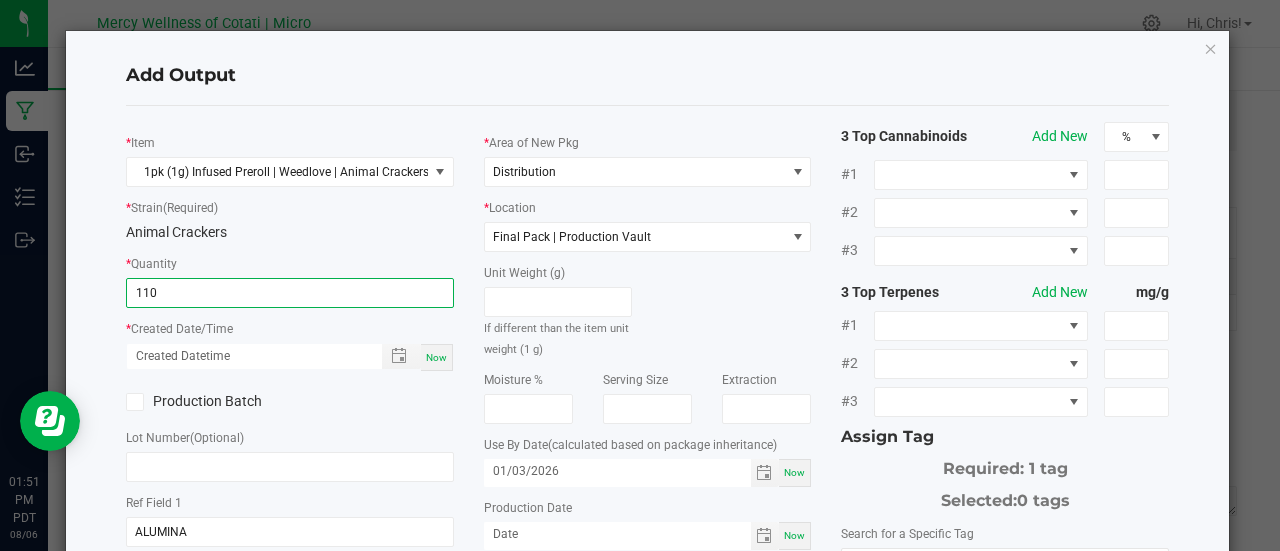 type on "110 ea" 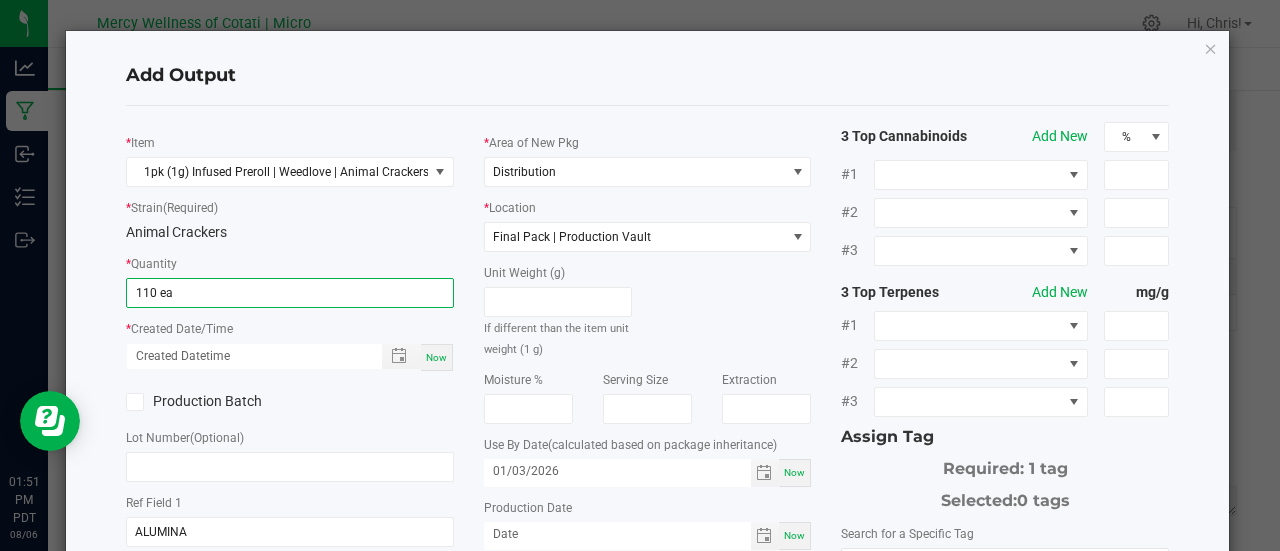 click on "Now" at bounding box center (436, 357) 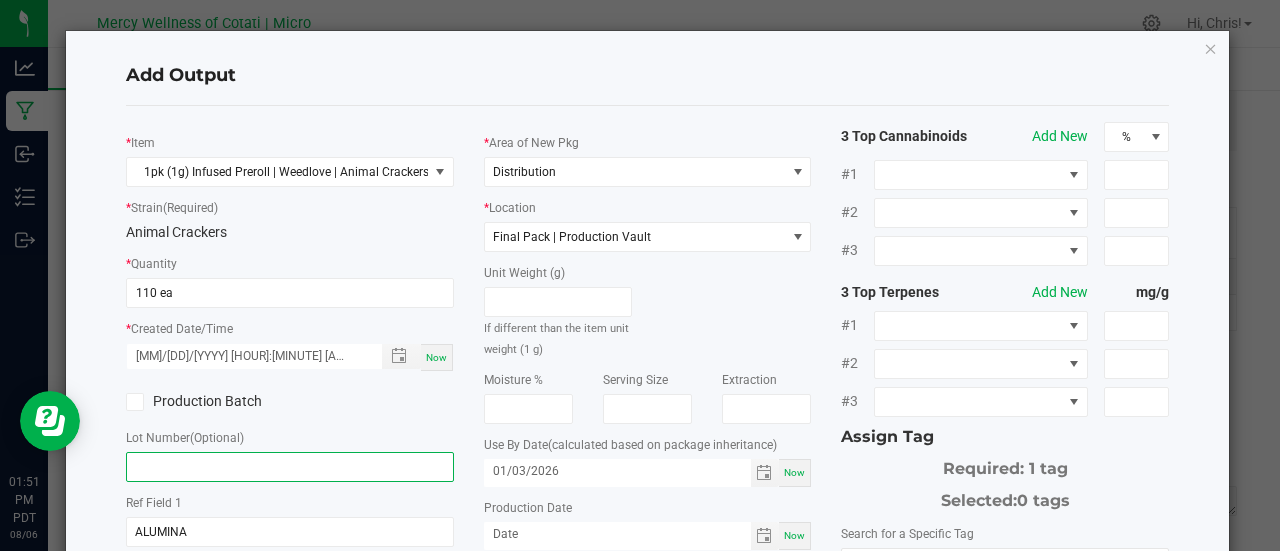click 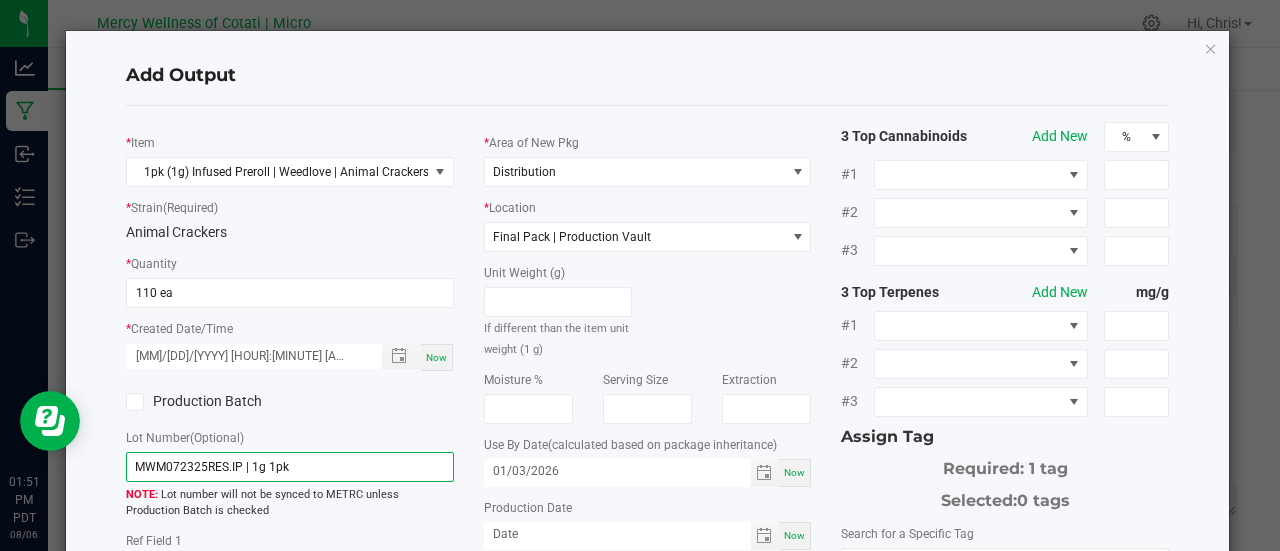 scroll, scrollTop: 153, scrollLeft: 0, axis: vertical 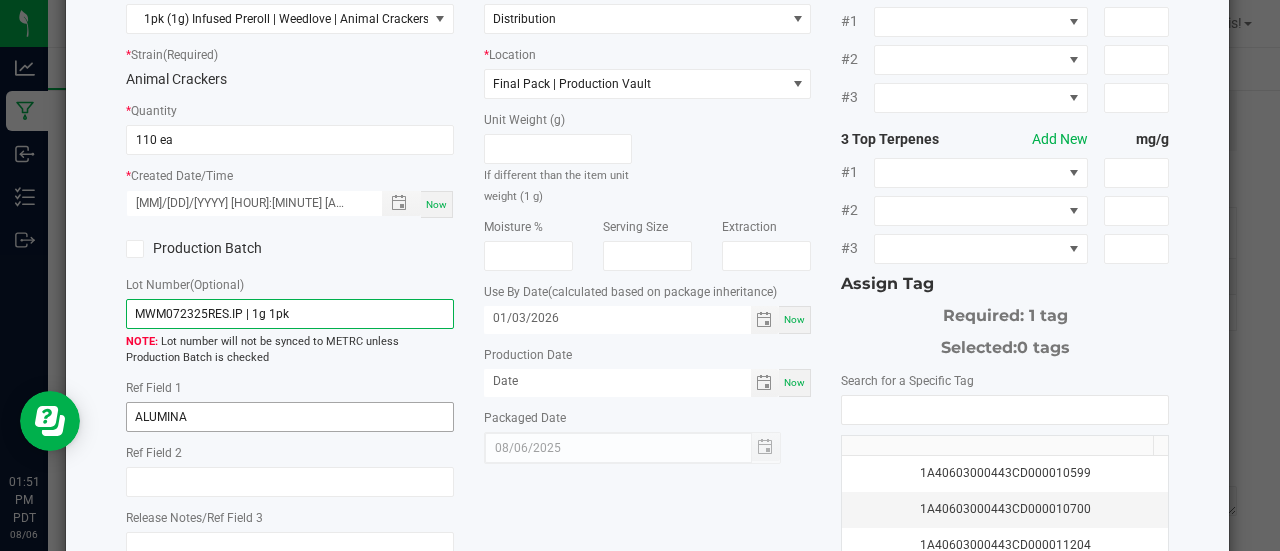 type on "MWM072325RES.IP | 1g 1pk" 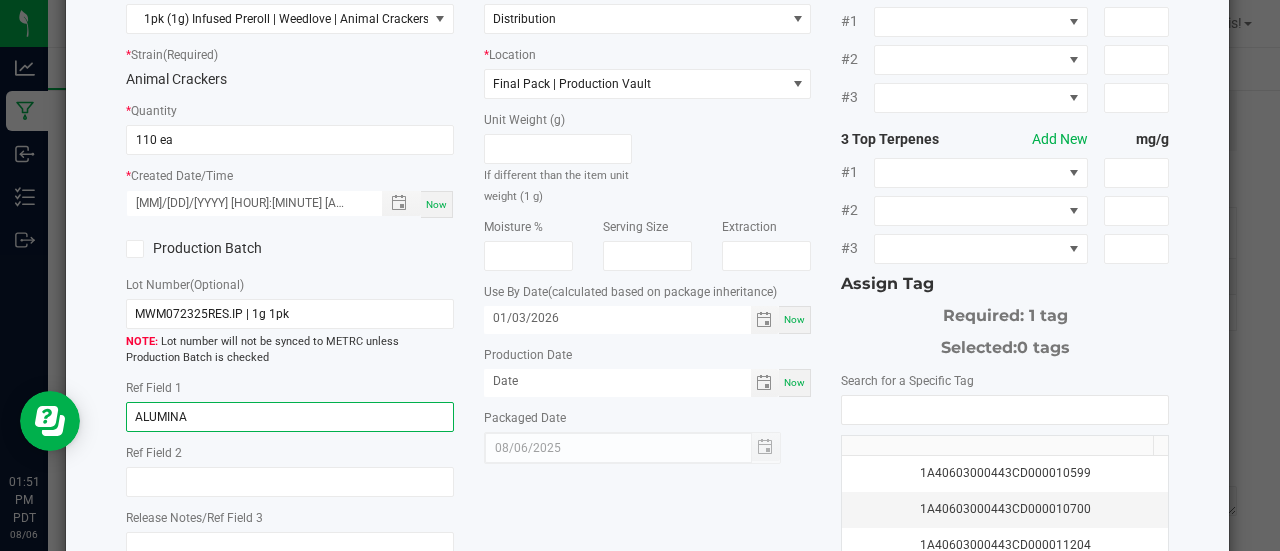 drag, startPoint x: 235, startPoint y: 421, endPoint x: 83, endPoint y: 407, distance: 152.64337 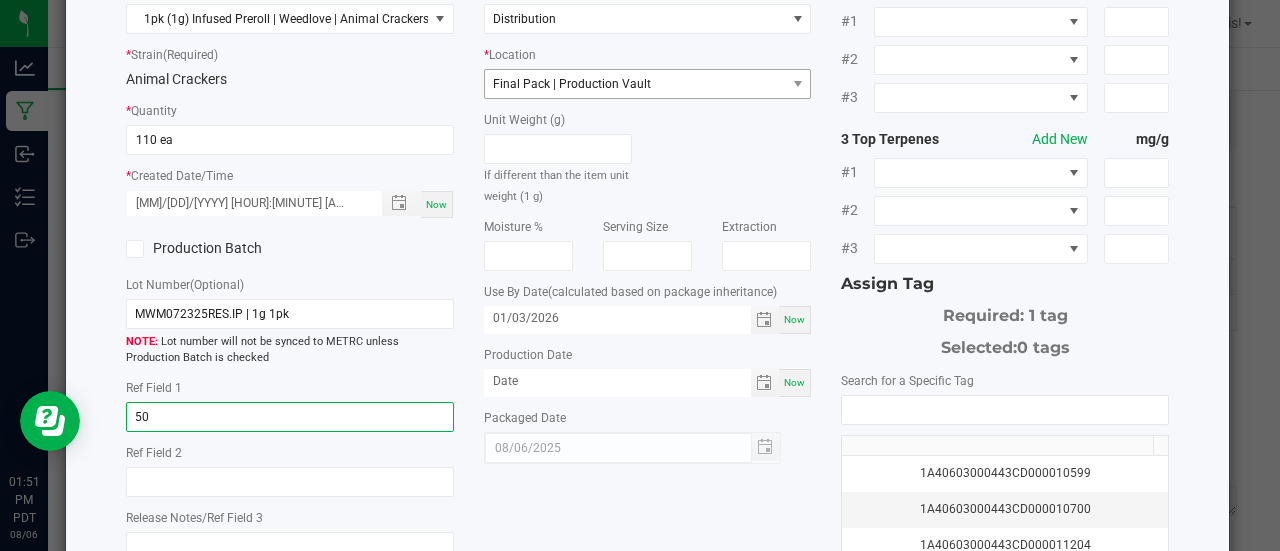 type on "50" 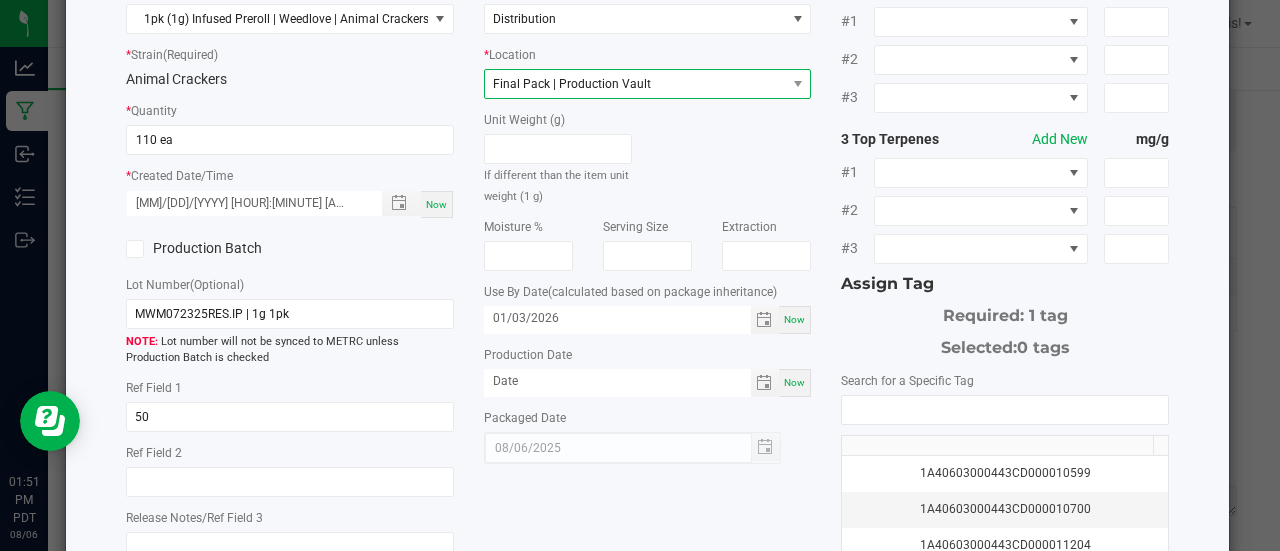 click on "Final Pack | Production Vault" at bounding box center (572, 84) 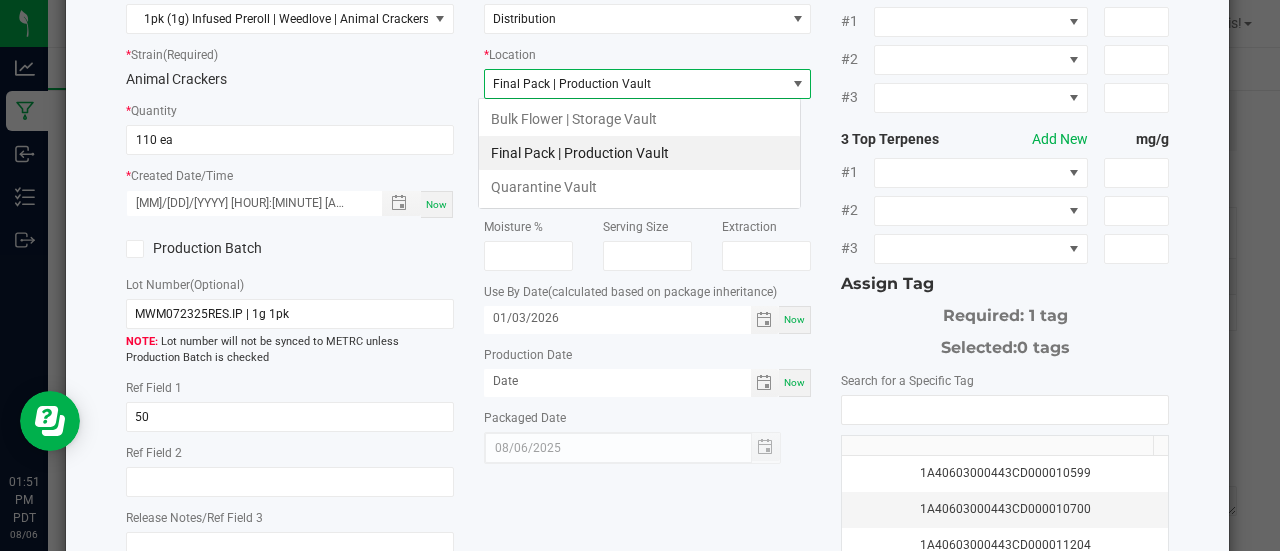 scroll, scrollTop: 99970, scrollLeft: 99676, axis: both 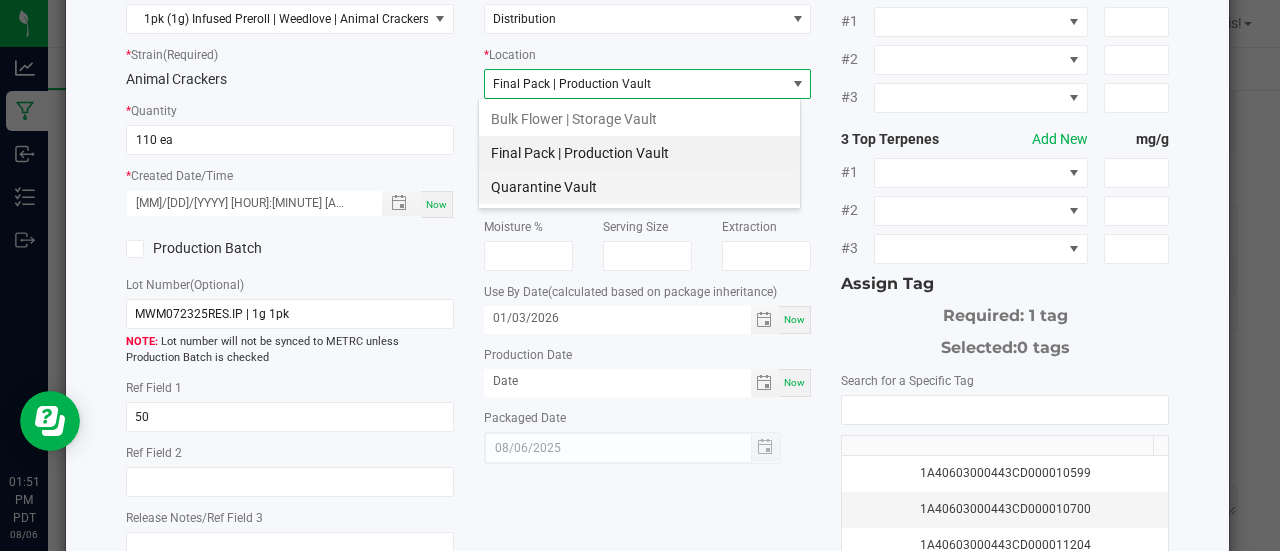 click on "Quarantine Vault" at bounding box center (639, 187) 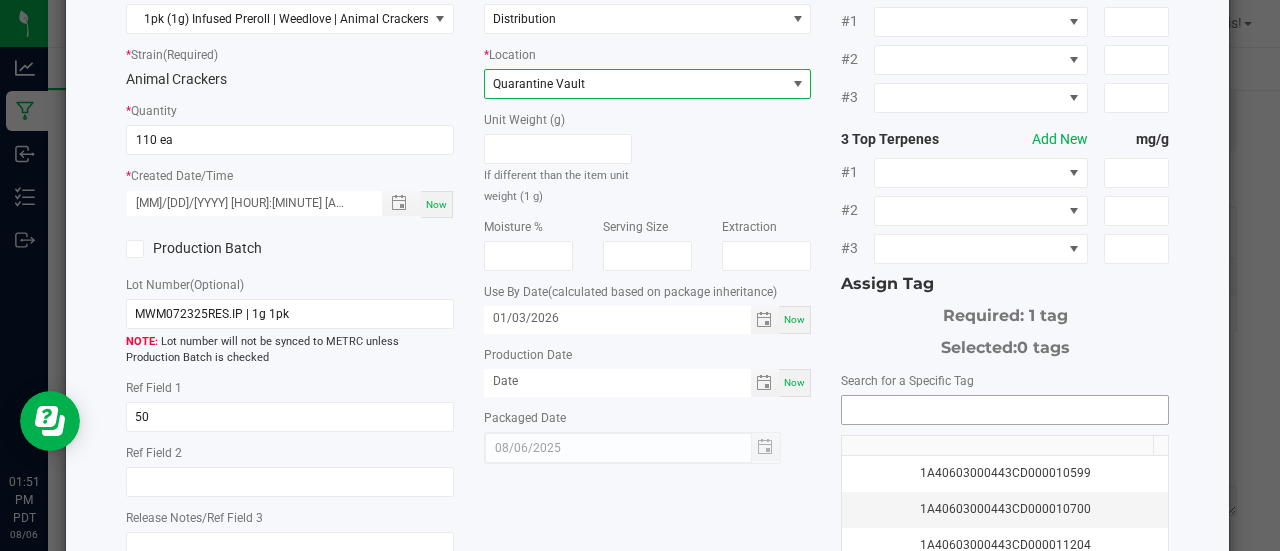 click at bounding box center (1005, 410) 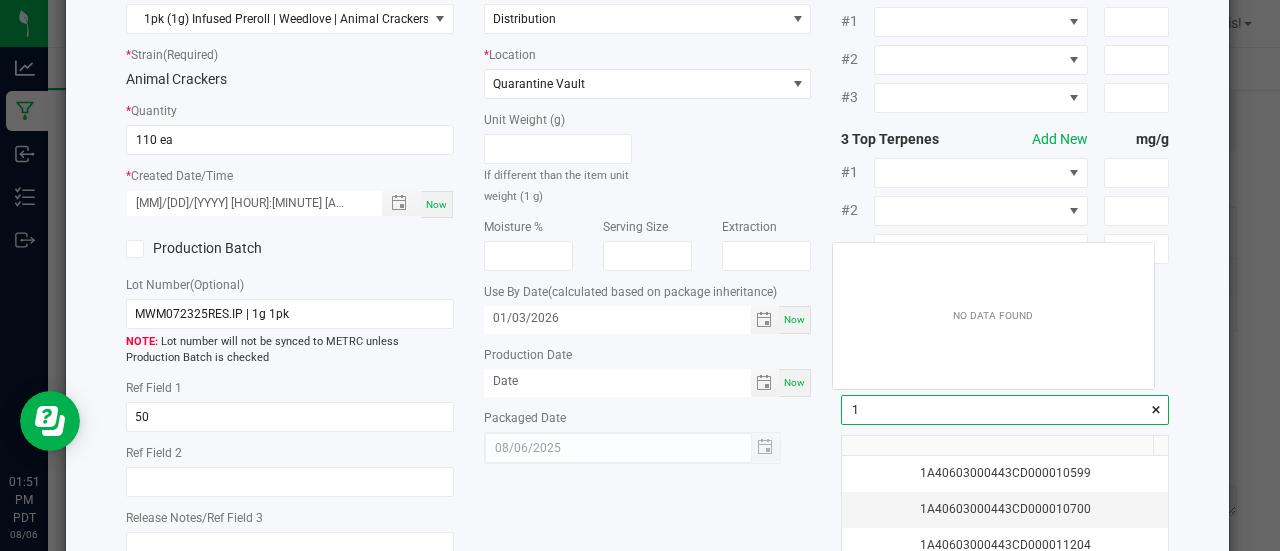 scroll, scrollTop: 99972, scrollLeft: 99678, axis: both 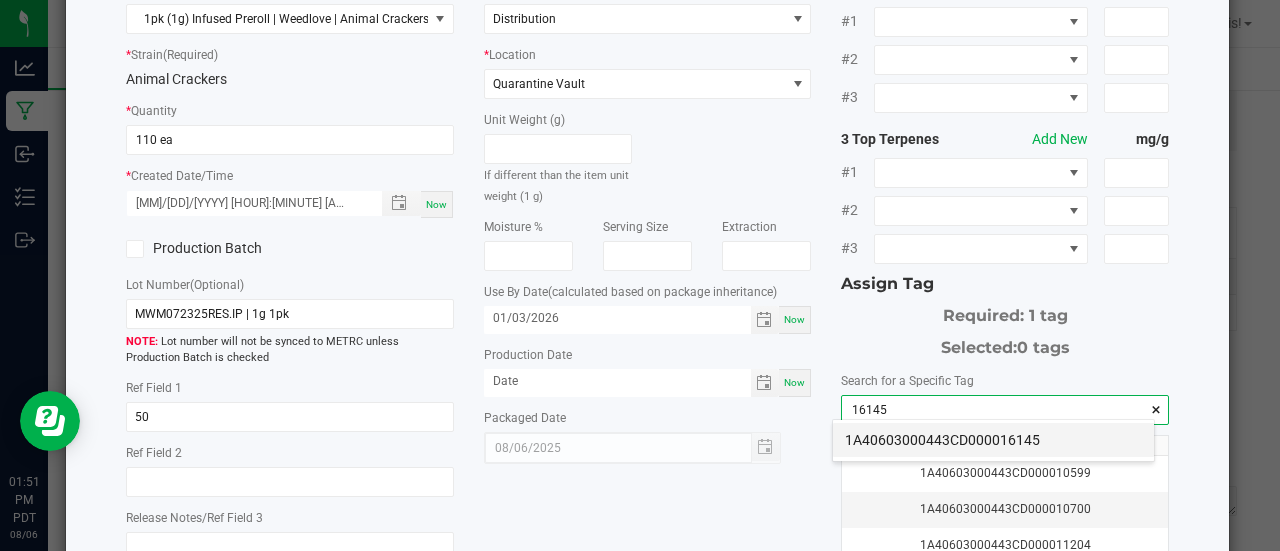 click on "1A40603000443CD000016145" at bounding box center [993, 440] 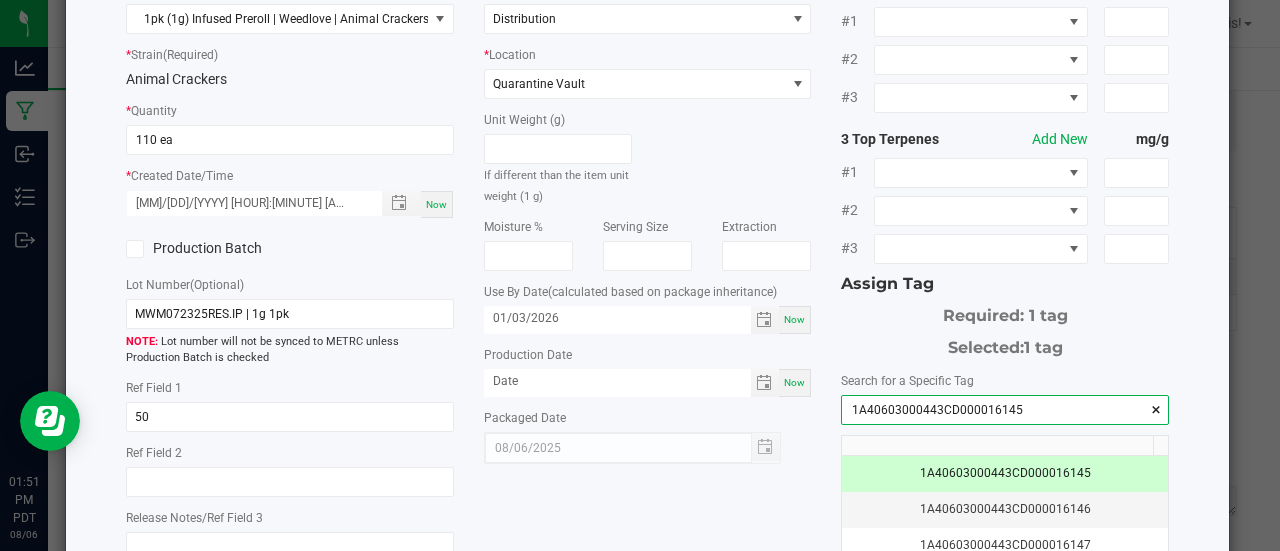 scroll, scrollTop: 397, scrollLeft: 0, axis: vertical 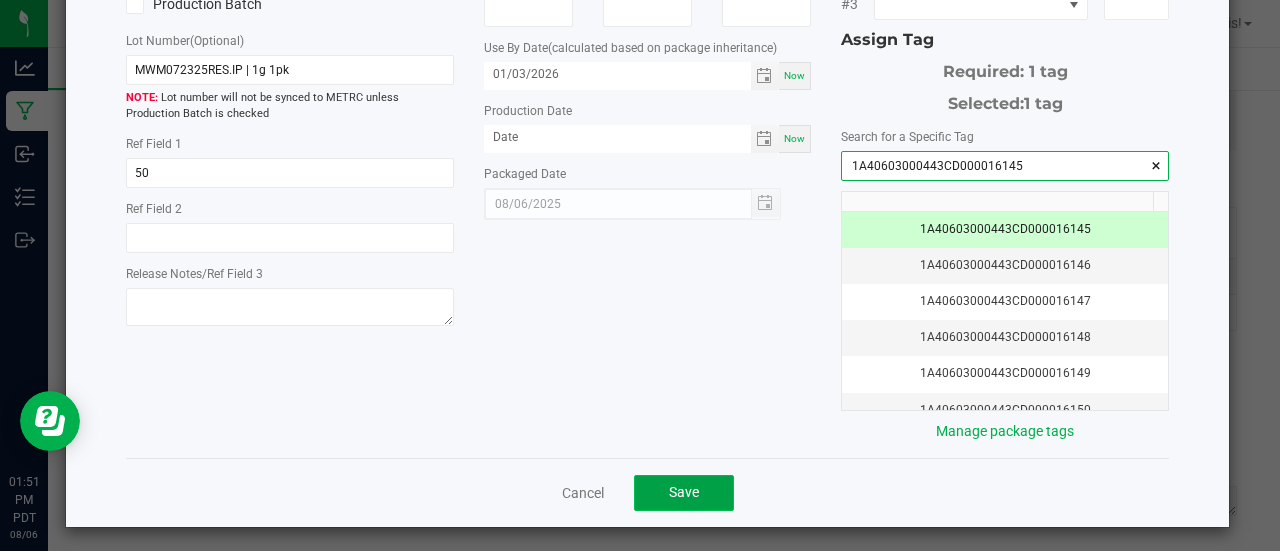 click on "Save" 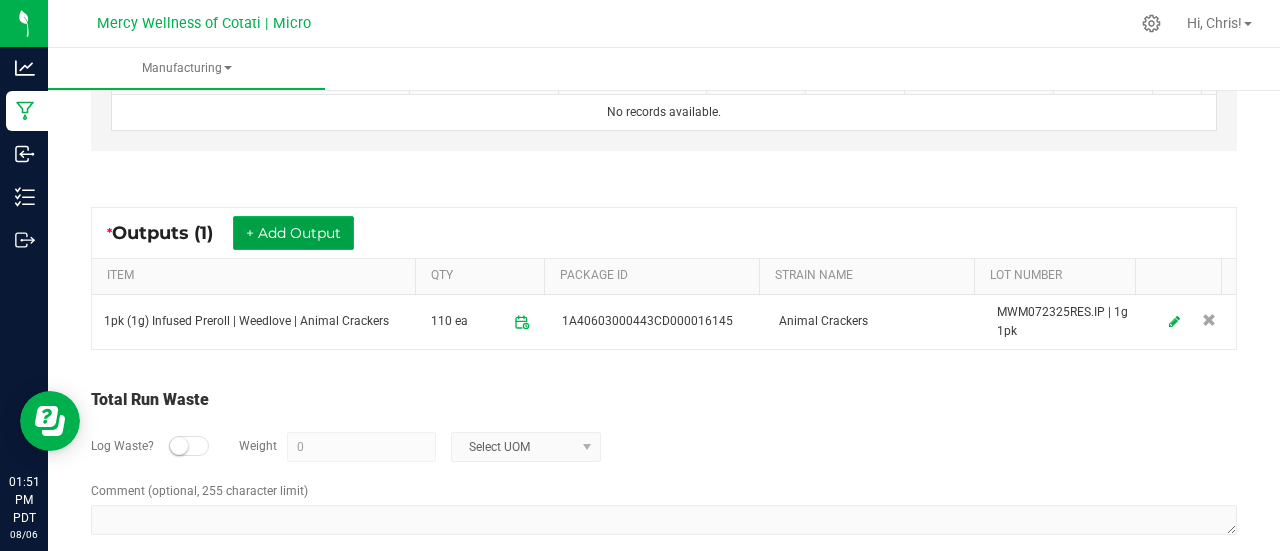 click on "+ Add Output" at bounding box center [293, 233] 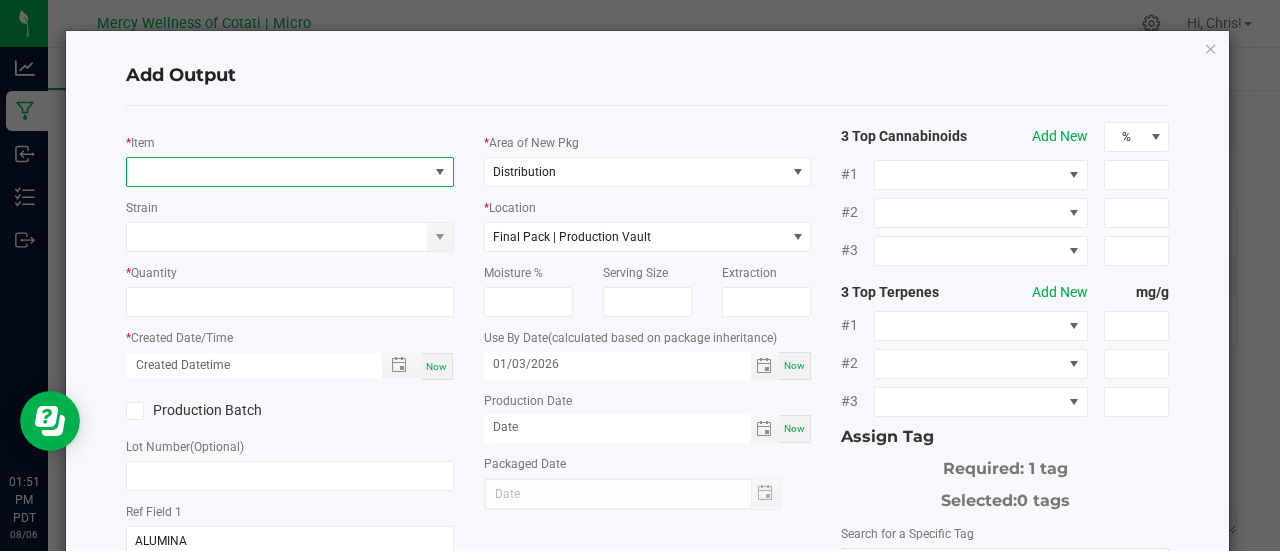 click at bounding box center (277, 172) 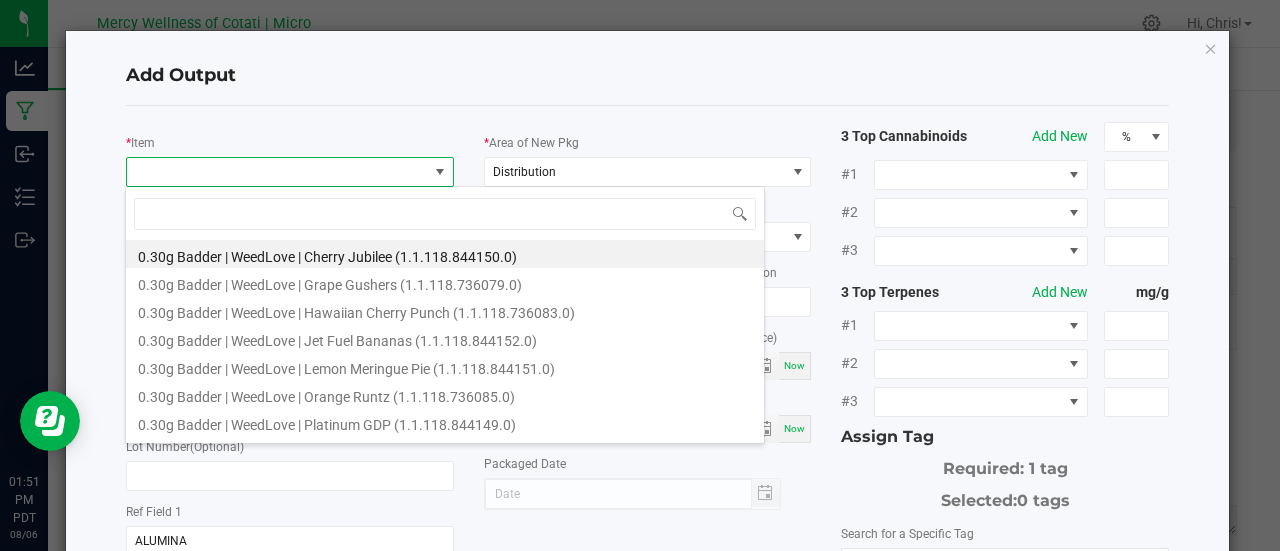 scroll, scrollTop: 99970, scrollLeft: 99676, axis: both 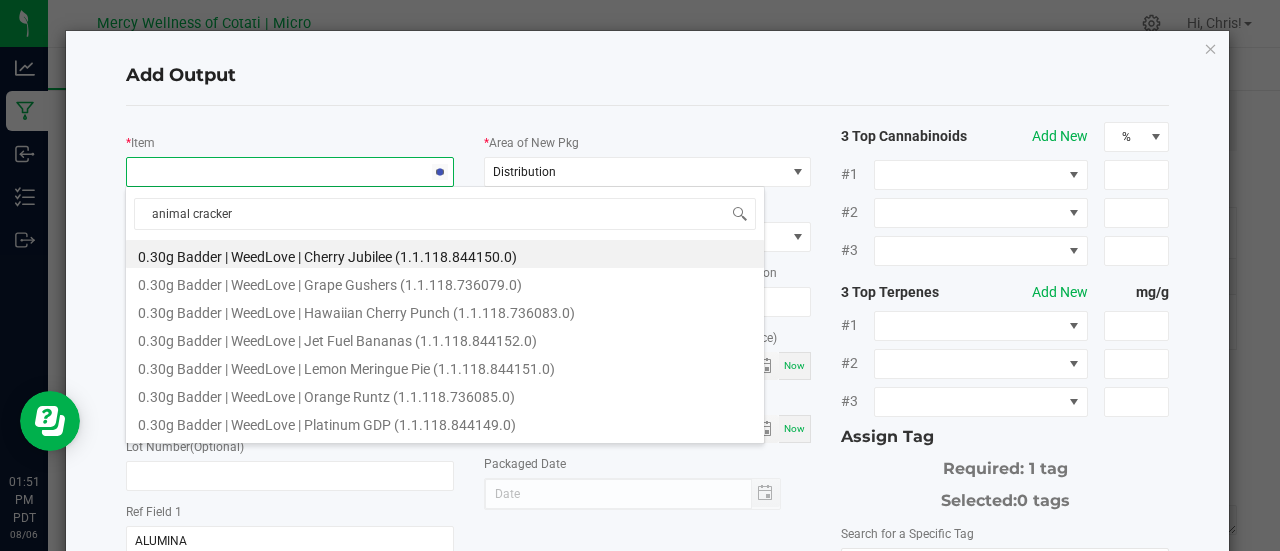 type on "animal crackers" 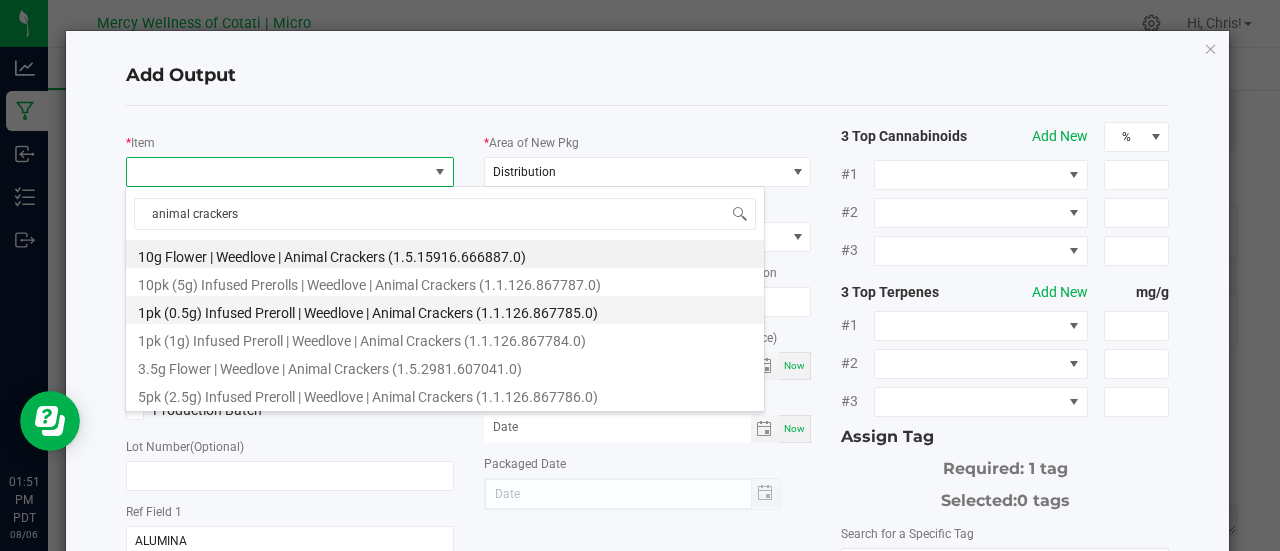 click on "1pk (0.5g) Infused Preroll | Weedlove | Animal Crackers (1.1.126.867785.0)" at bounding box center (445, 310) 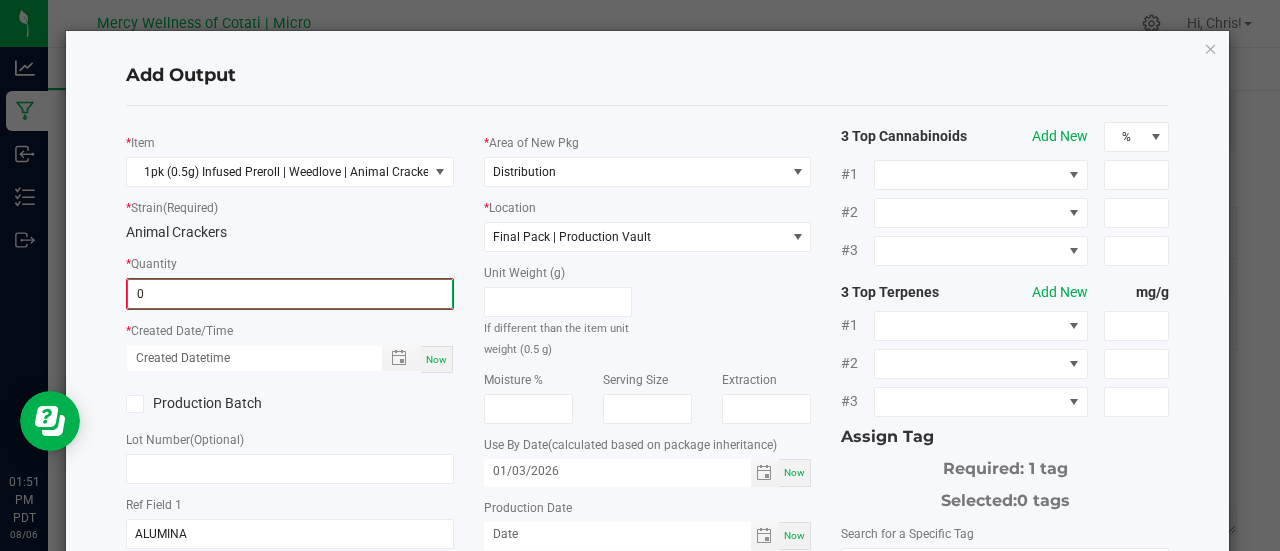 click on "0" at bounding box center [290, 294] 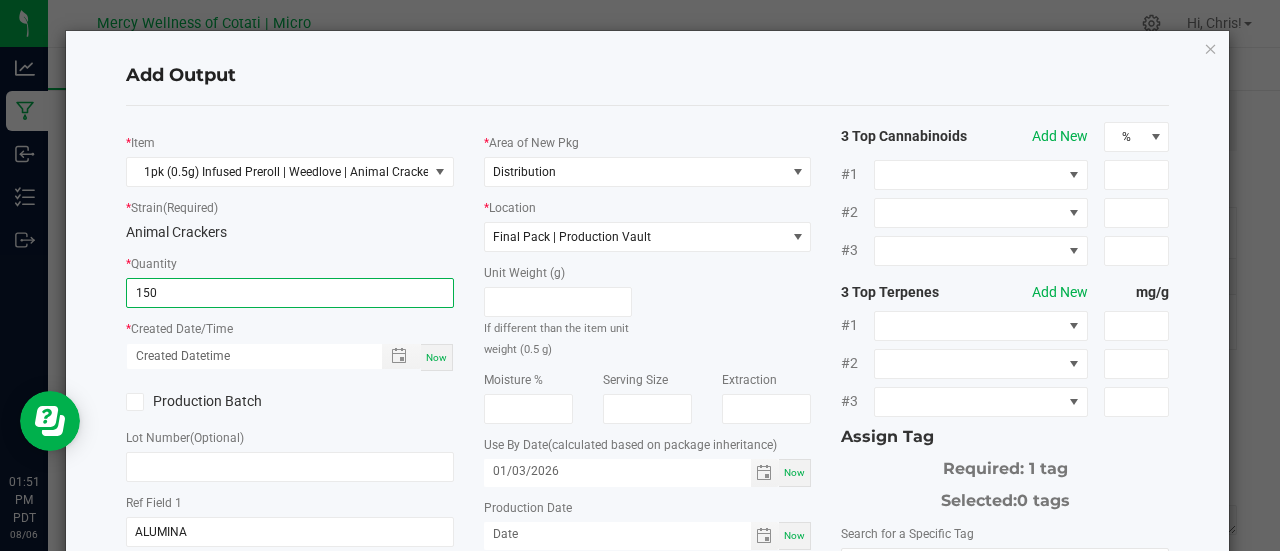 type on "150 ea" 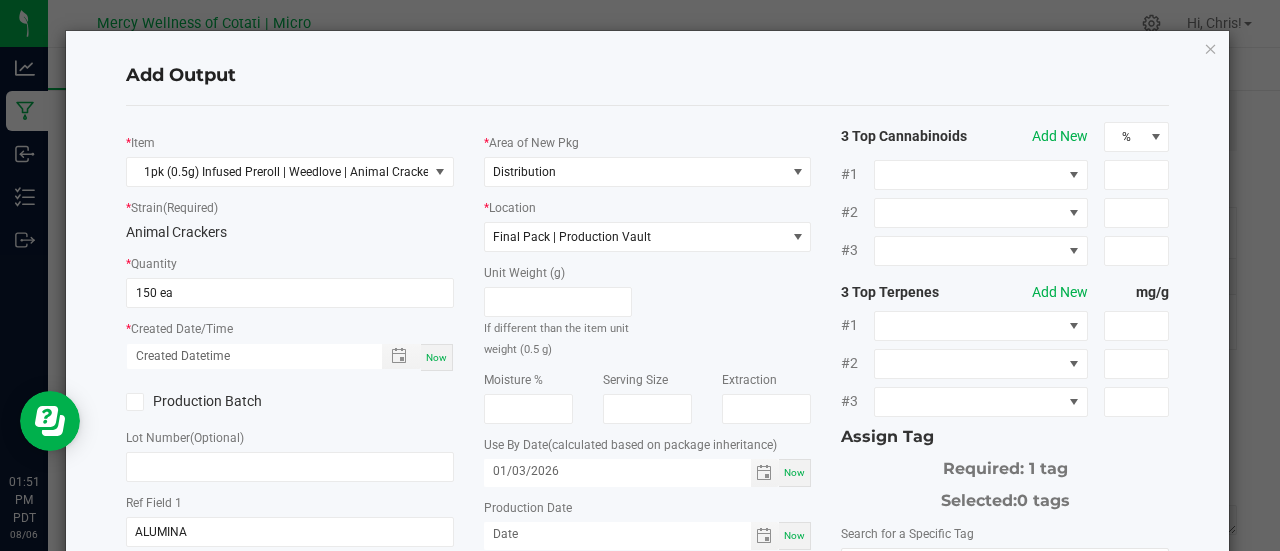 click on "Now" at bounding box center (436, 357) 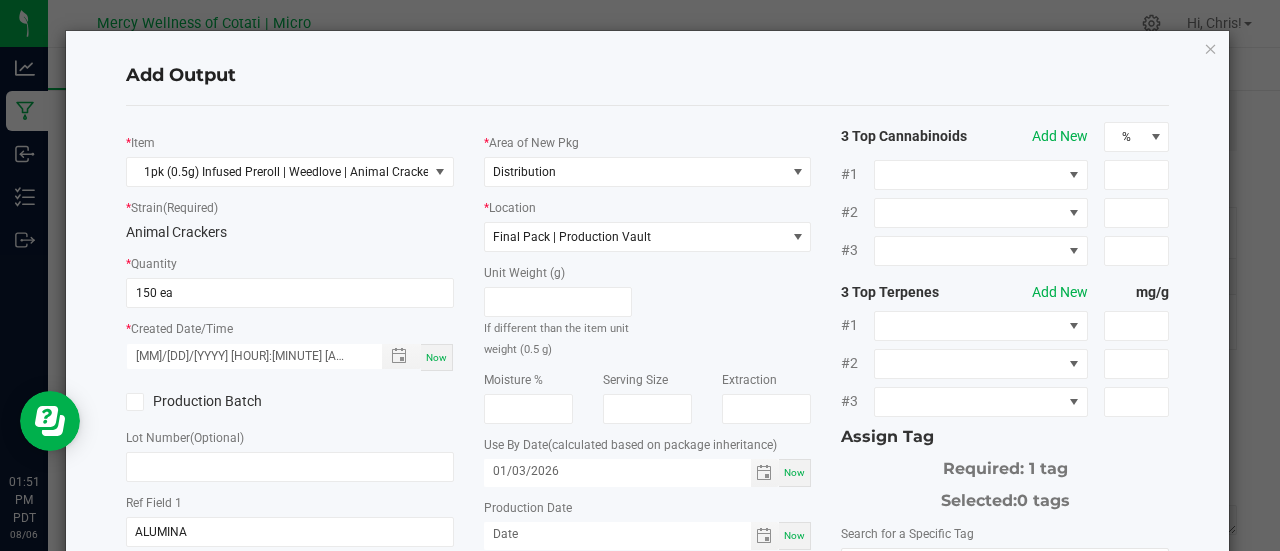 type on "08/06/2025" 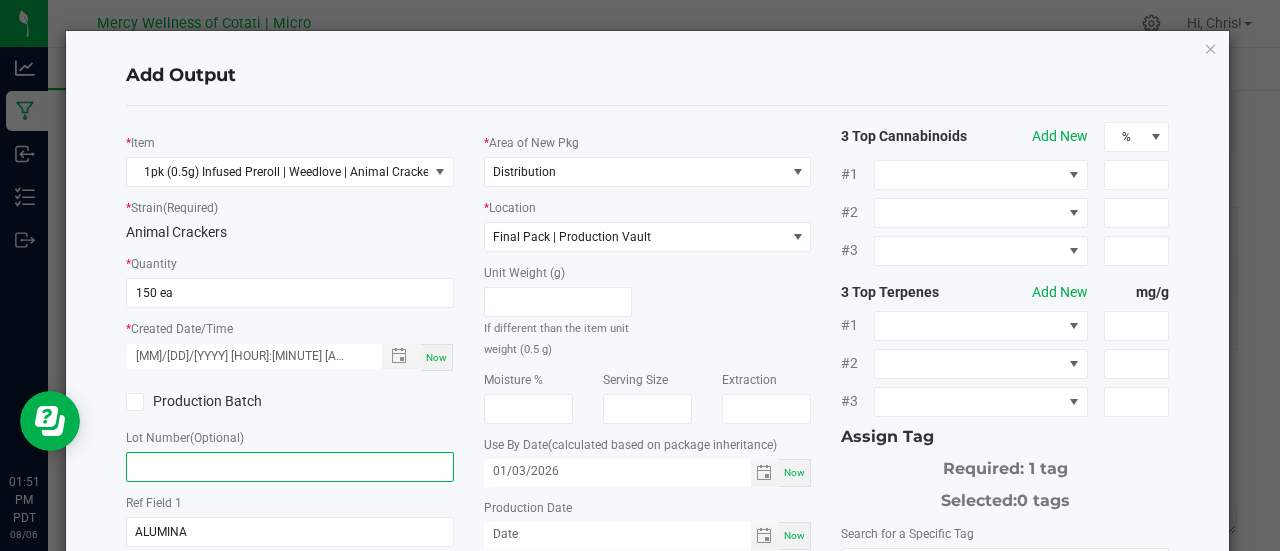 click 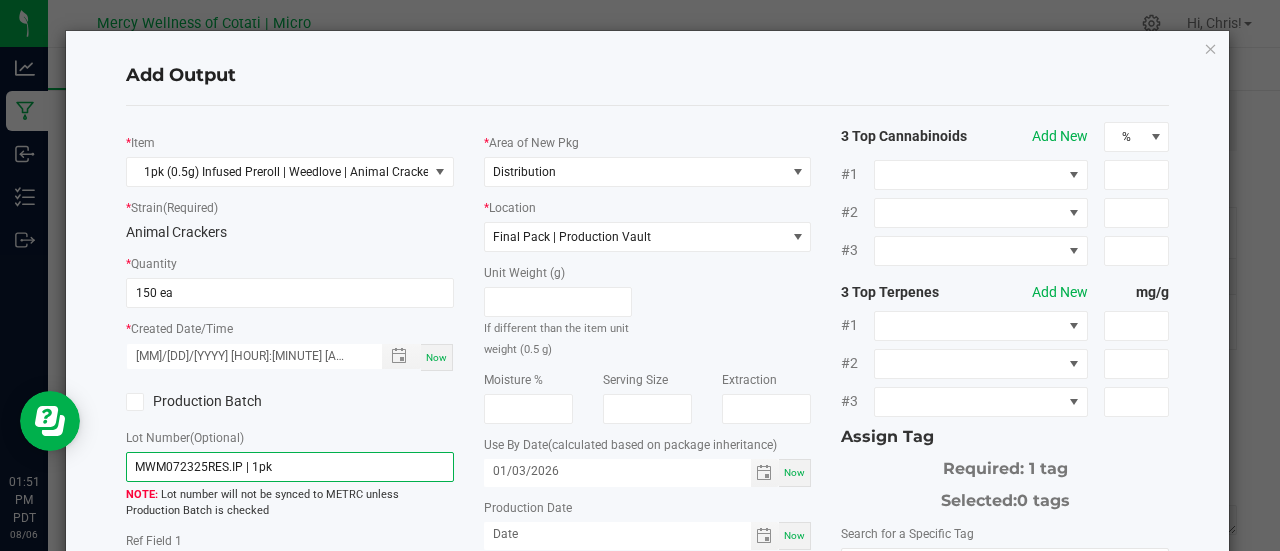 scroll, scrollTop: 145, scrollLeft: 0, axis: vertical 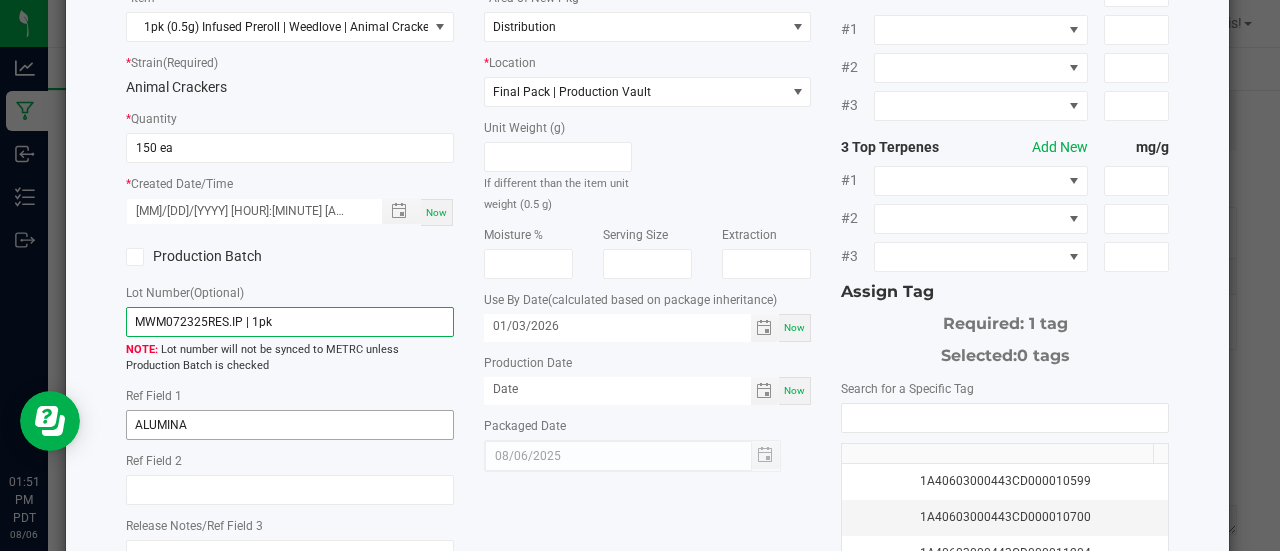 type on "MWM072325RES.IP | 1pk" 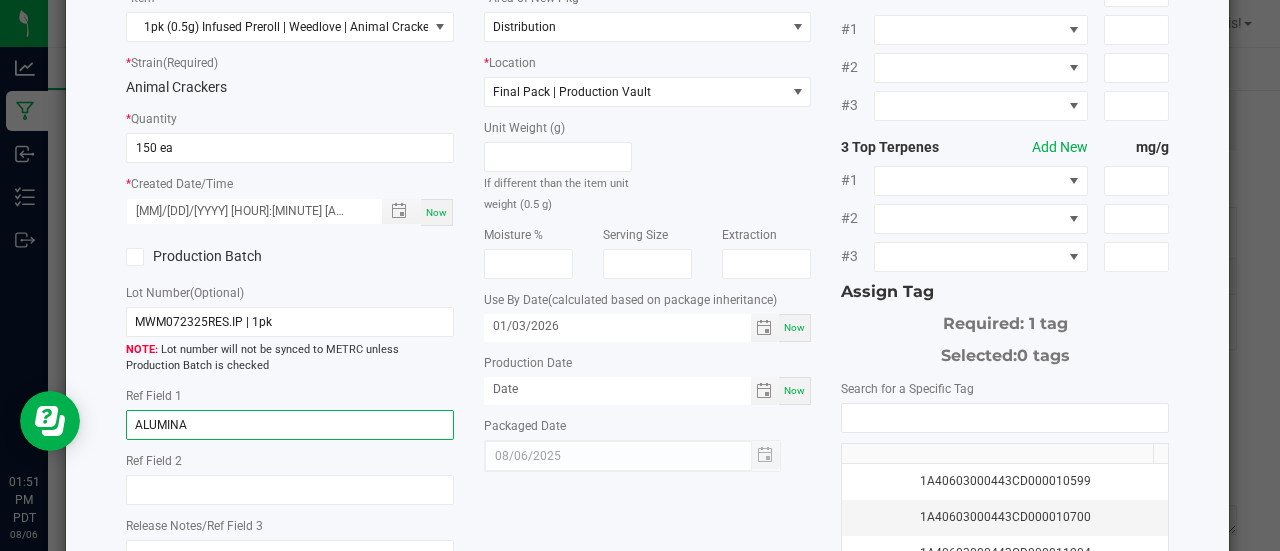 drag, startPoint x: 198, startPoint y: 423, endPoint x: 80, endPoint y: 423, distance: 118 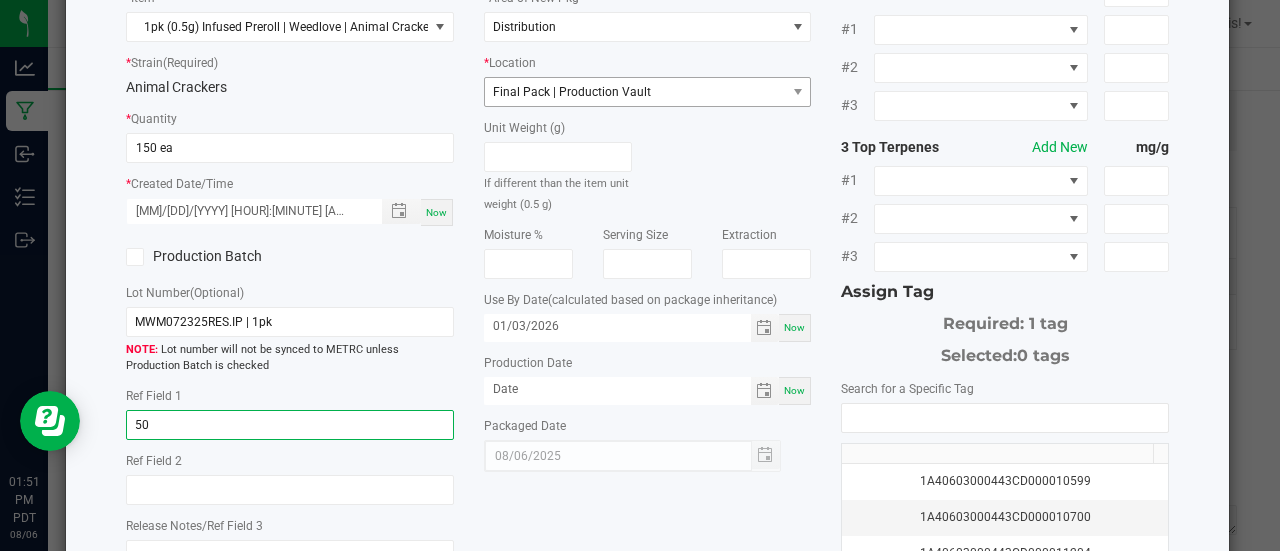 type on "50" 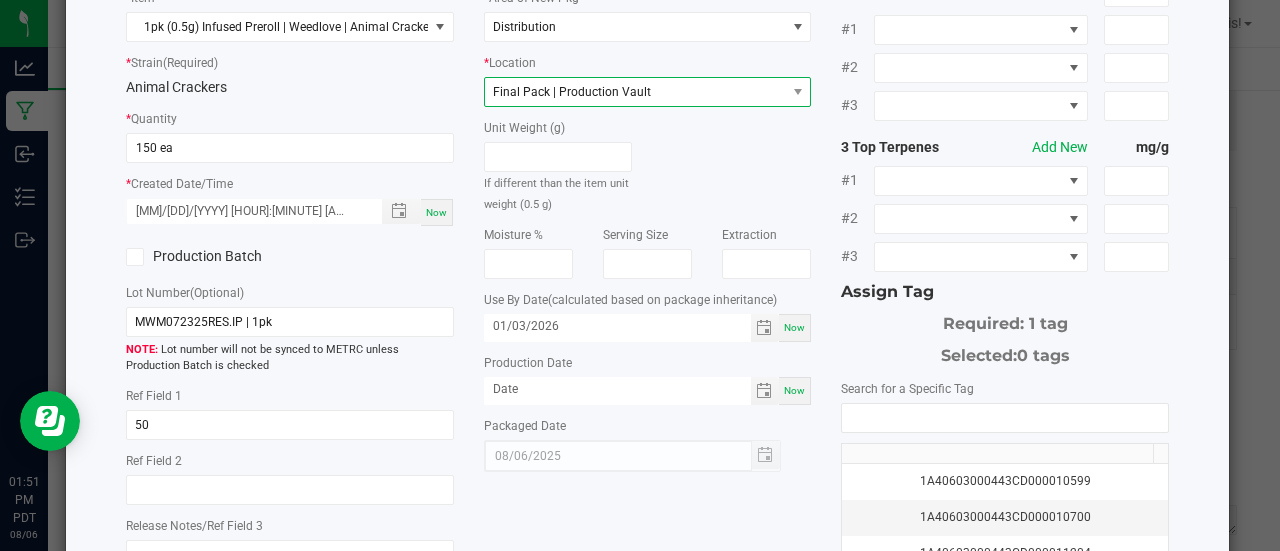 click on "Final Pack | Production Vault" at bounding box center (572, 92) 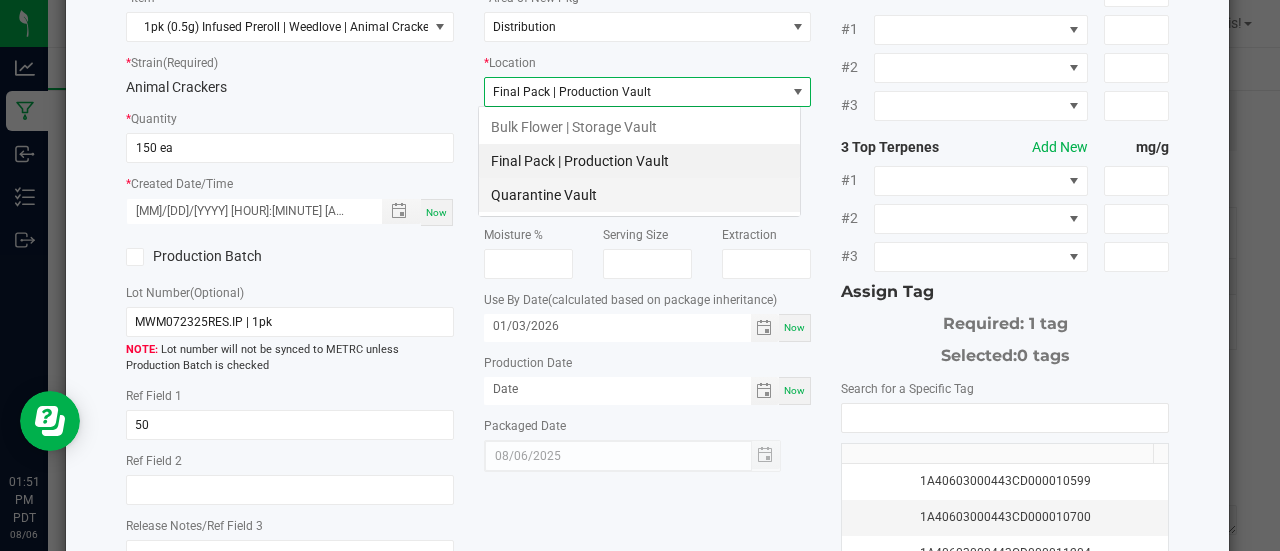 scroll, scrollTop: 99970, scrollLeft: 99676, axis: both 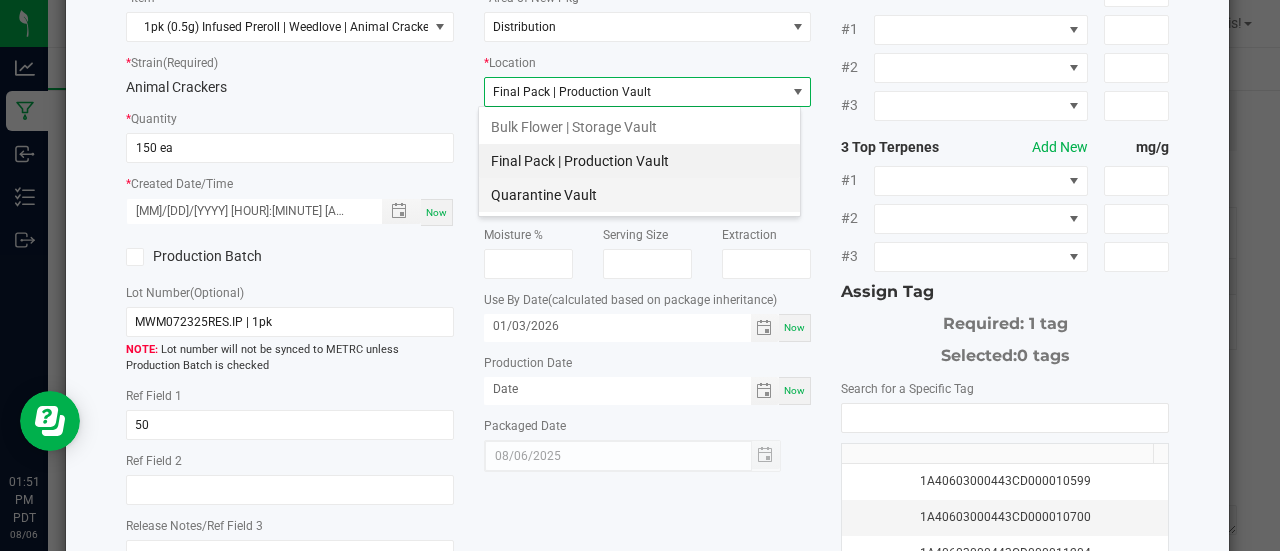 click on "Quarantine Vault" at bounding box center (639, 195) 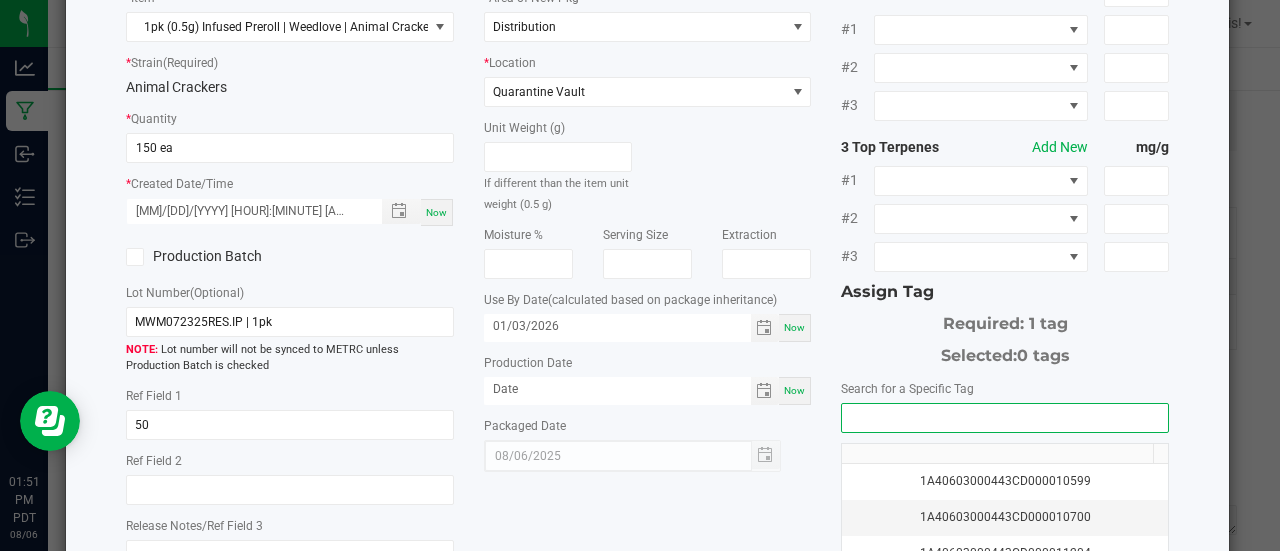 click at bounding box center [1005, 418] 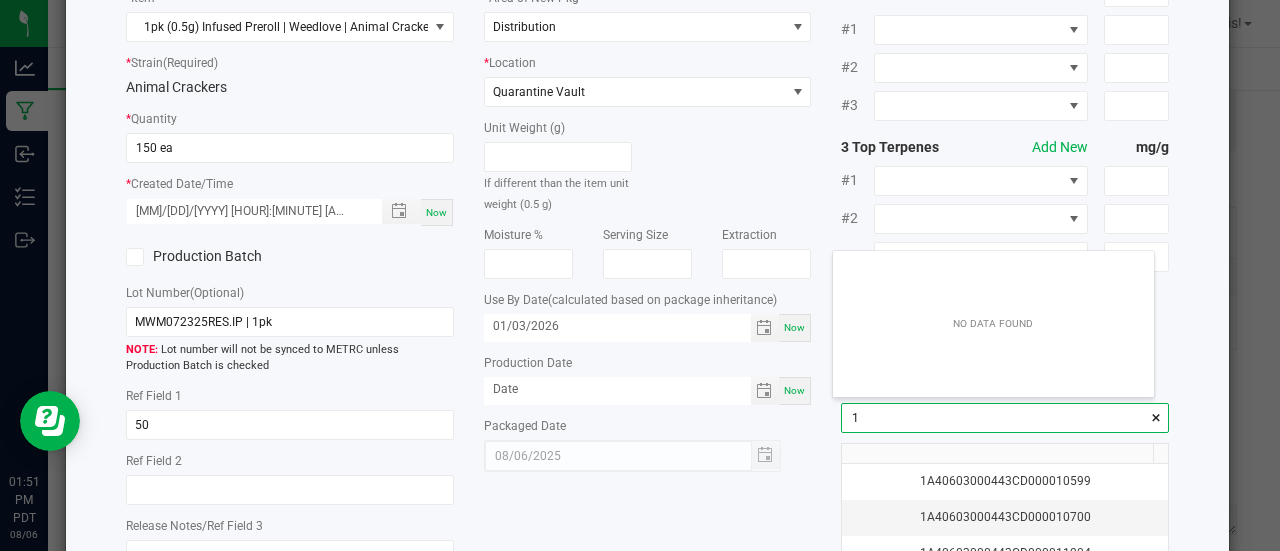 scroll, scrollTop: 99972, scrollLeft: 99678, axis: both 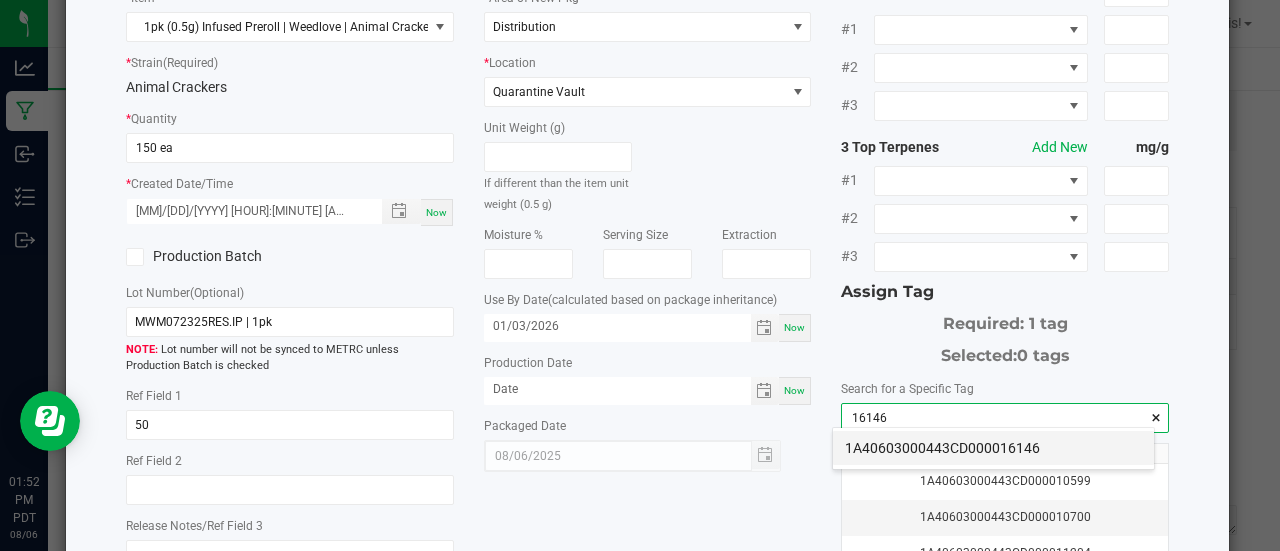 click on "1A40603000443CD000016146" at bounding box center [993, 448] 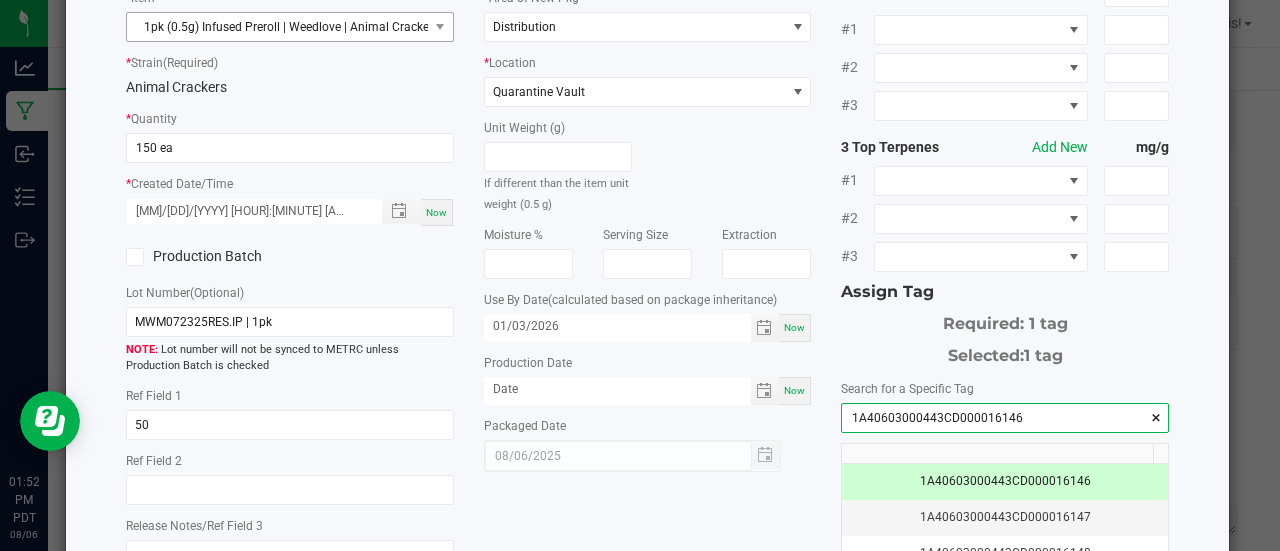type on "1A40603000443CD000016146" 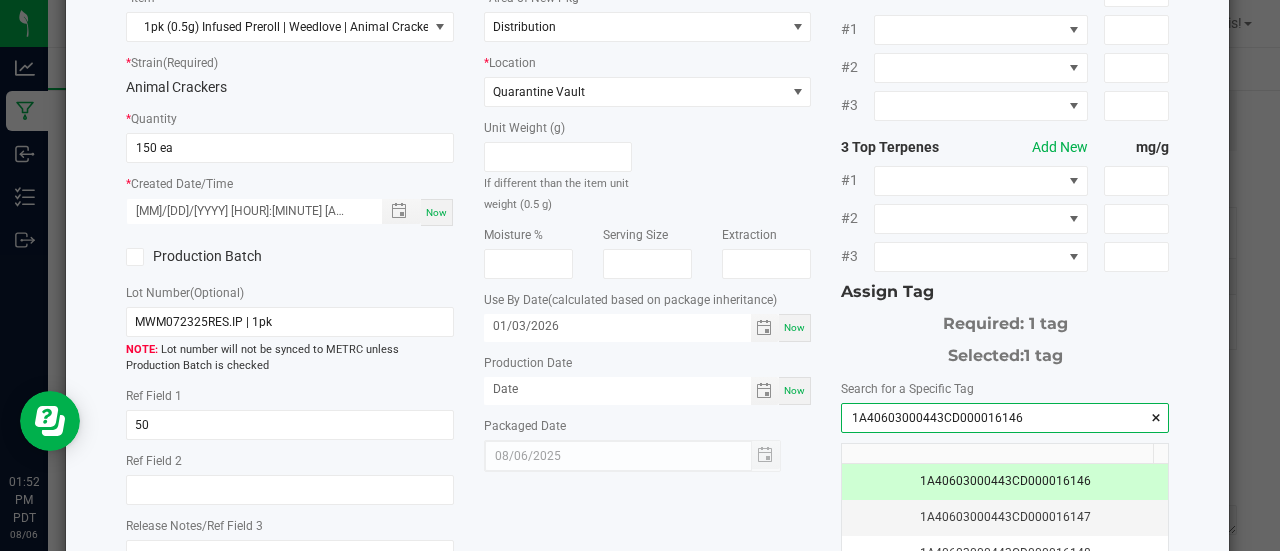 scroll, scrollTop: 397, scrollLeft: 0, axis: vertical 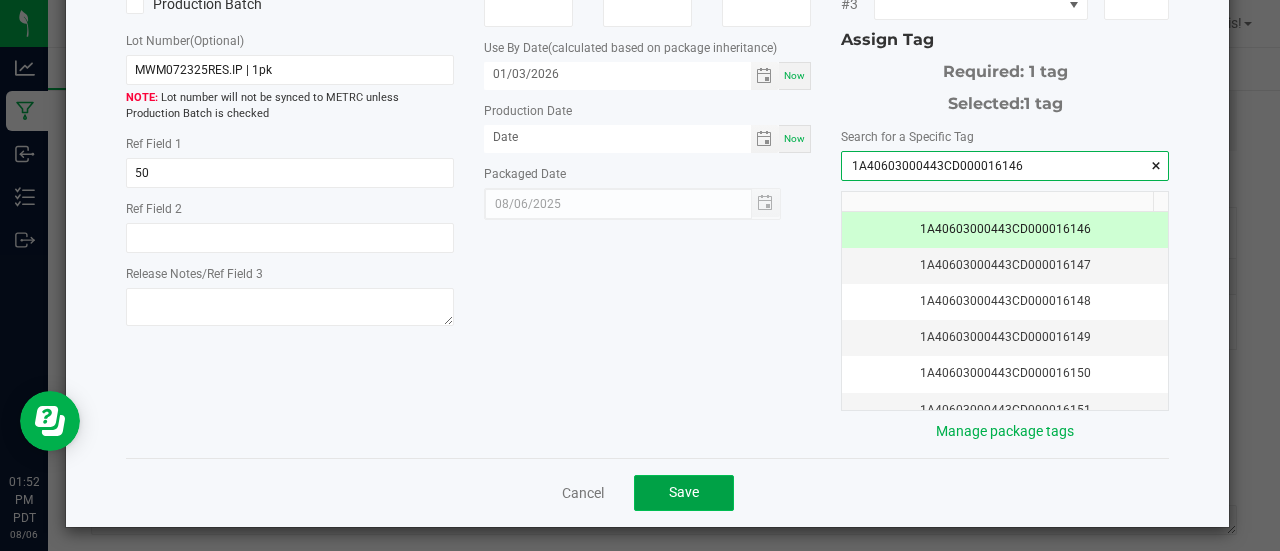 click on "Save" 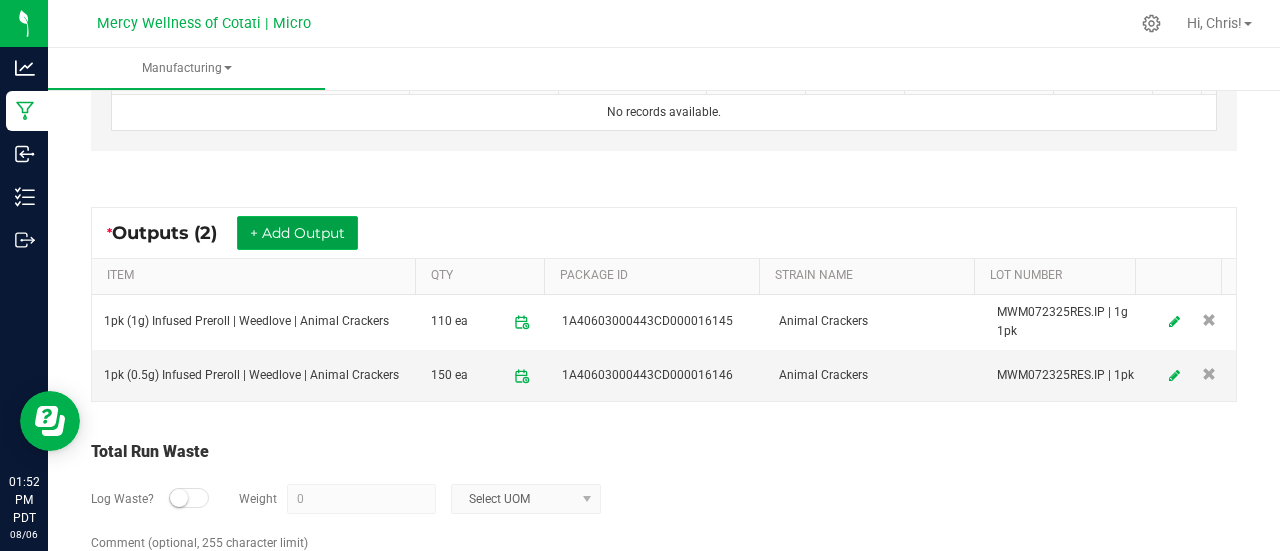 click on "+ Add Output" at bounding box center [297, 233] 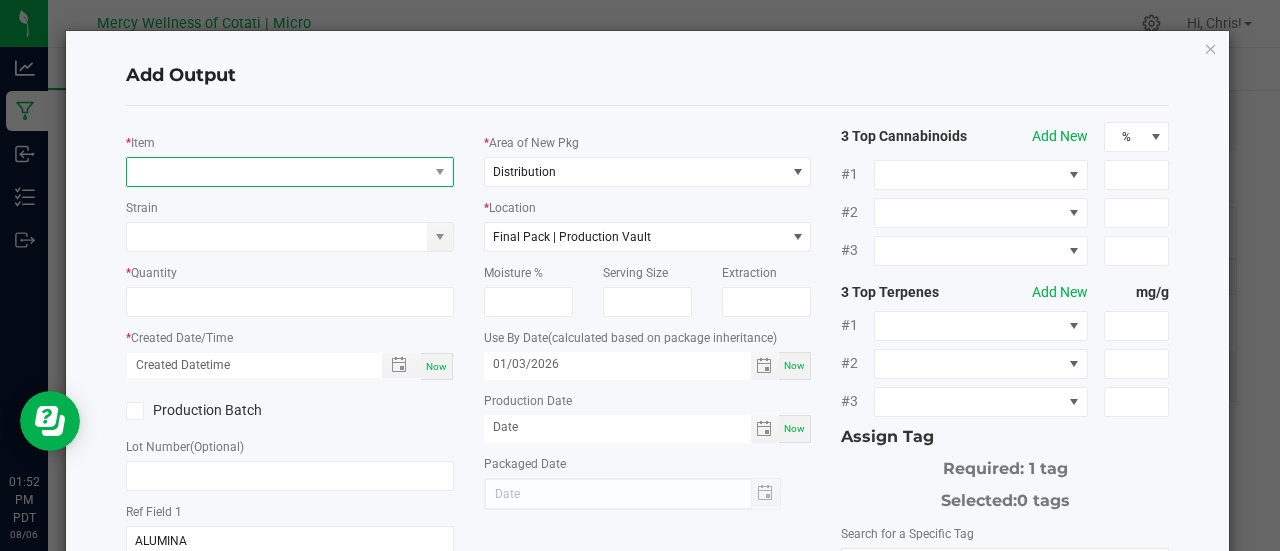 click at bounding box center [277, 172] 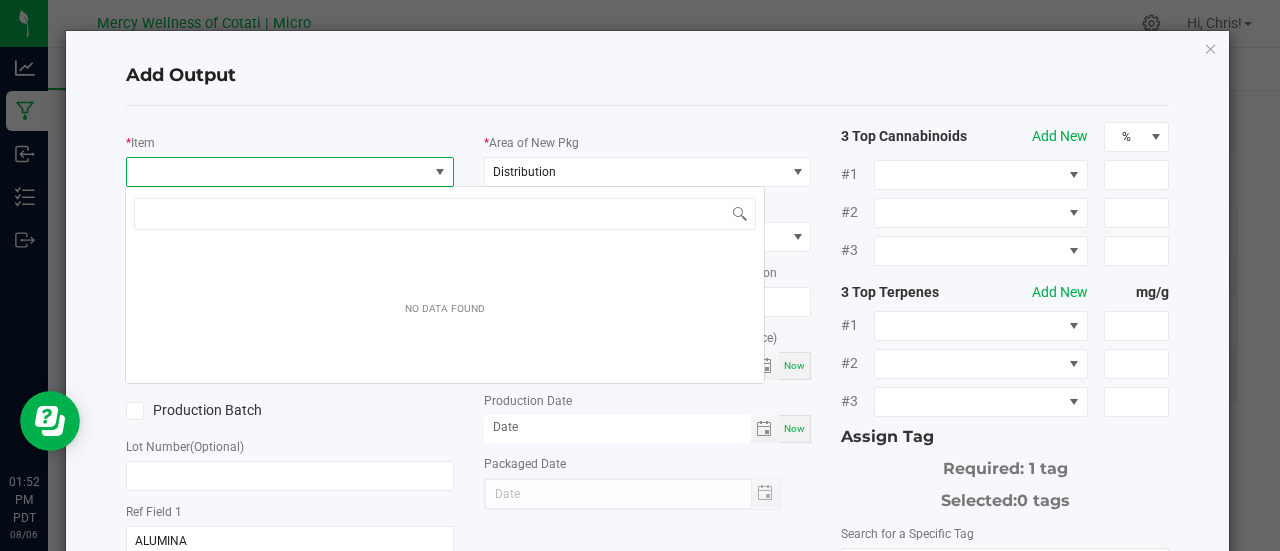 scroll, scrollTop: 99970, scrollLeft: 99676, axis: both 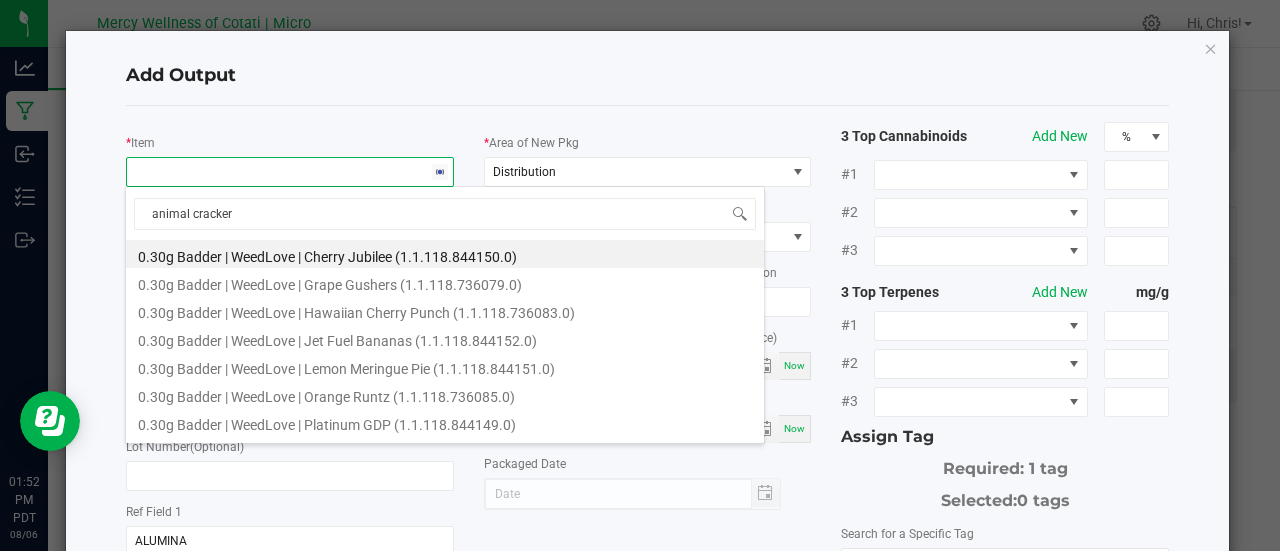 type on "animal crackers" 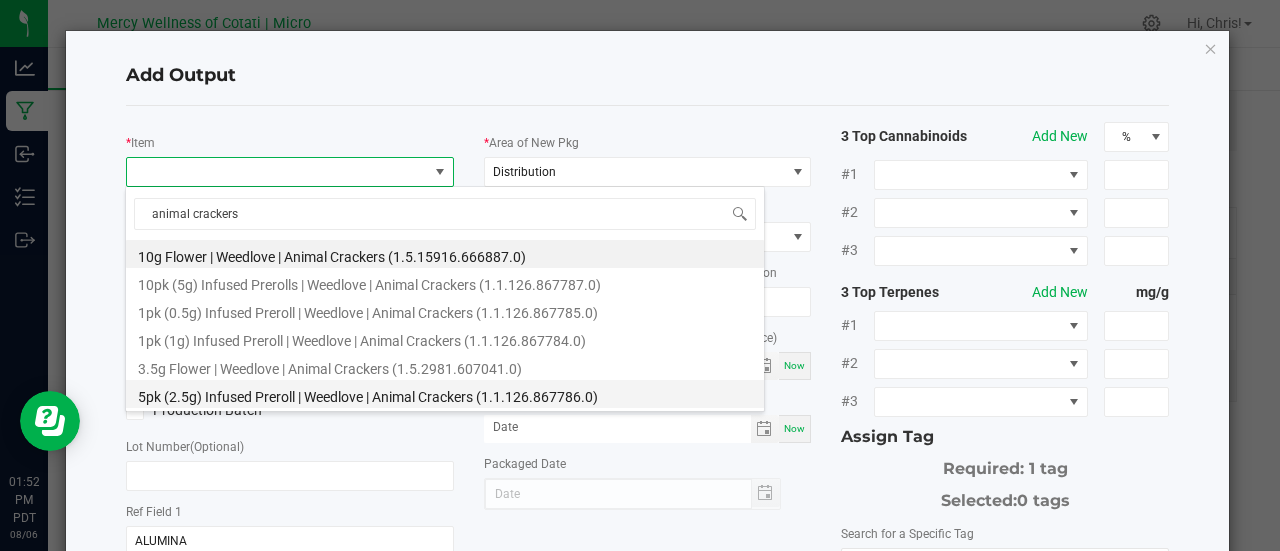 click on "5pk (2.5g) Infused Preroll | Weedlove | Animal Crackers (1.1.126.867786.0)" at bounding box center [445, 394] 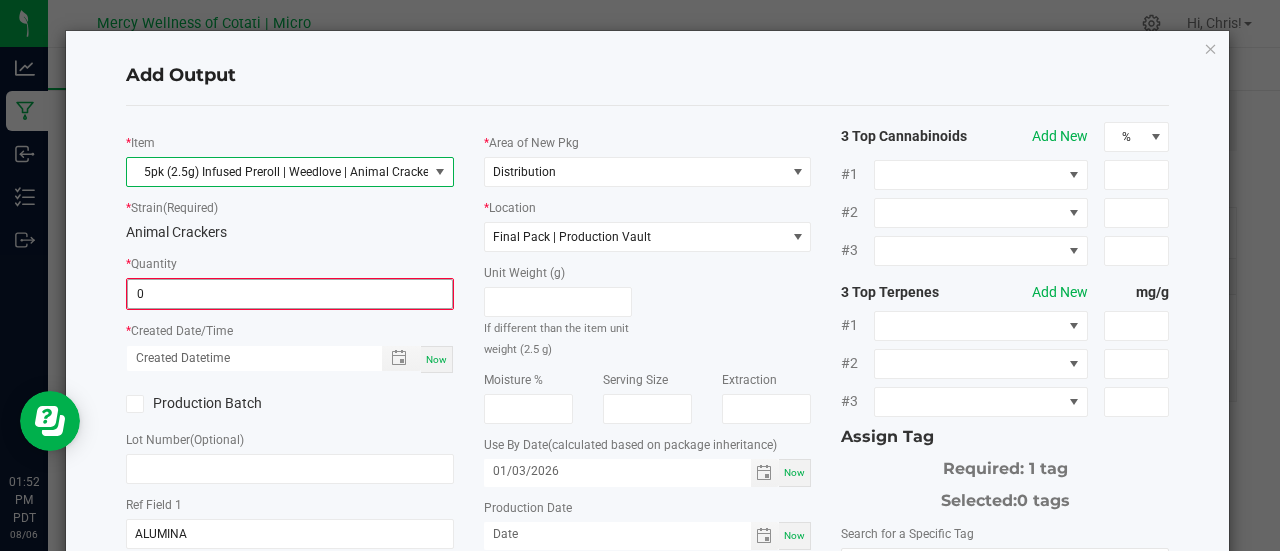 click on "0" at bounding box center [290, 294] 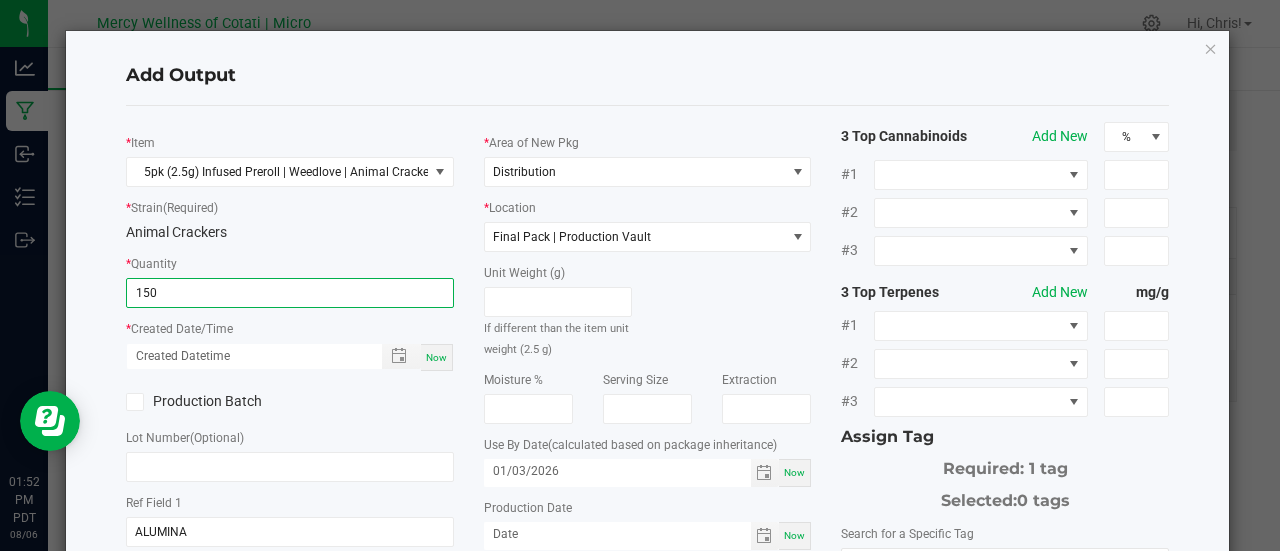 type on "150 ea" 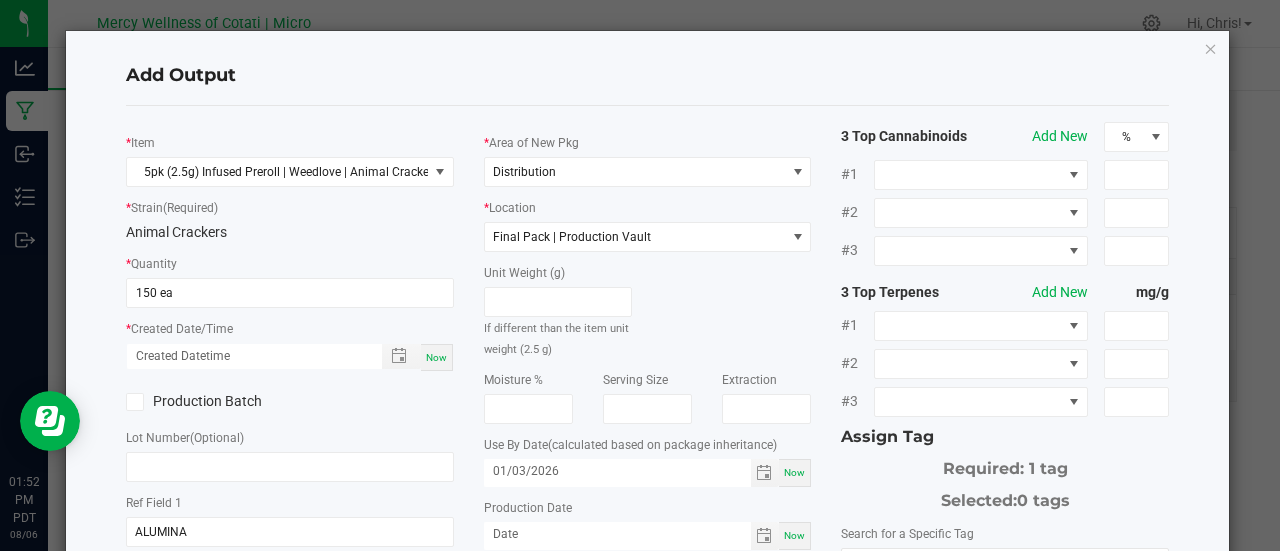click on "Now" at bounding box center (436, 357) 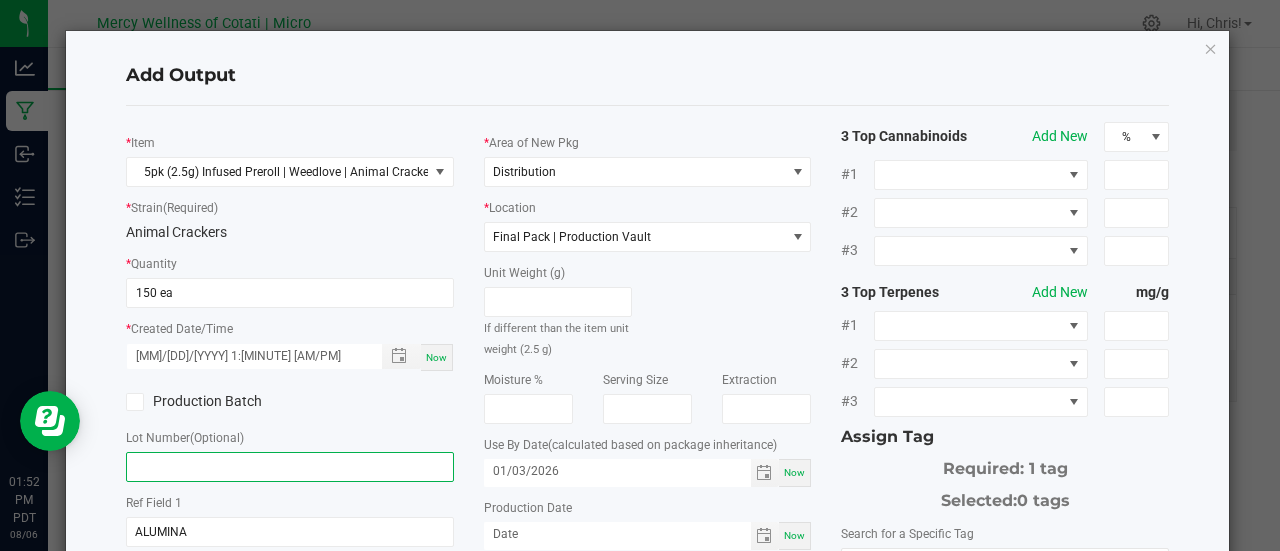 click 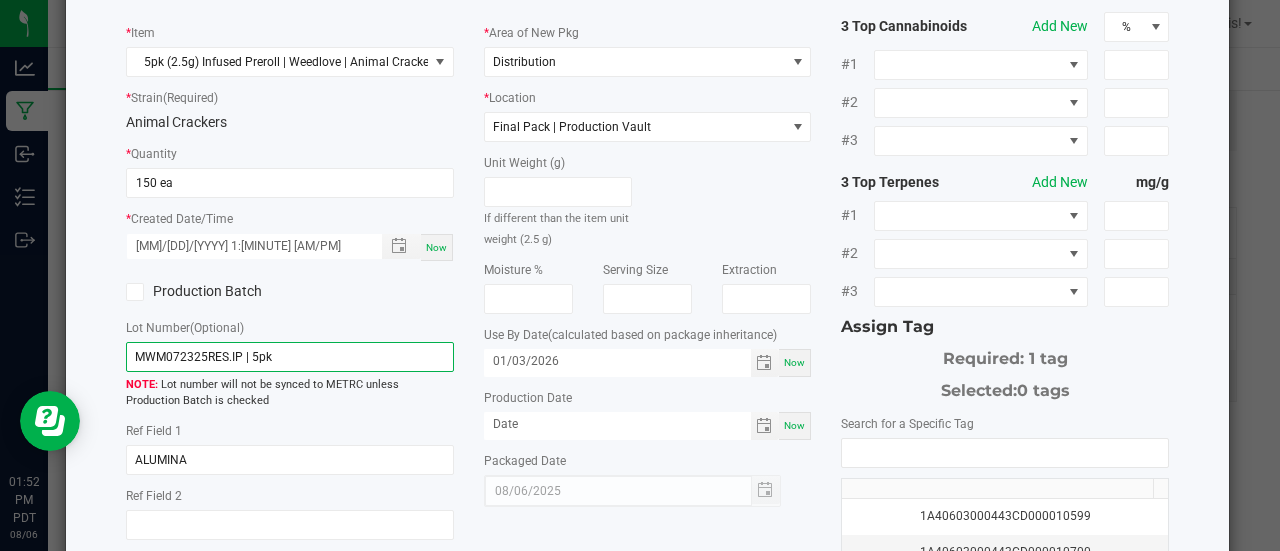 scroll, scrollTop: 140, scrollLeft: 0, axis: vertical 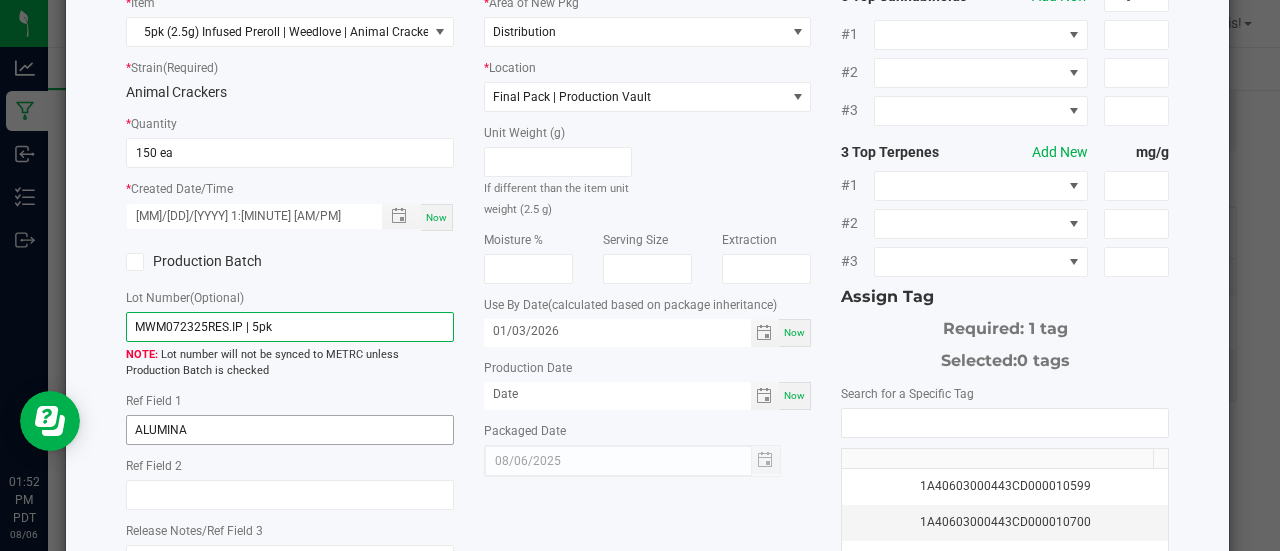 type on "MWM072325RES.IP | 5pk" 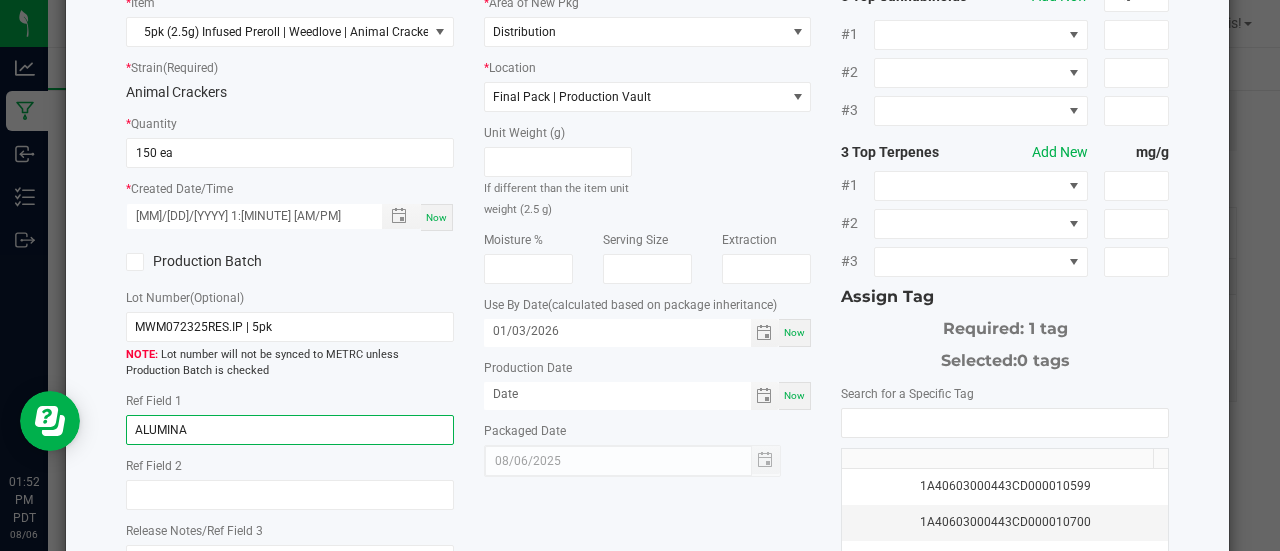 drag, startPoint x: 277, startPoint y: 433, endPoint x: 162, endPoint y: 439, distance: 115.15642 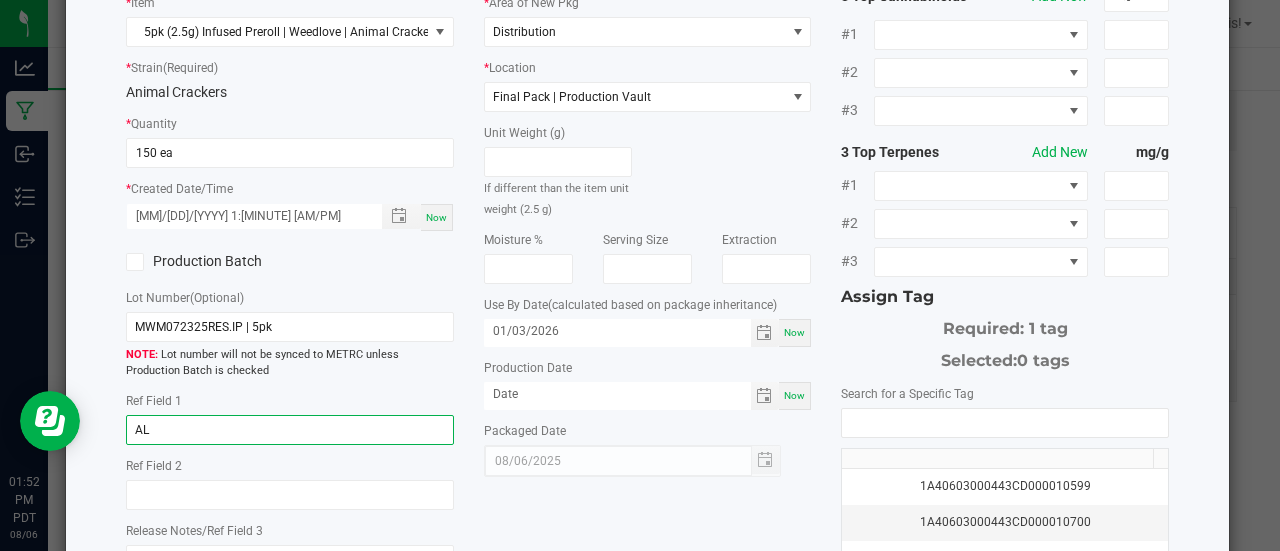 type on "A" 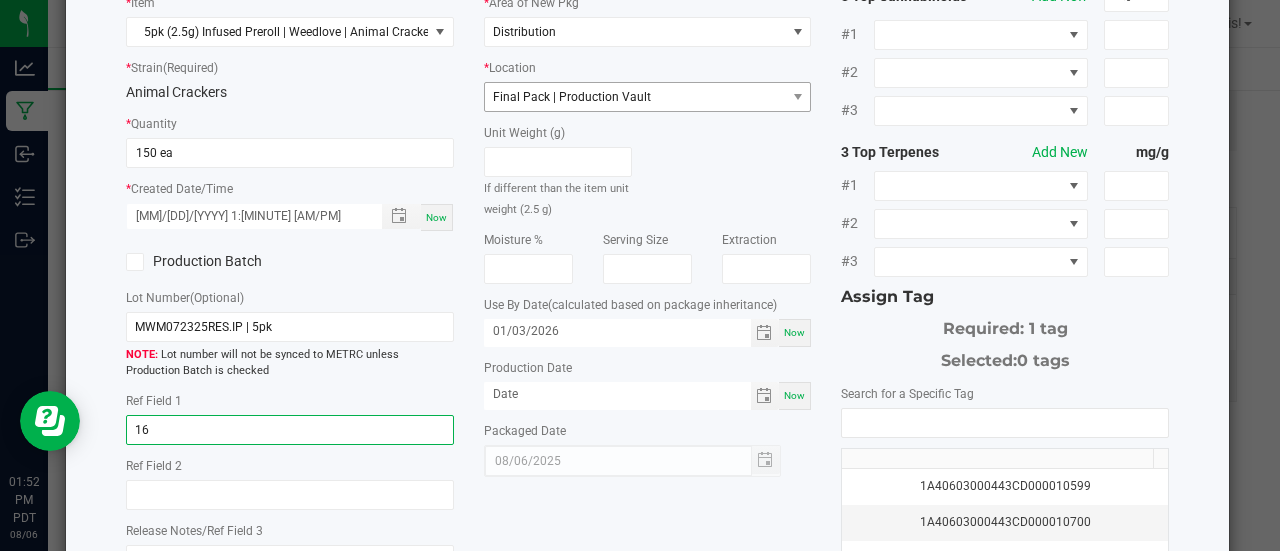 type on "16" 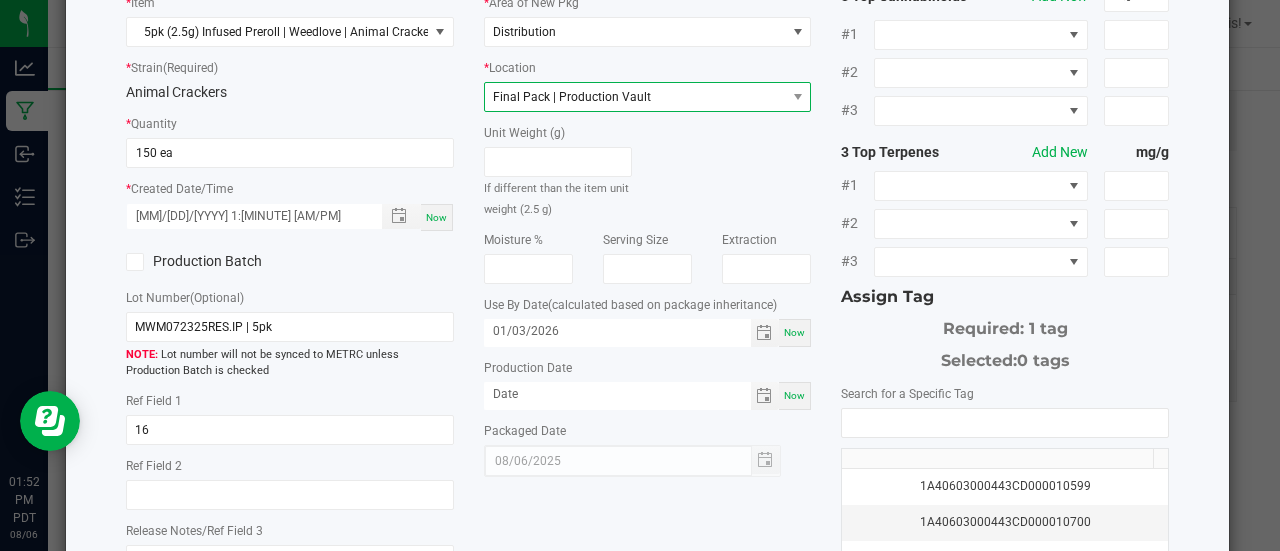 click on "Final Pack | Production Vault" at bounding box center [572, 97] 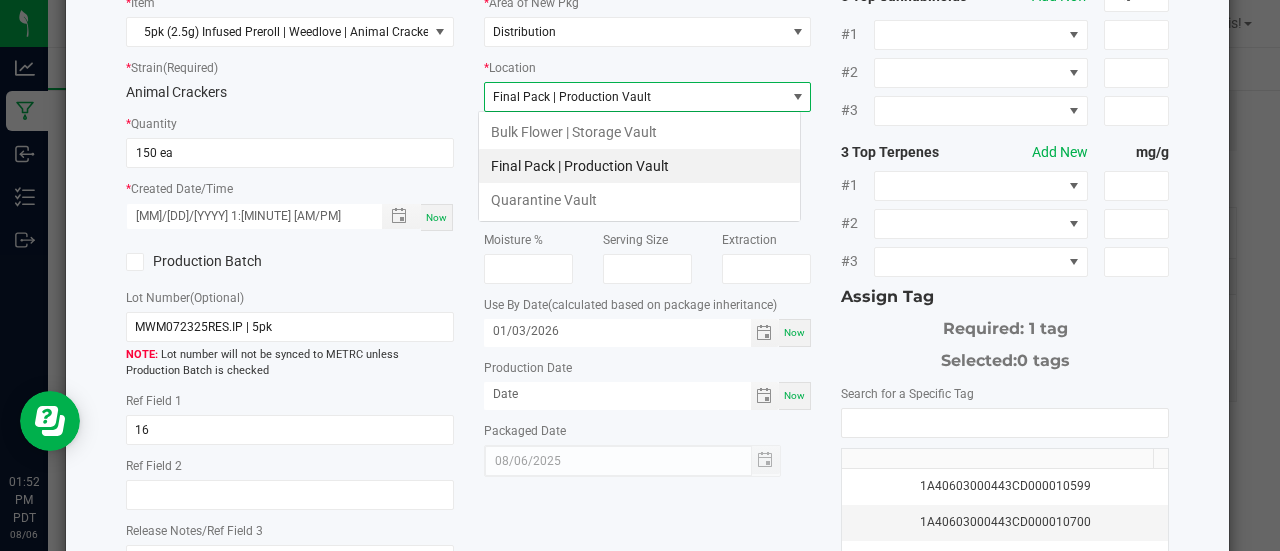 scroll, scrollTop: 99970, scrollLeft: 99676, axis: both 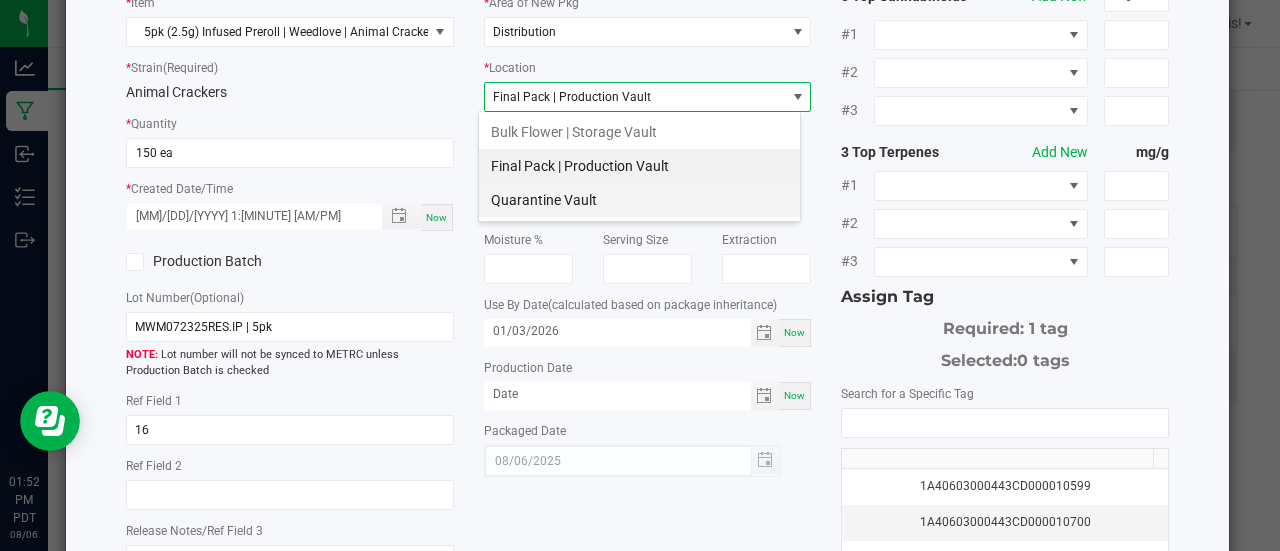 click on "Quarantine Vault" at bounding box center [639, 200] 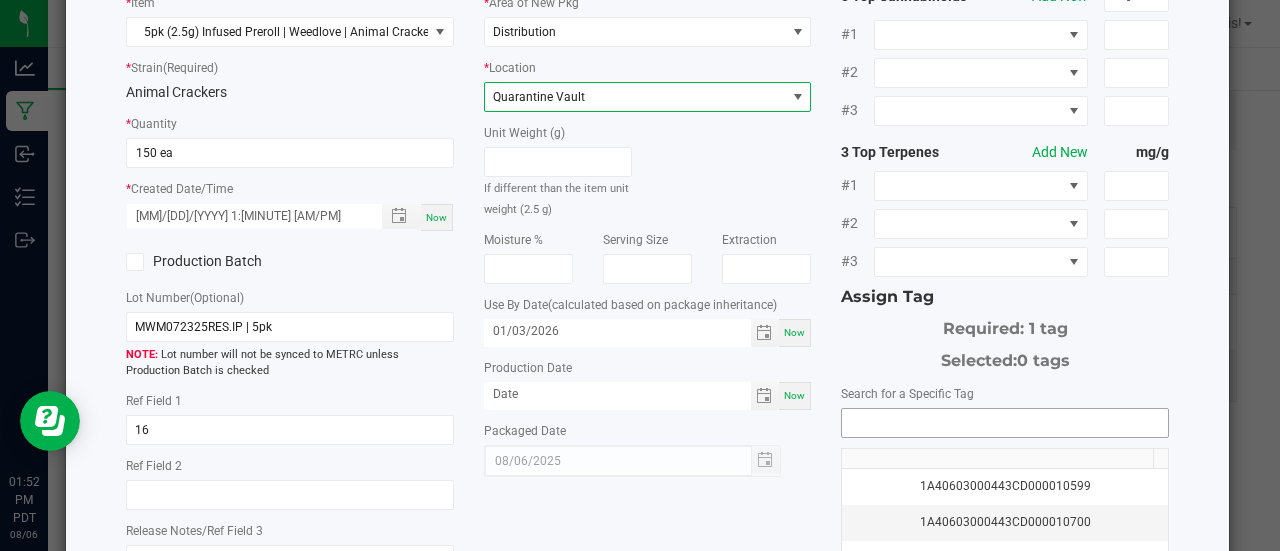 click 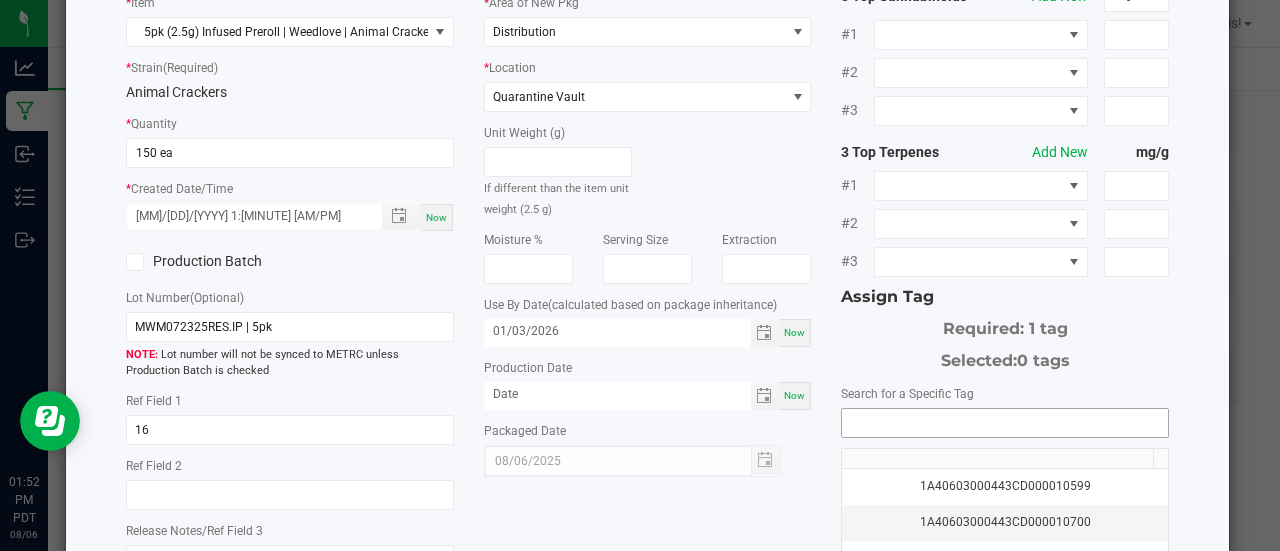 click at bounding box center (1005, 423) 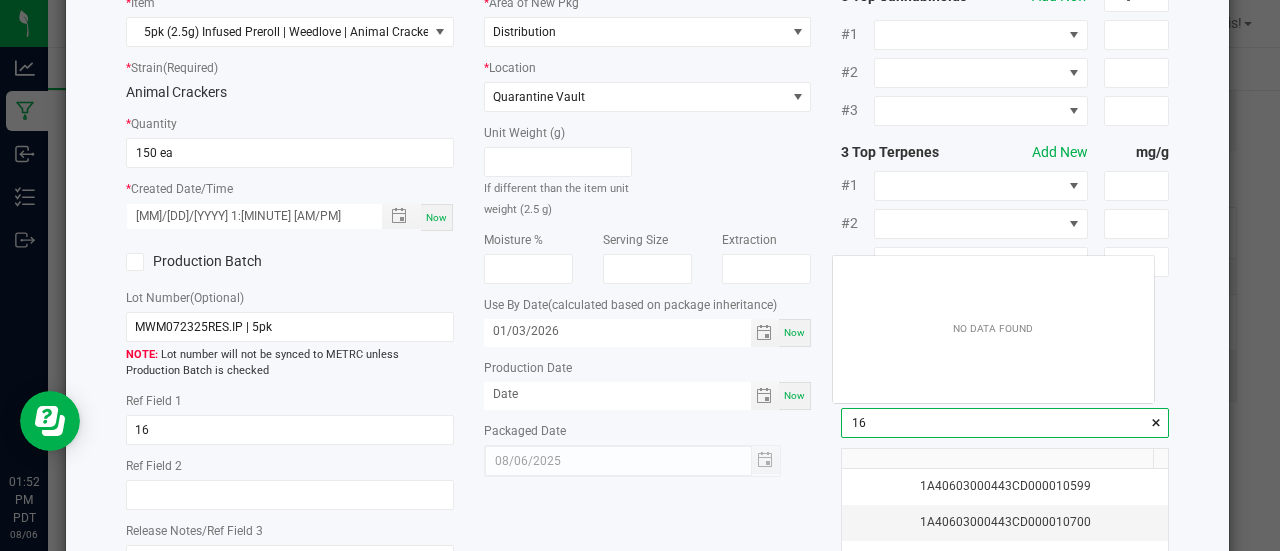scroll, scrollTop: 99972, scrollLeft: 99678, axis: both 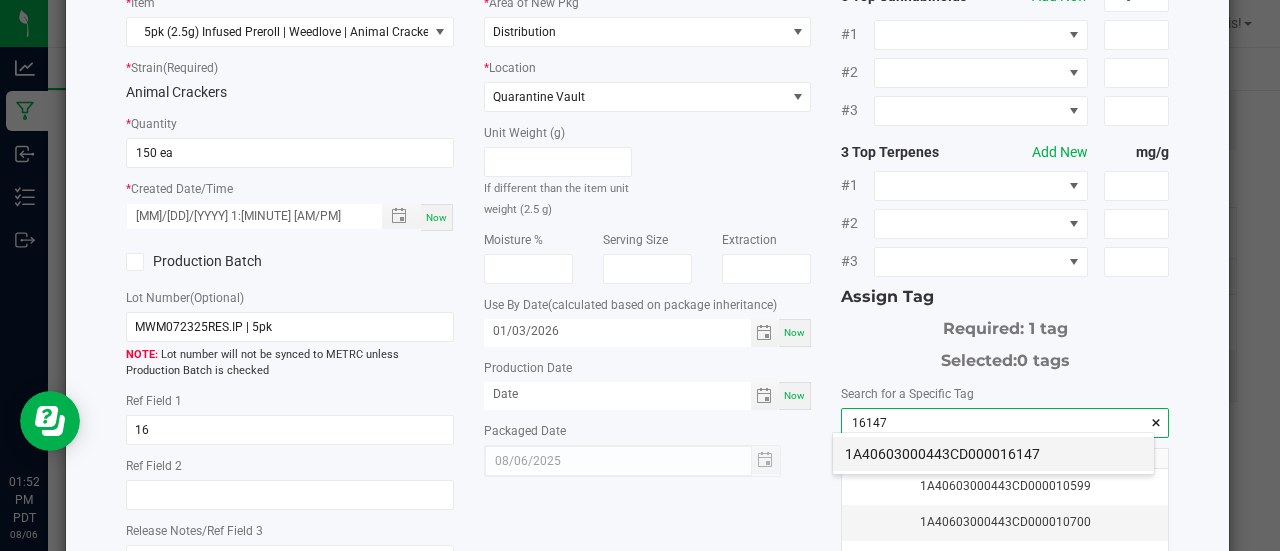 click on "1A40603000443CD000016147" at bounding box center [993, 454] 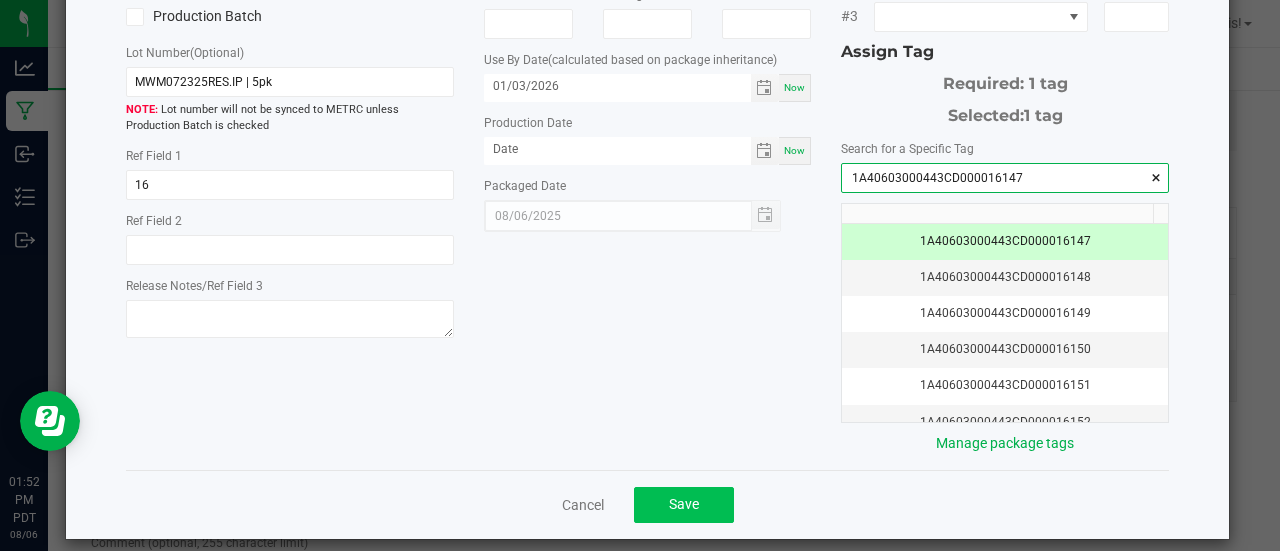 scroll, scrollTop: 386, scrollLeft: 0, axis: vertical 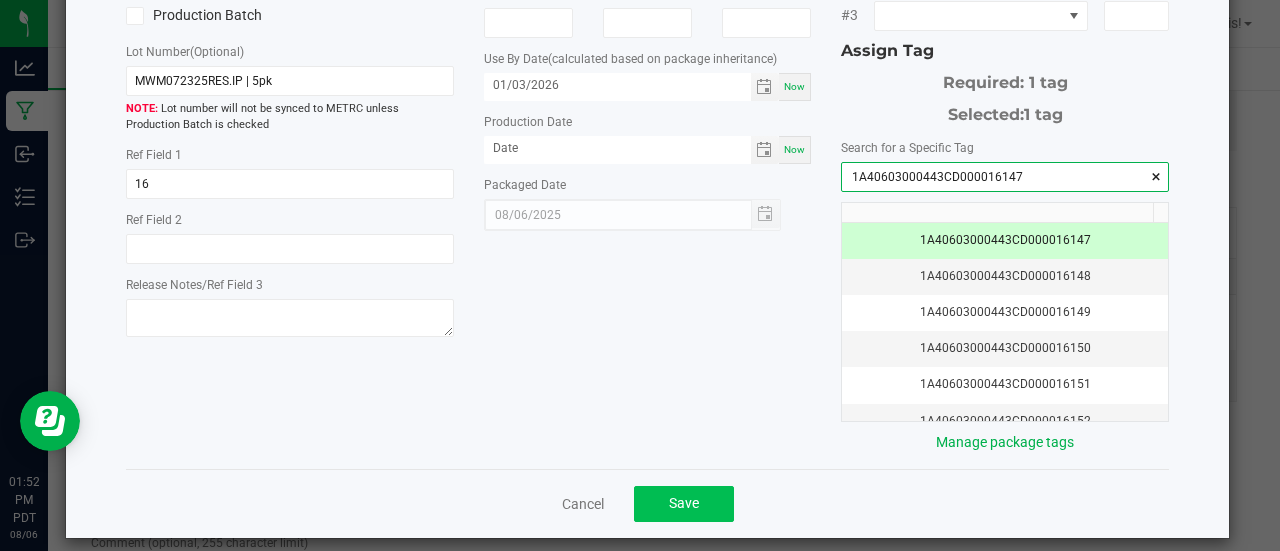 type on "1A40603000443CD000016147" 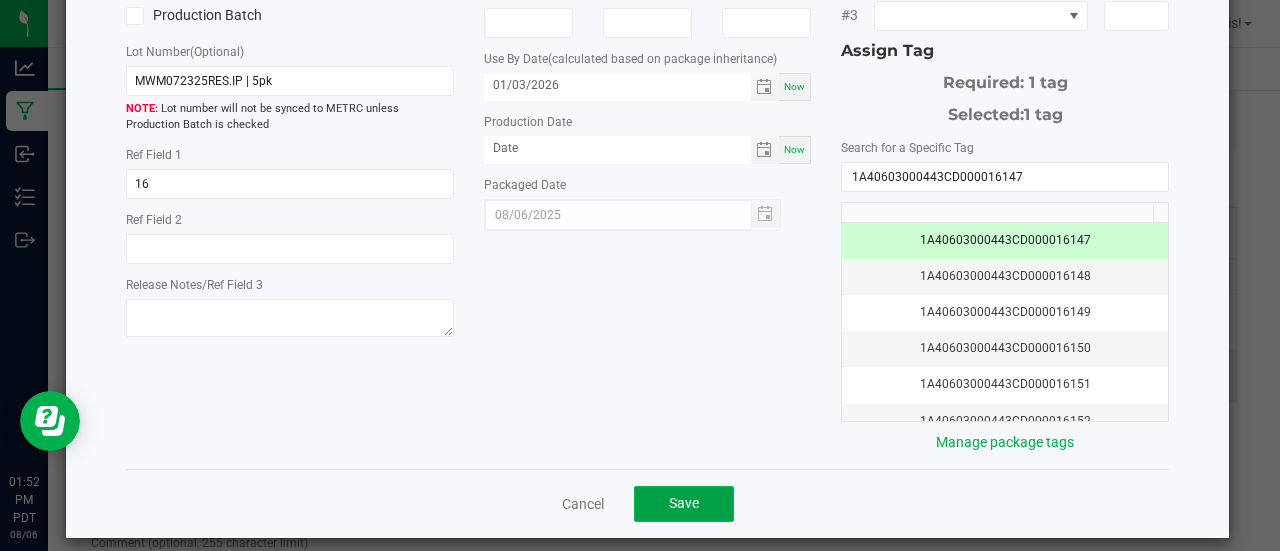 click on "Save" 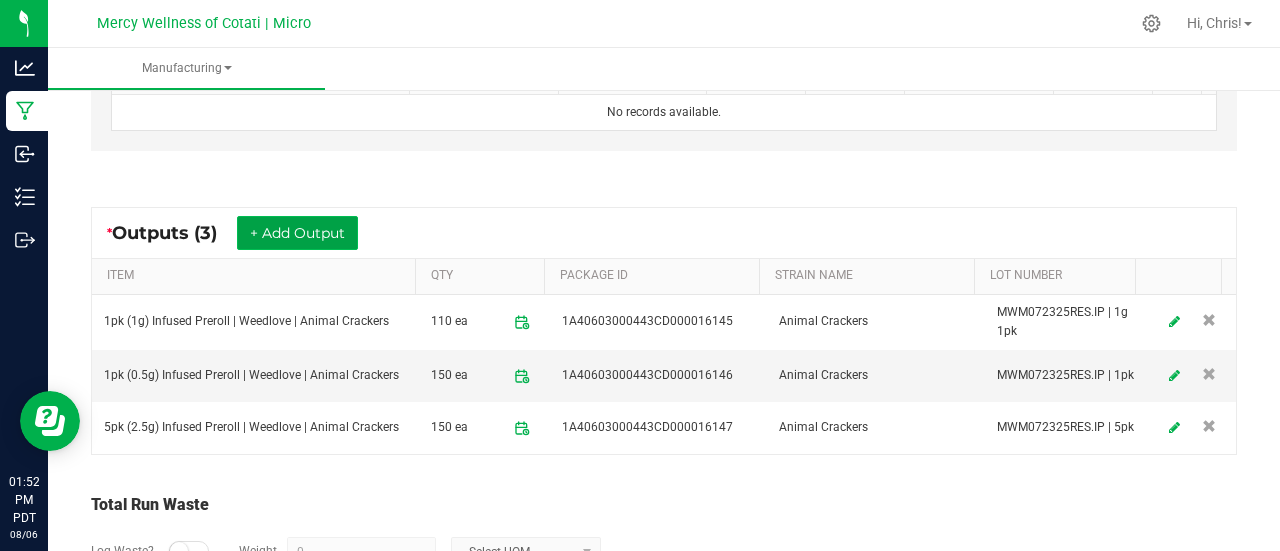 click on "+ Add Output" at bounding box center (297, 233) 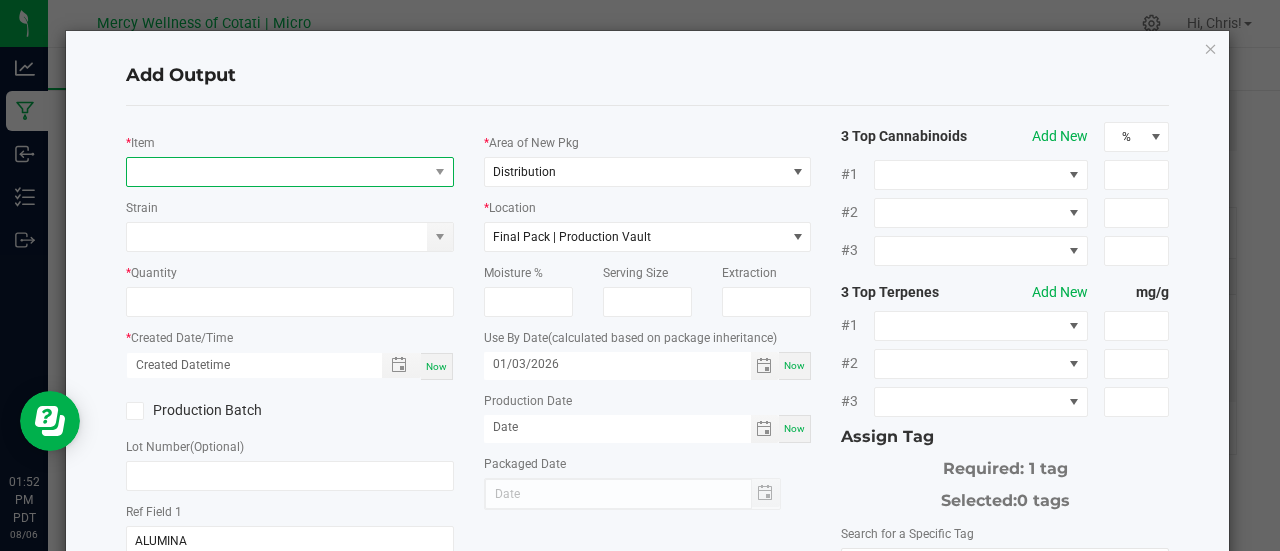 click at bounding box center (277, 172) 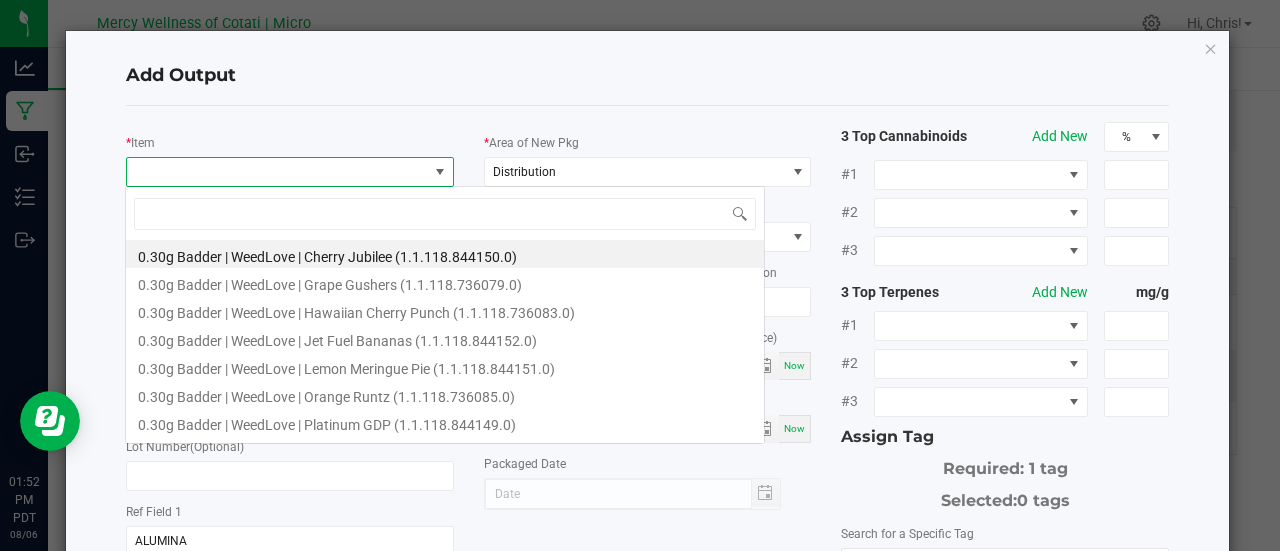 scroll, scrollTop: 99970, scrollLeft: 99676, axis: both 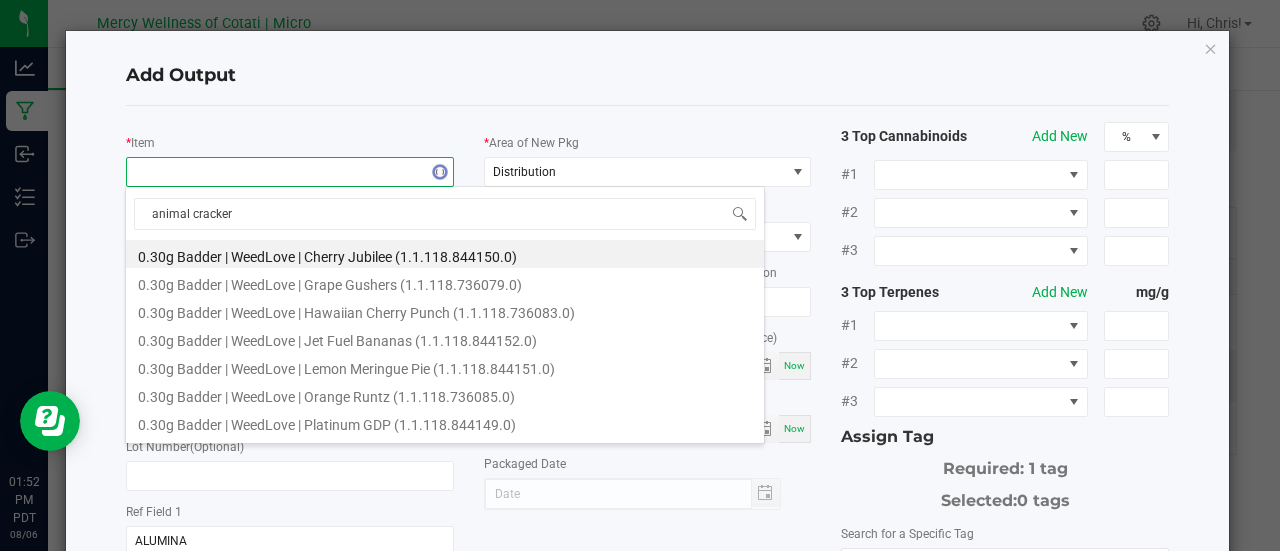 type on "animal crackers" 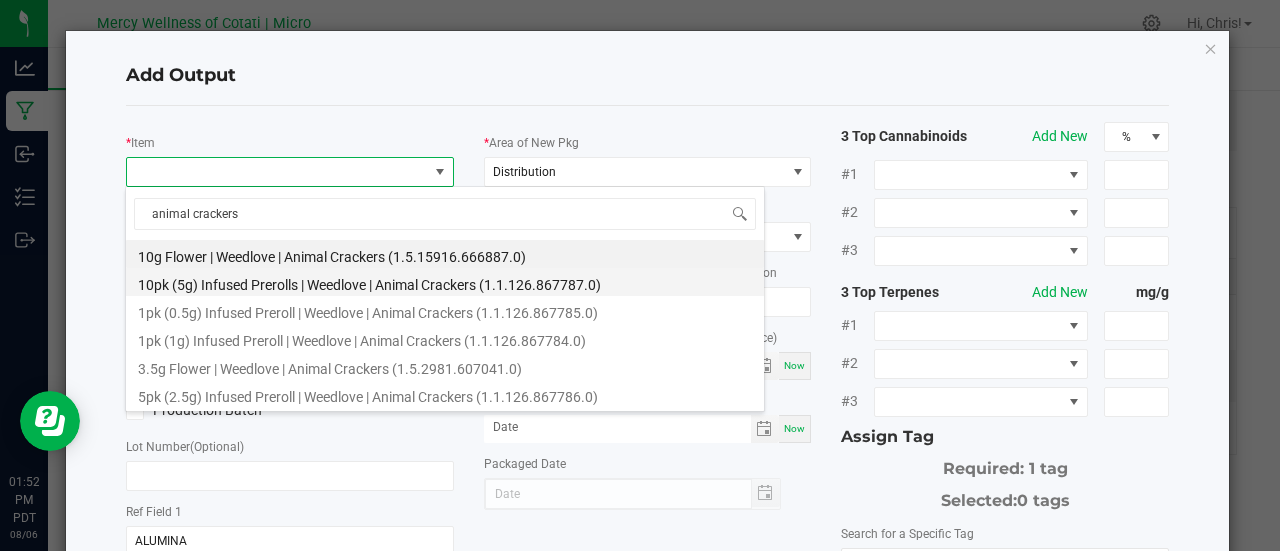 click on "10pk (5g) Infused Prerolls | Weedlove | Animal Crackers (1.1.126.867787.0)" at bounding box center (445, 282) 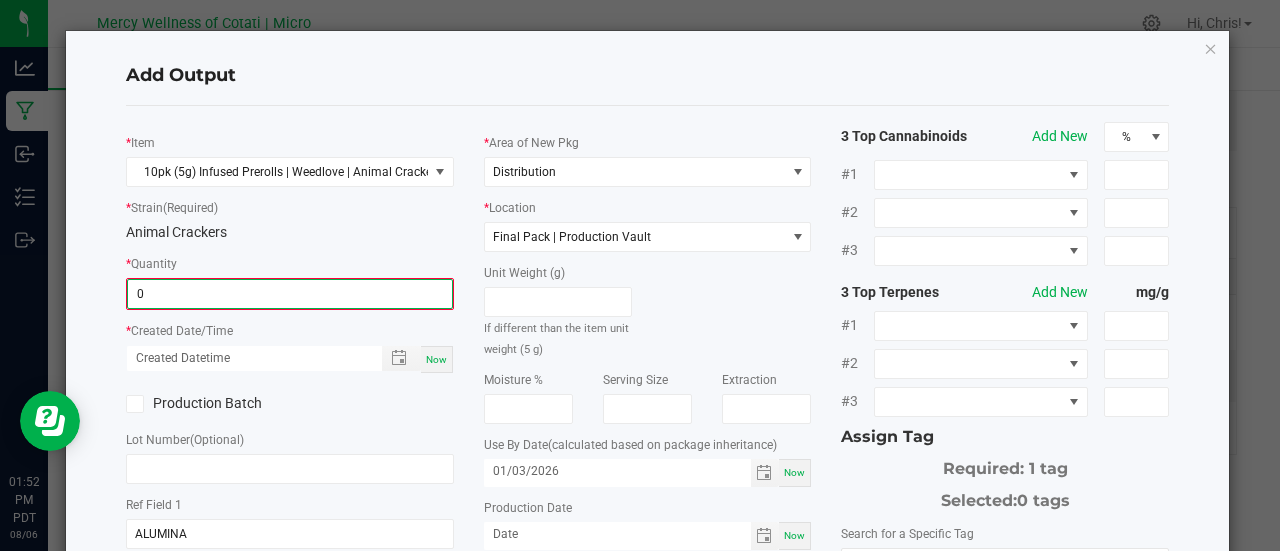 click on "0" at bounding box center (290, 294) 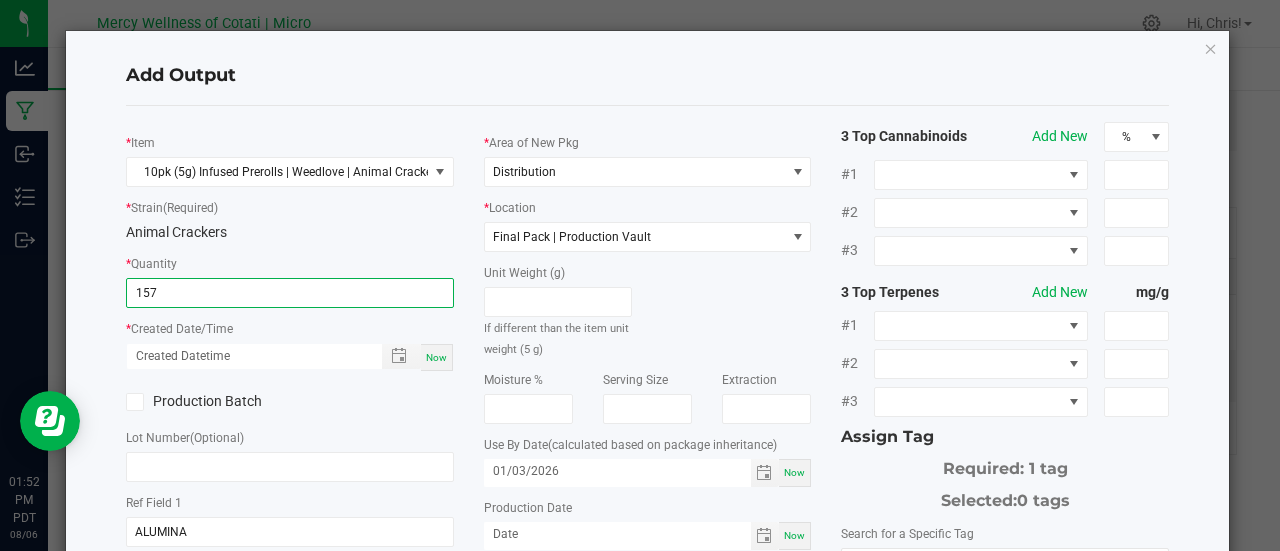 type on "157 ea" 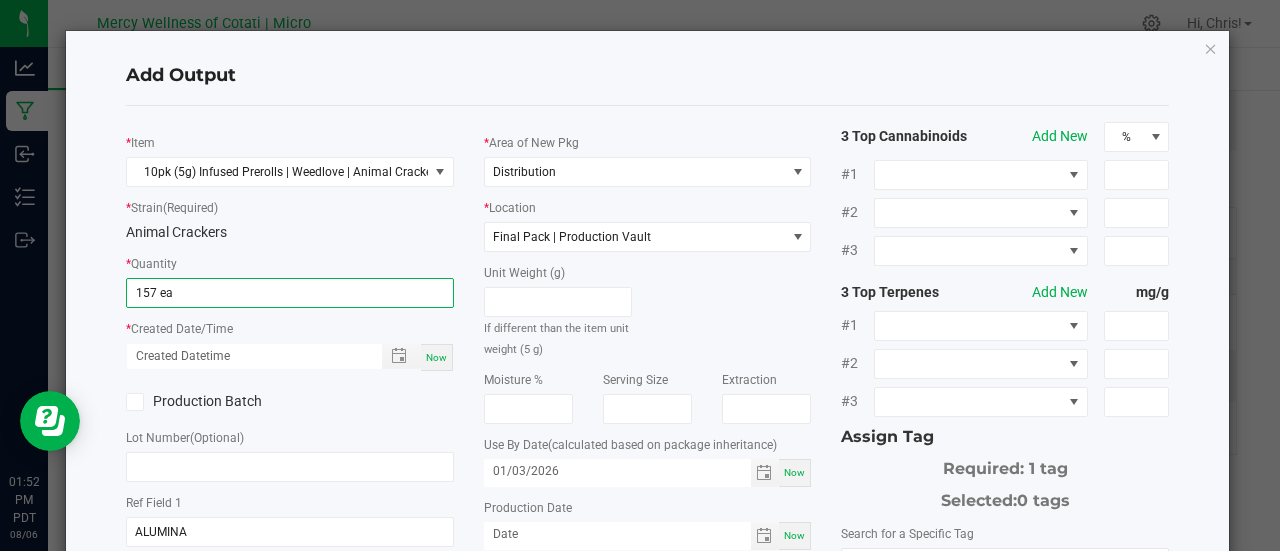 click on "Now" at bounding box center [436, 357] 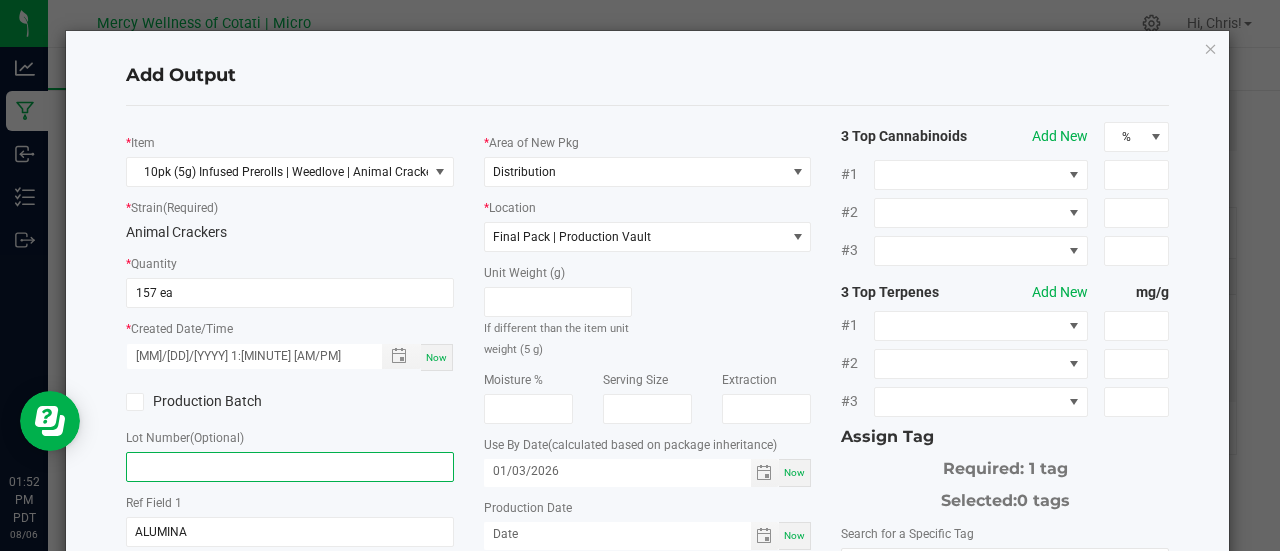 click 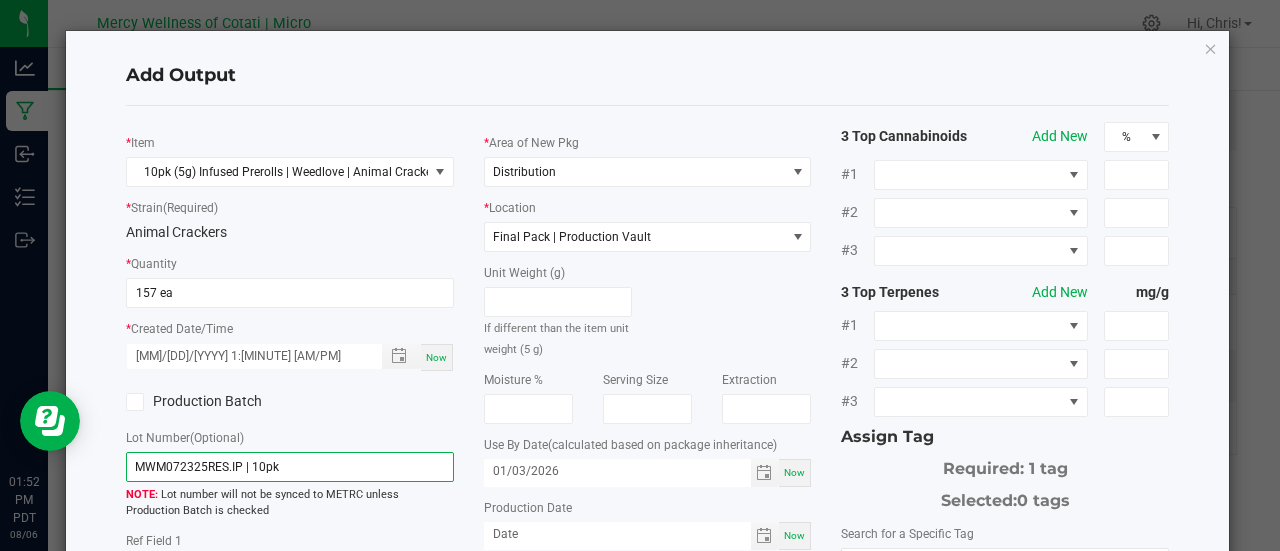 scroll, scrollTop: 134, scrollLeft: 0, axis: vertical 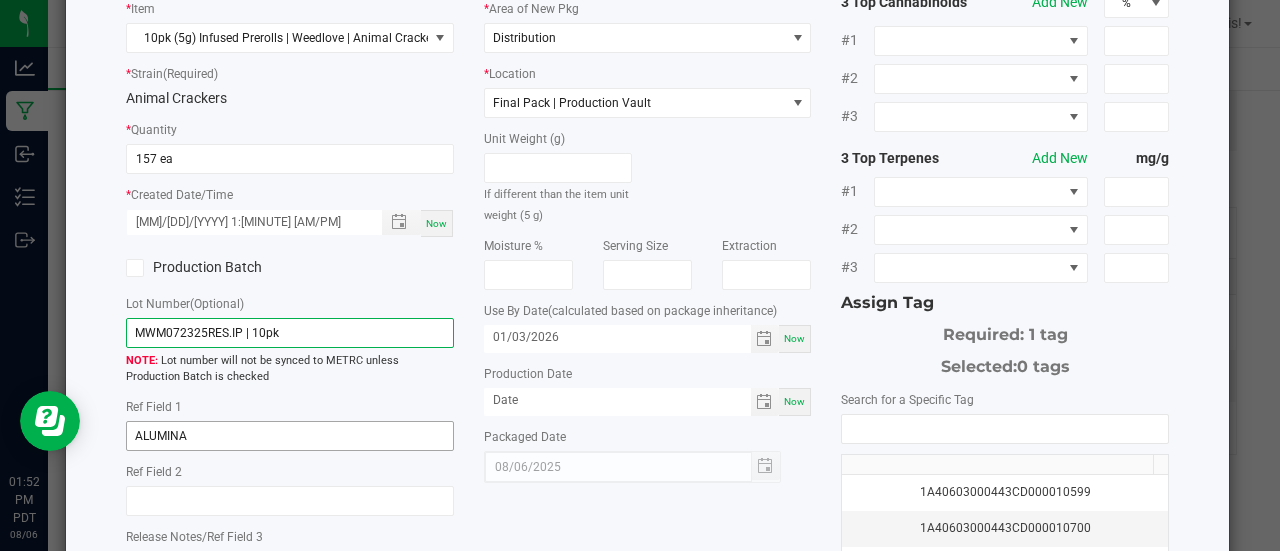 type on "MWM072325RES.IP | 10pk" 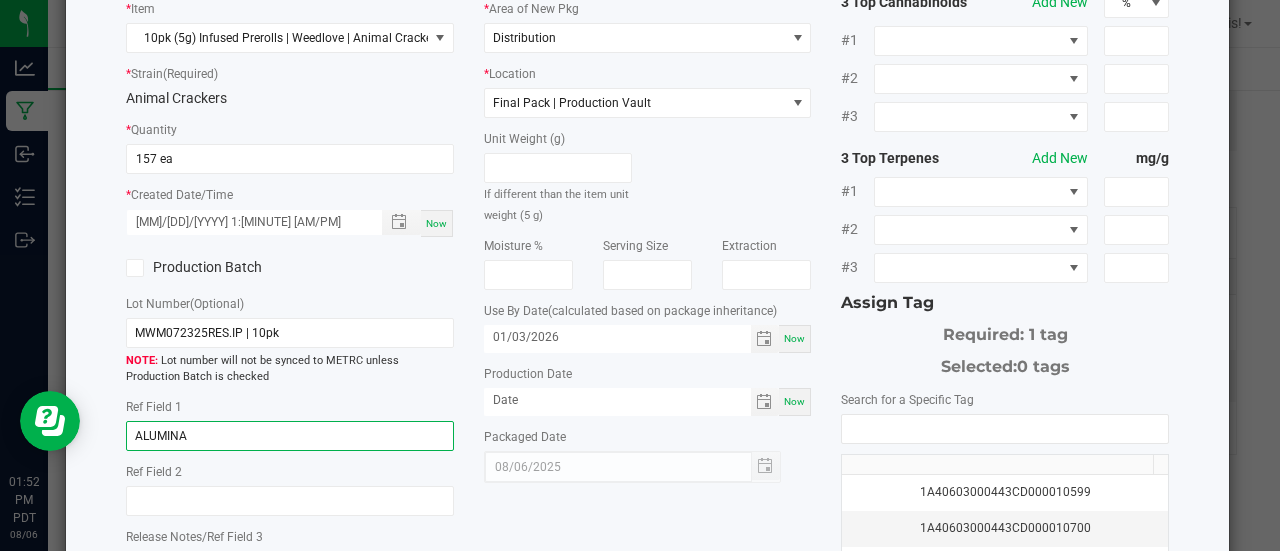 drag, startPoint x: 288, startPoint y: 440, endPoint x: 81, endPoint y: 433, distance: 207.11832 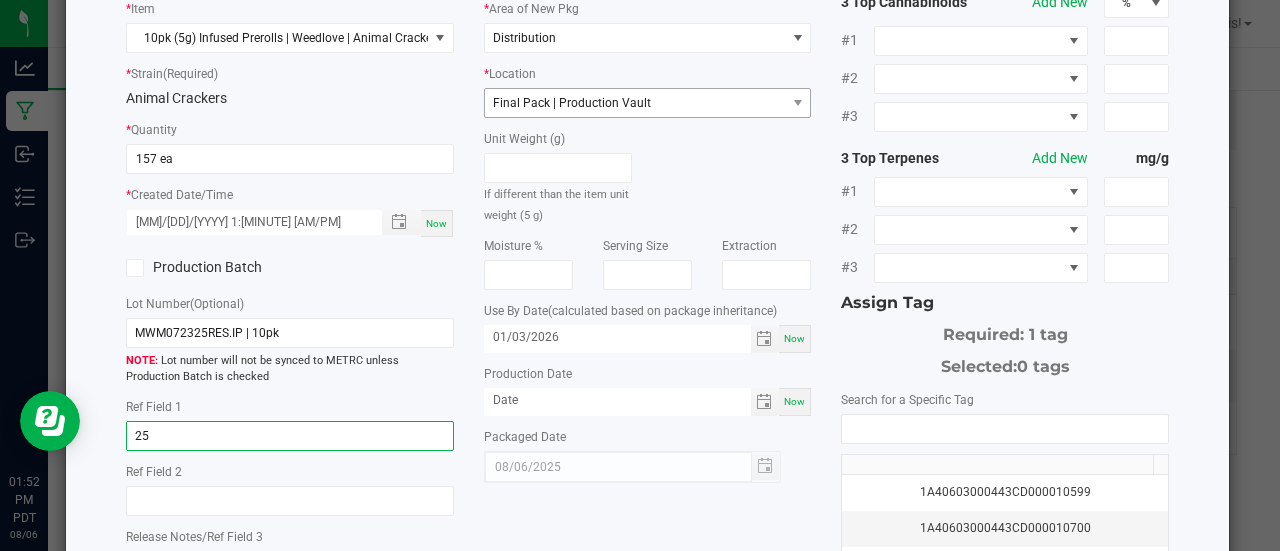 type on "25" 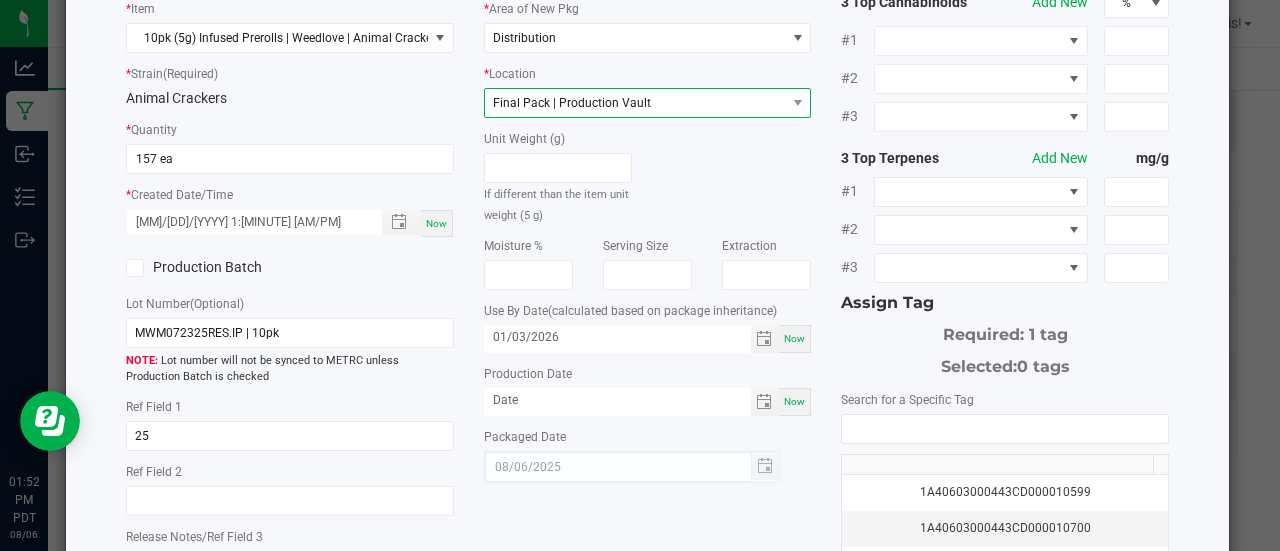 click on "Final Pack | Production Vault" at bounding box center (635, 103) 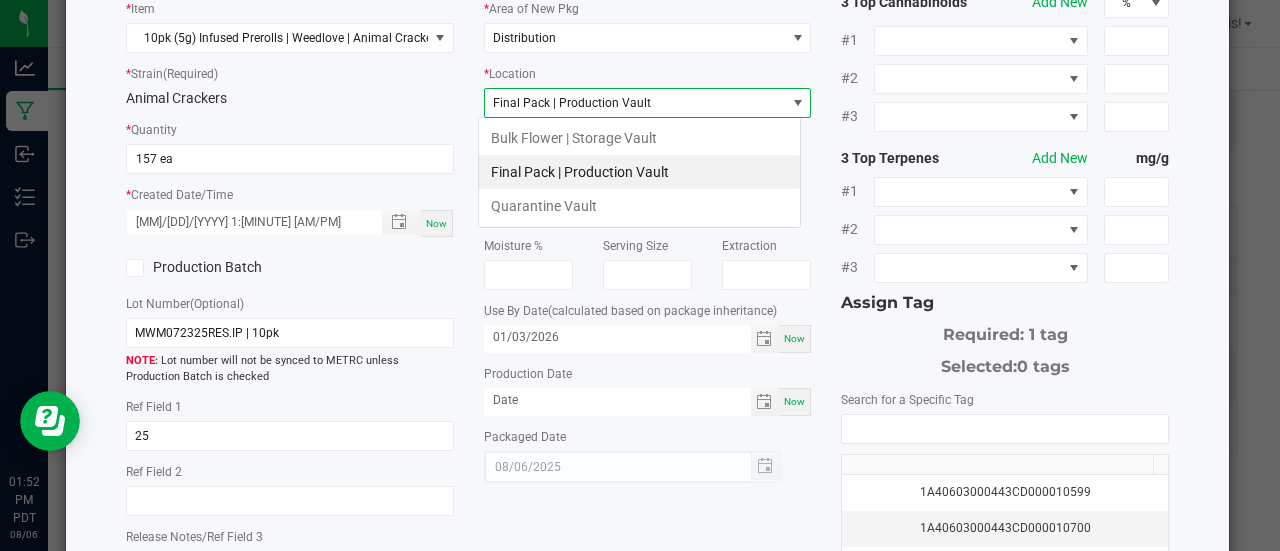 scroll, scrollTop: 99970, scrollLeft: 99676, axis: both 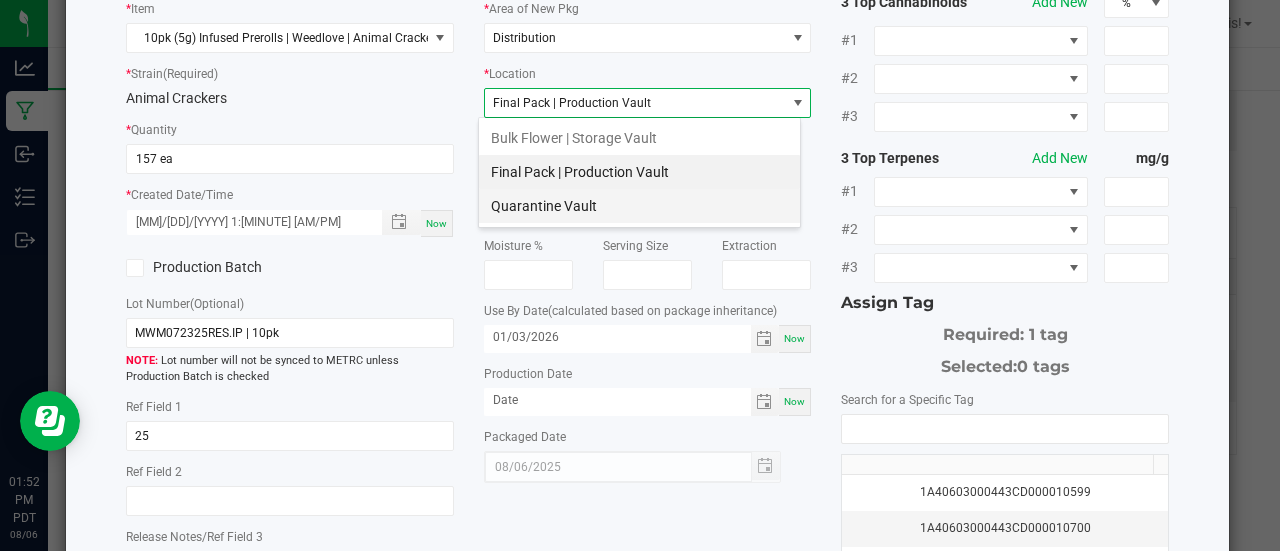 click on "Quarantine Vault" at bounding box center [639, 206] 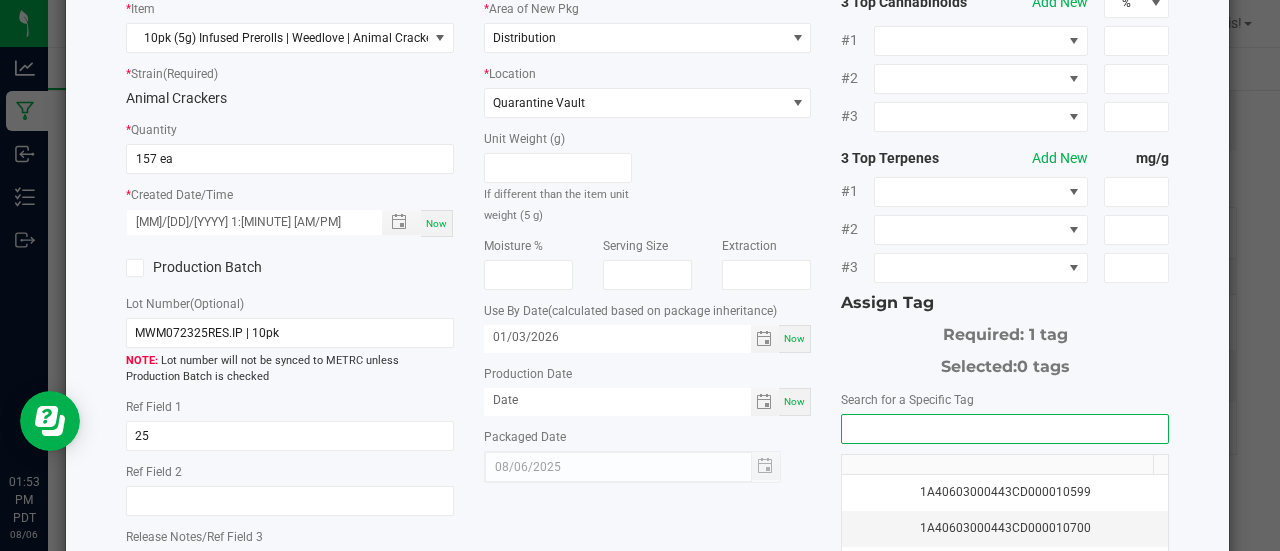 click at bounding box center (1005, 429) 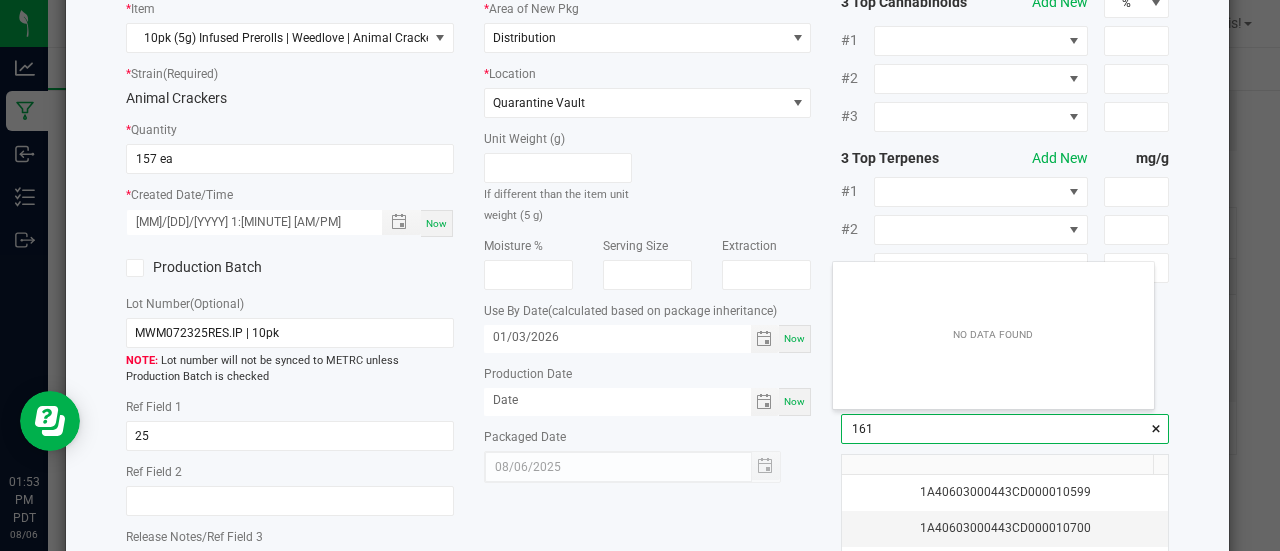 scroll, scrollTop: 99972, scrollLeft: 99678, axis: both 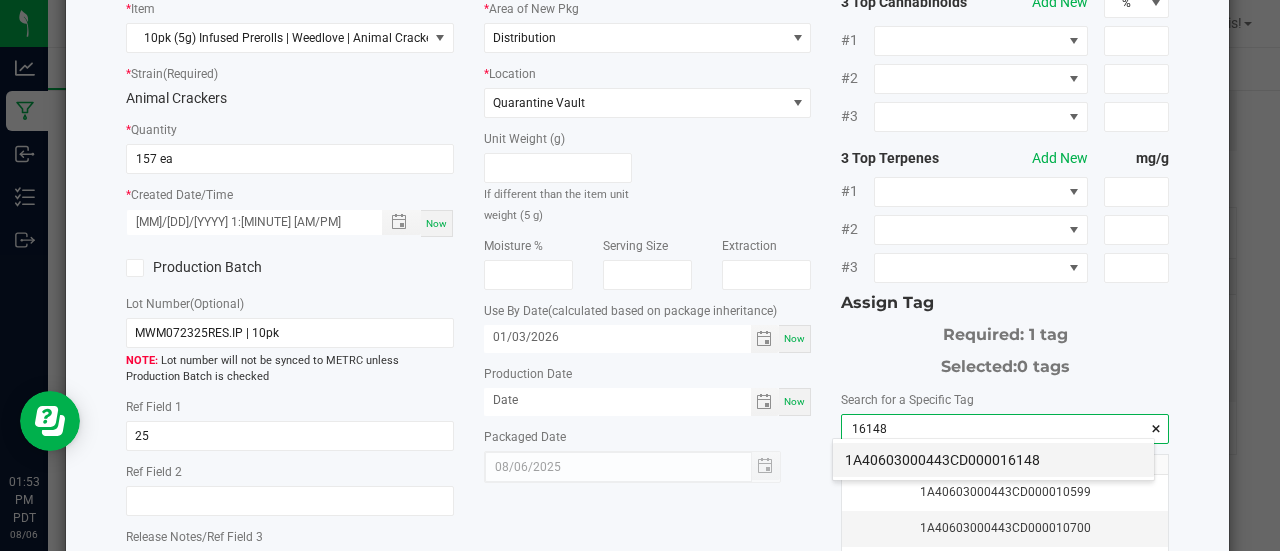click on "1A40603000443CD000016148" at bounding box center [993, 460] 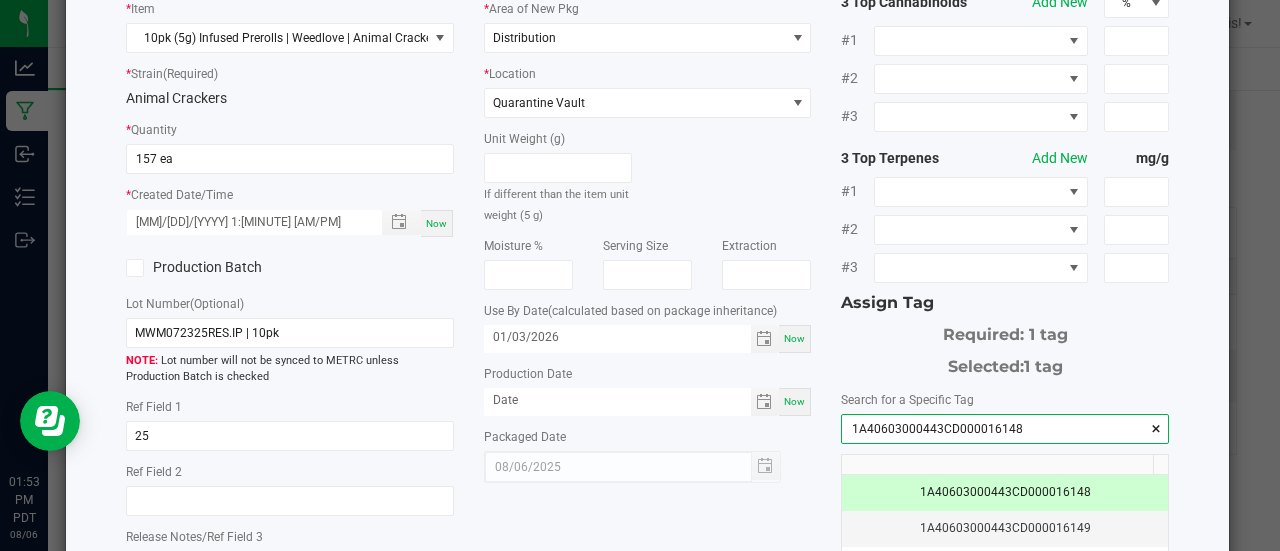 scroll, scrollTop: 397, scrollLeft: 0, axis: vertical 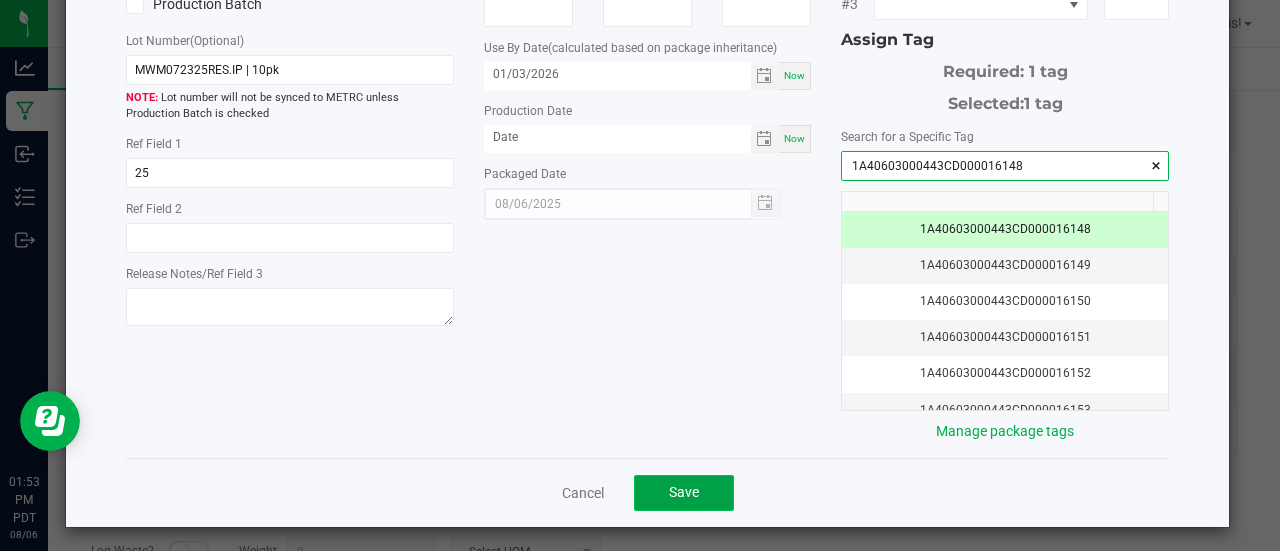 click on "Save" 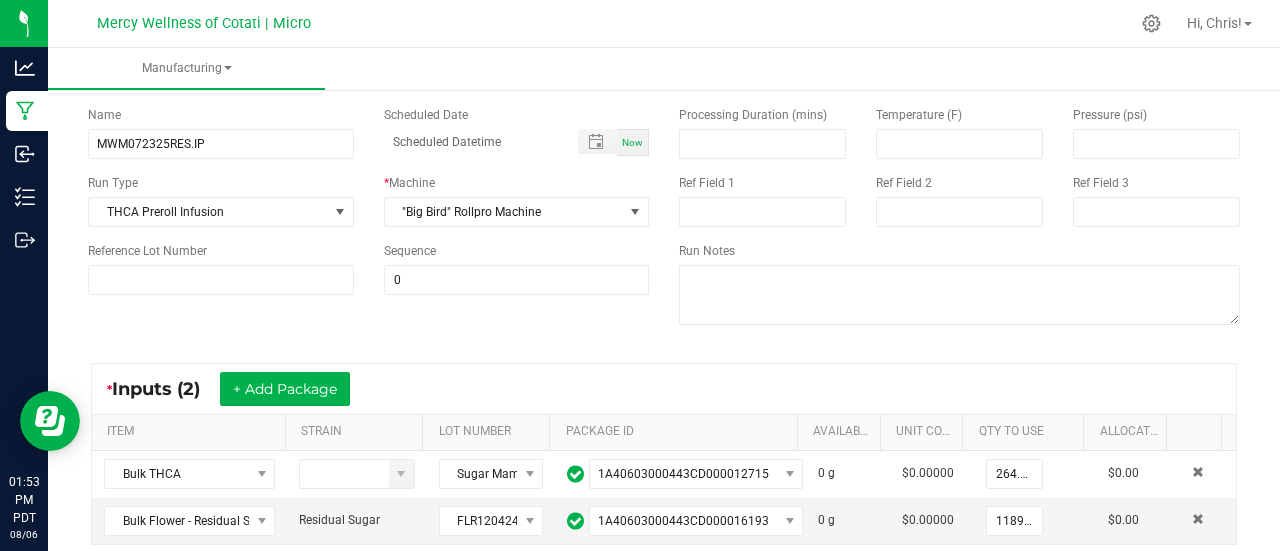 scroll, scrollTop: 0, scrollLeft: 0, axis: both 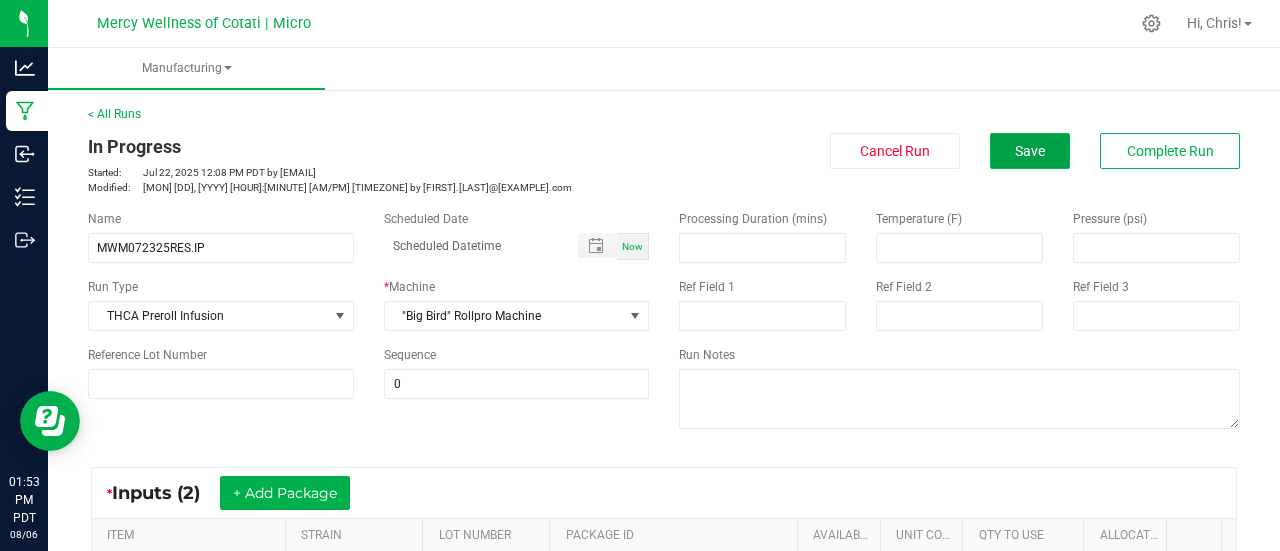 click on "Save" at bounding box center (1030, 151) 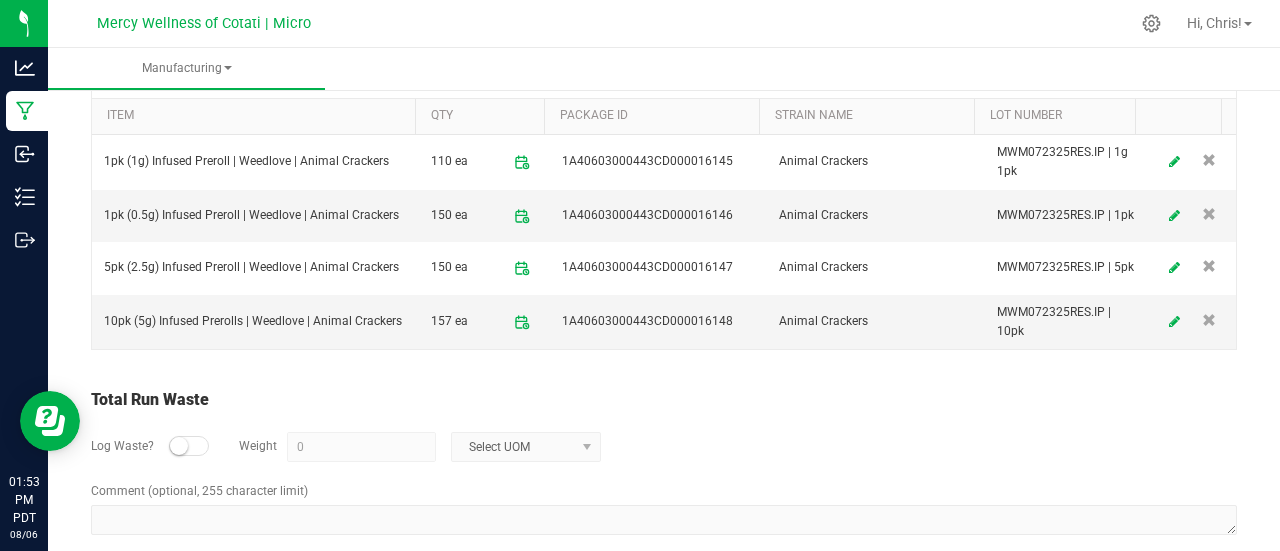 scroll, scrollTop: 866, scrollLeft: 0, axis: vertical 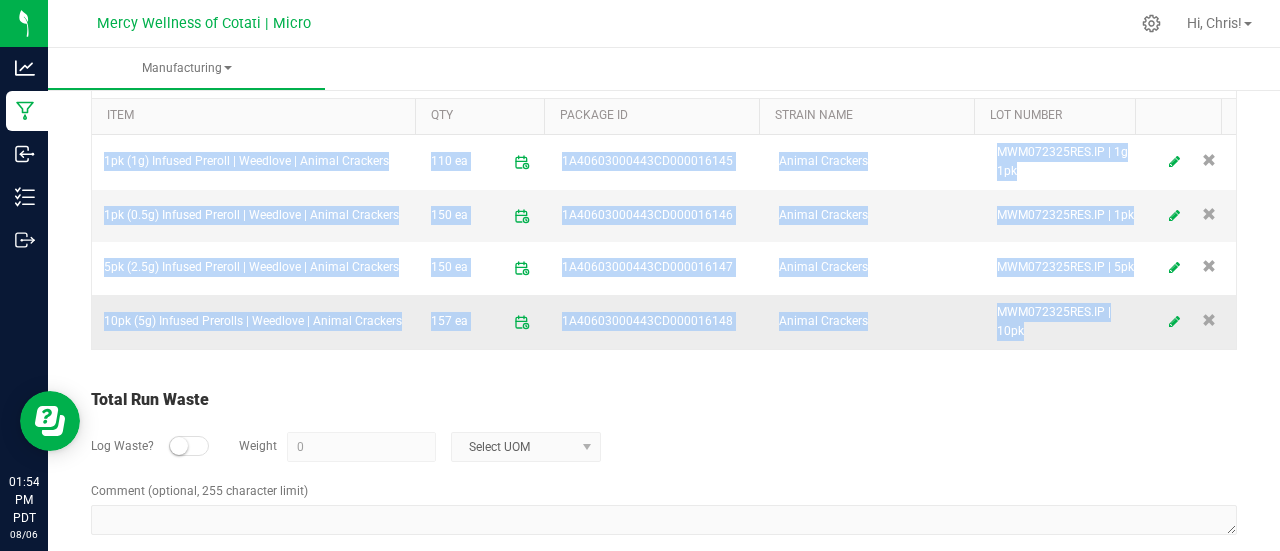 drag, startPoint x: 98, startPoint y: 159, endPoint x: 1028, endPoint y: 326, distance: 944.8751 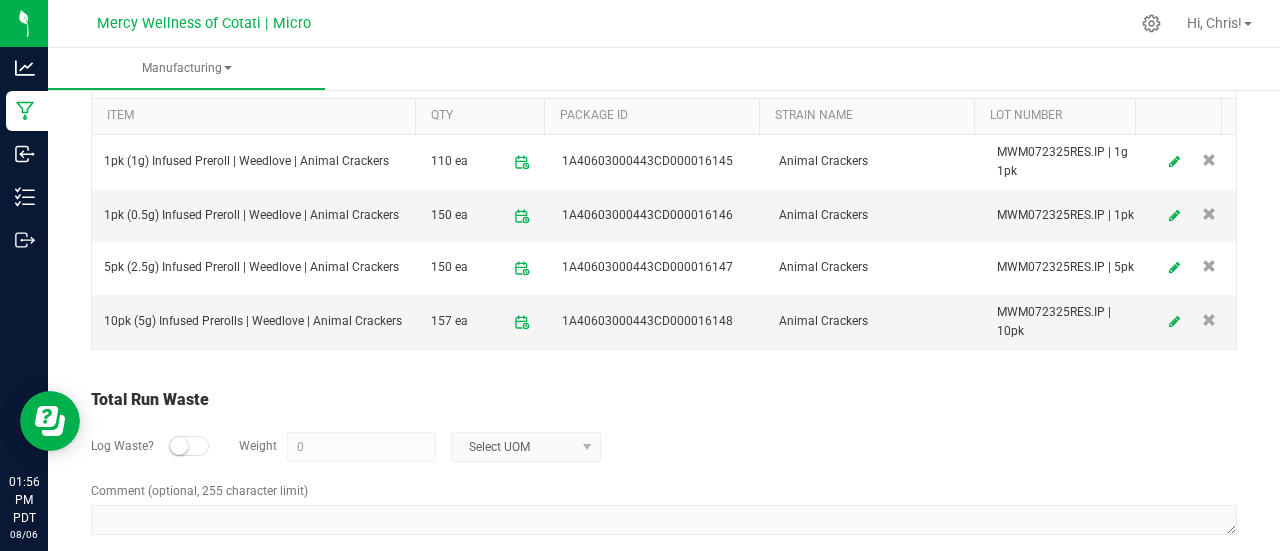 click on "Total Run Waste" at bounding box center (664, 400) 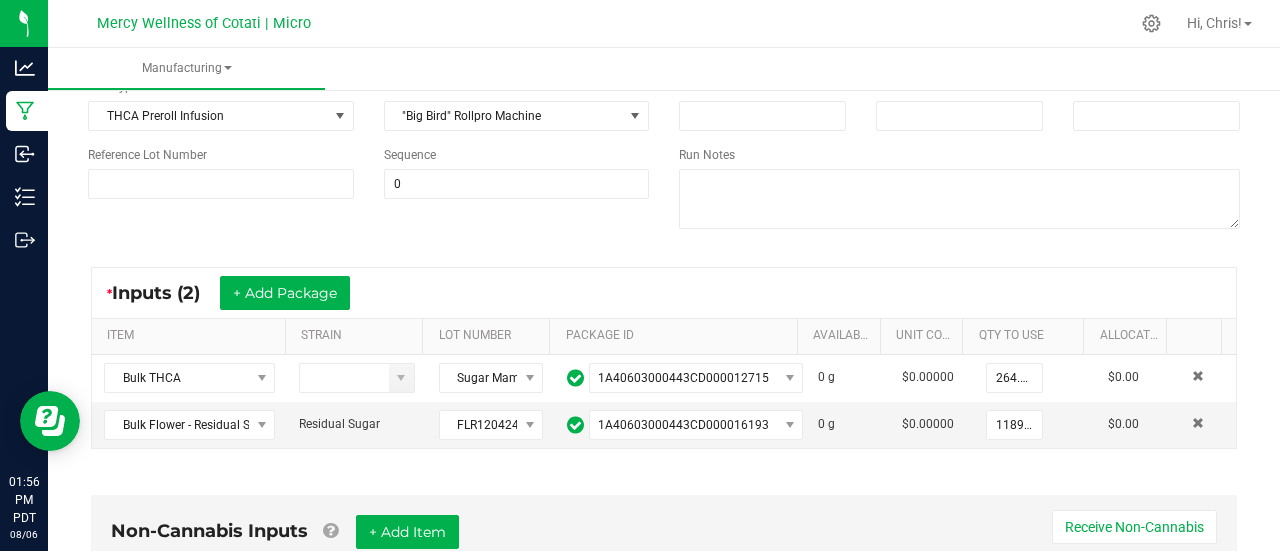 scroll, scrollTop: 0, scrollLeft: 0, axis: both 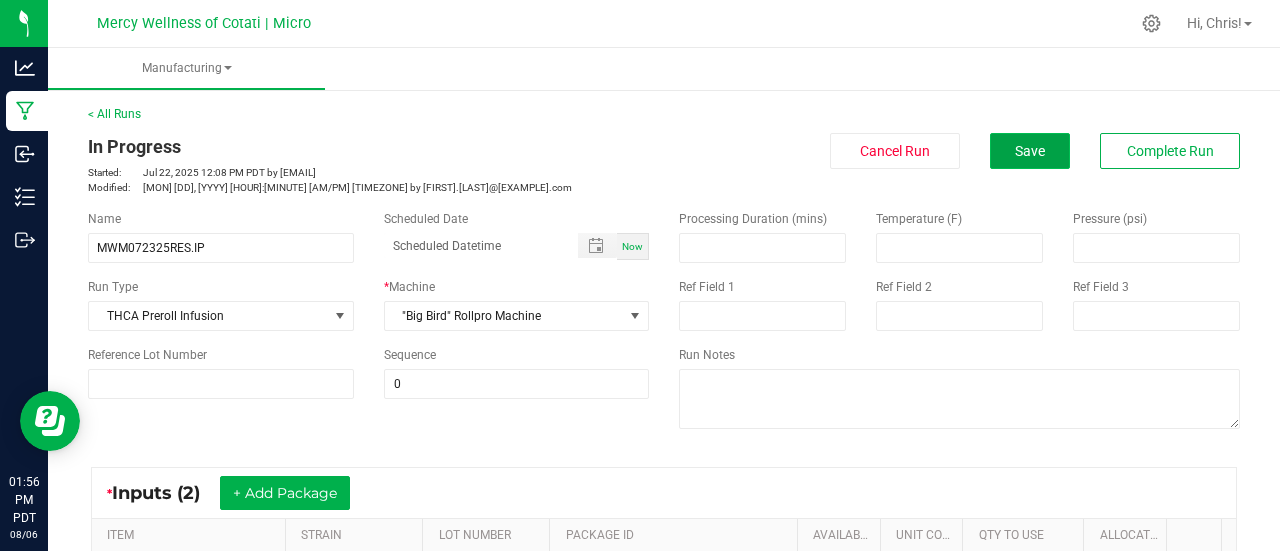 click on "Save" at bounding box center (1030, 151) 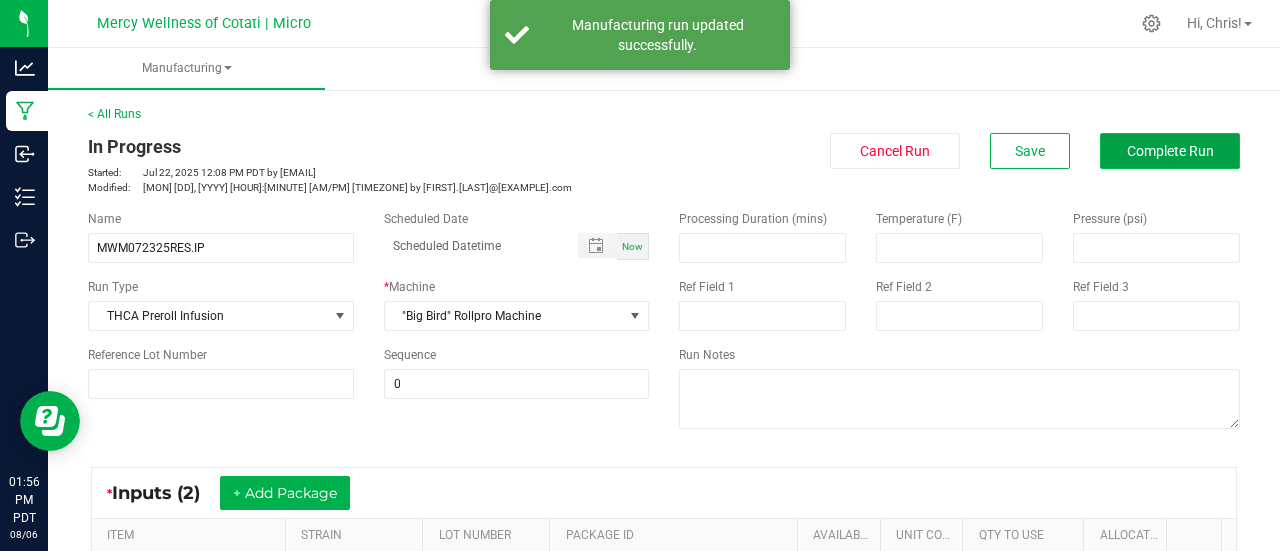 click on "Complete Run" at bounding box center (1170, 151) 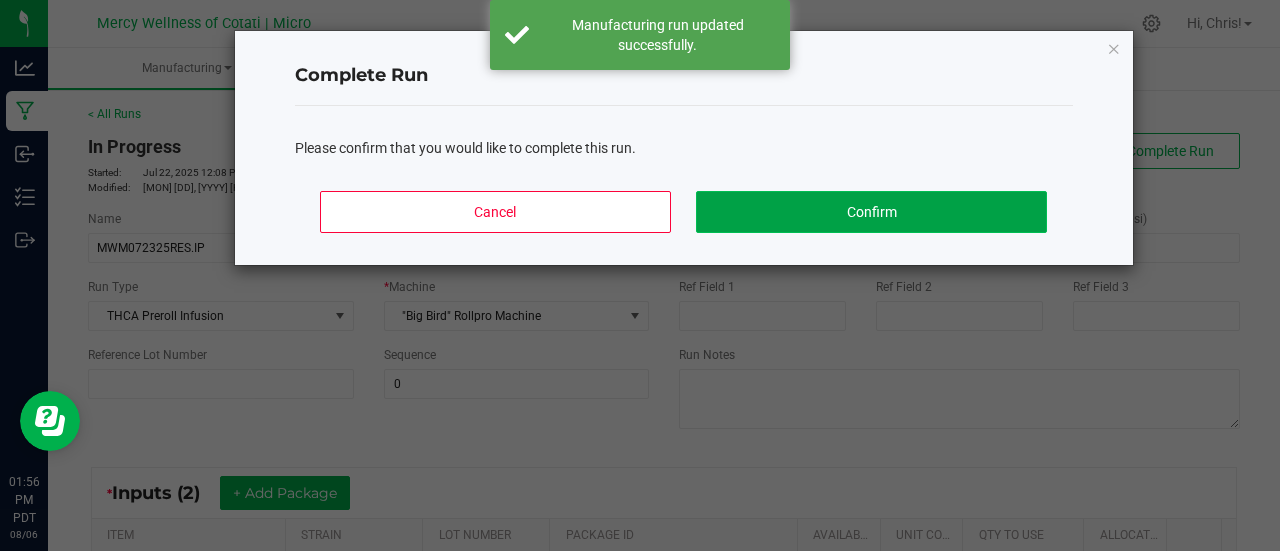 click on "Confirm" 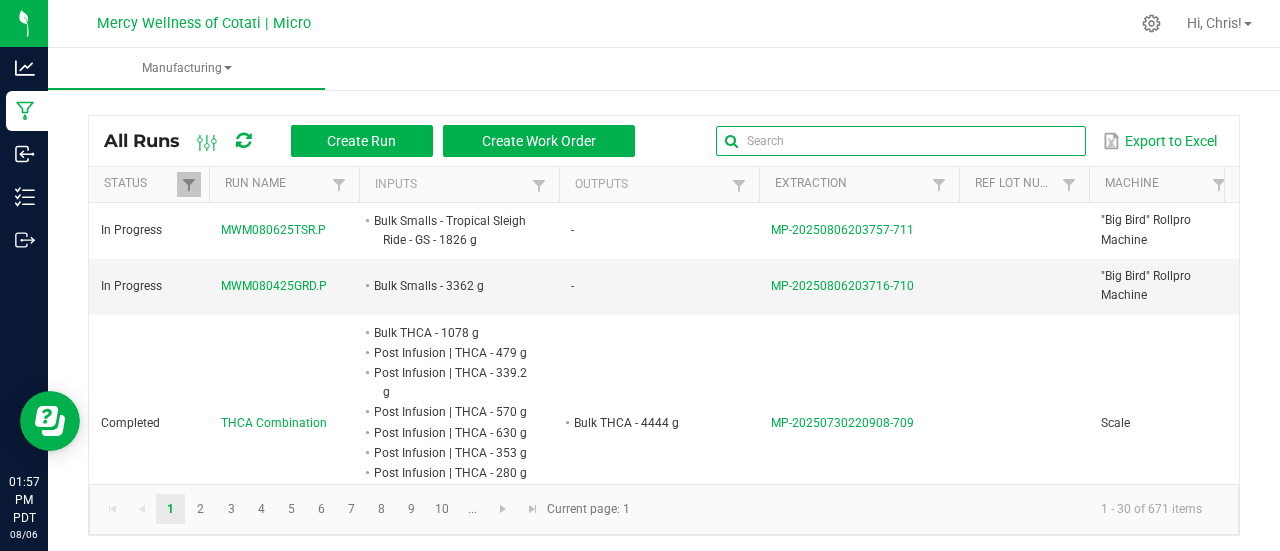click at bounding box center [901, 141] 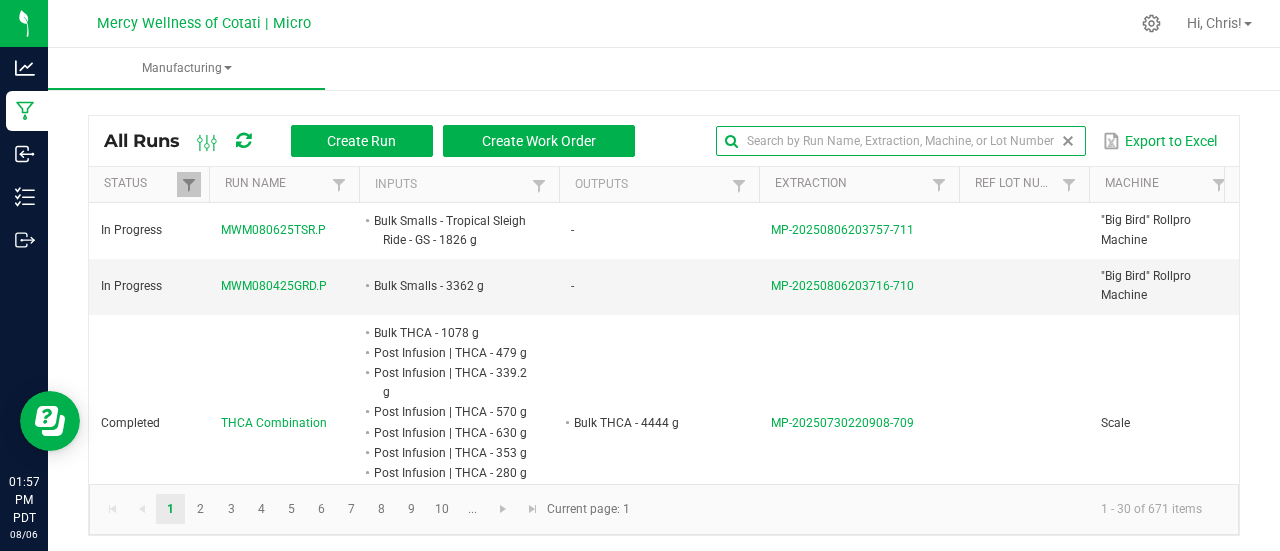 paste on "MWM072925SRD.P" 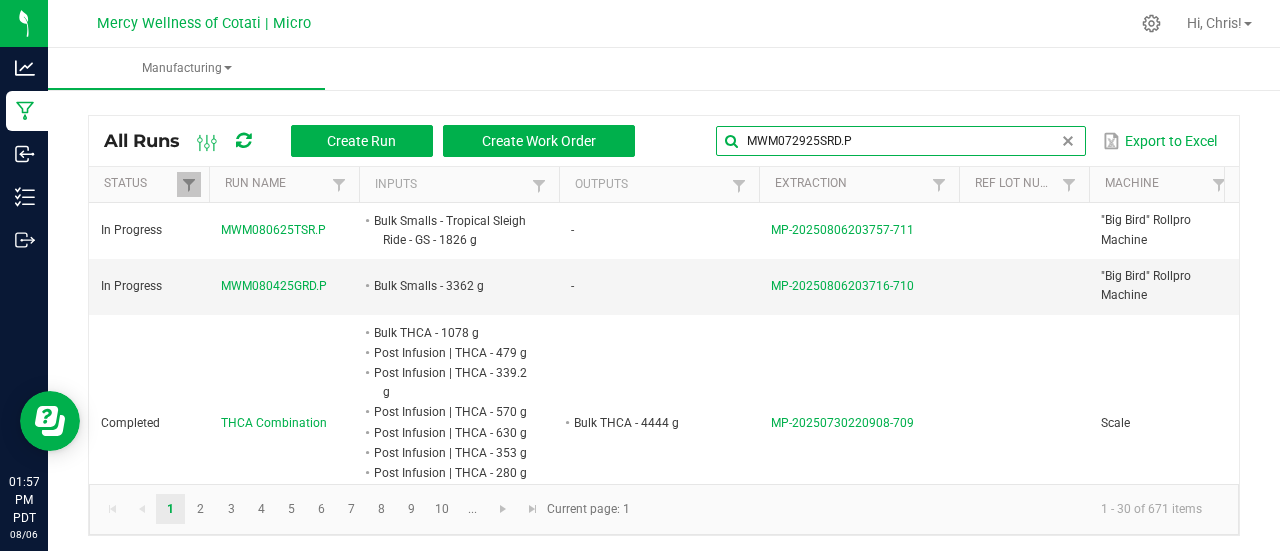 type on "MWM072925SRD.P" 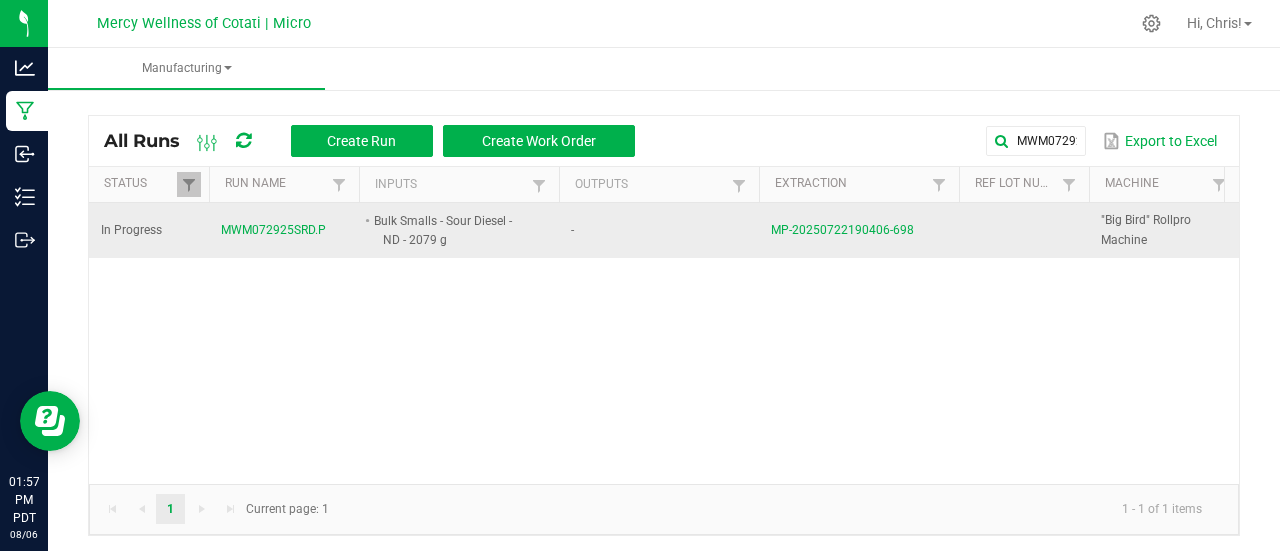 click on "MWM072925SRD.P" at bounding box center (273, 230) 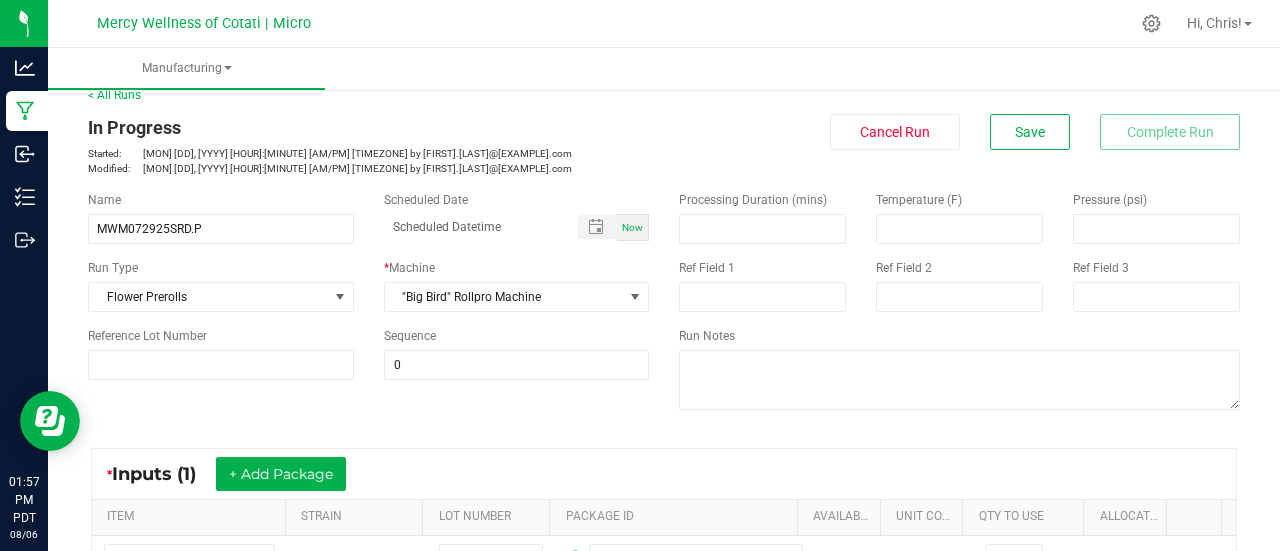 scroll, scrollTop: 0, scrollLeft: 0, axis: both 